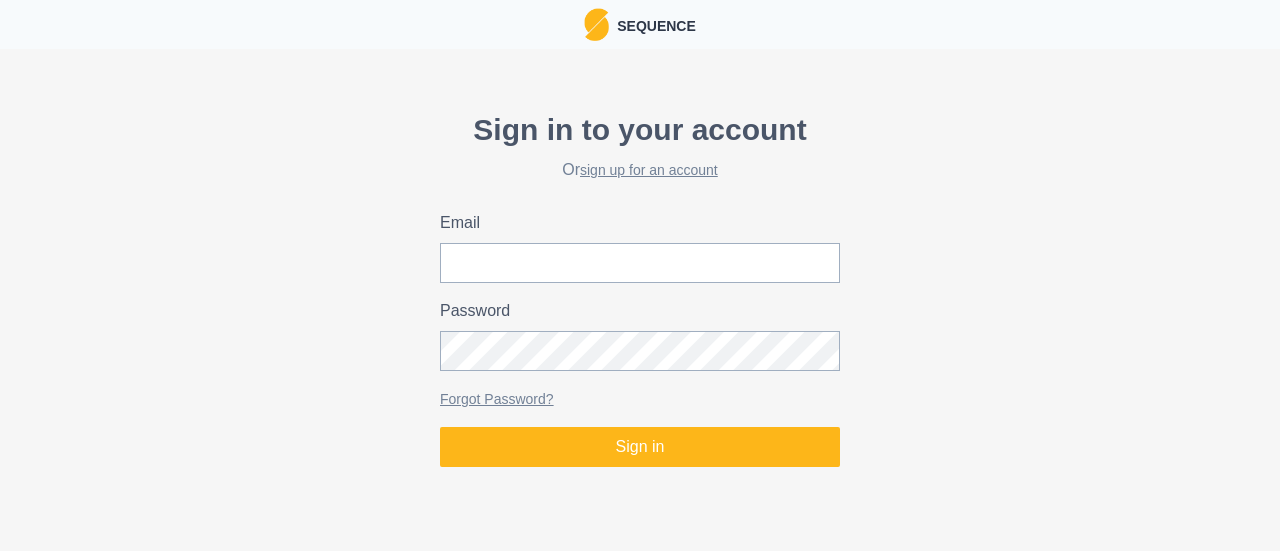 scroll, scrollTop: 0, scrollLeft: 0, axis: both 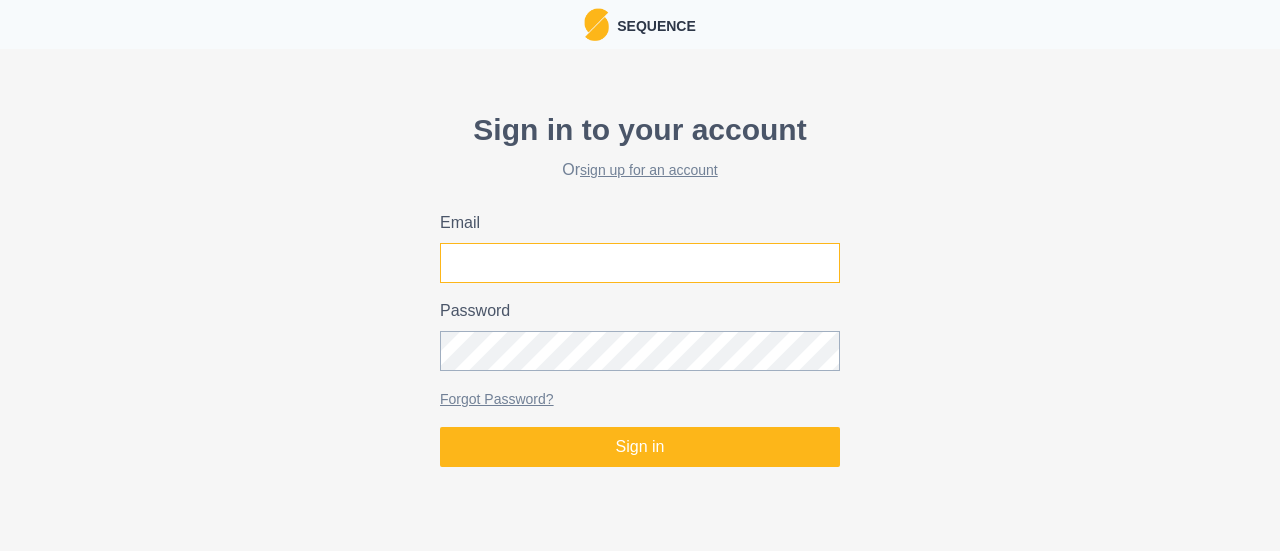 click on "Email" at bounding box center (640, 263) 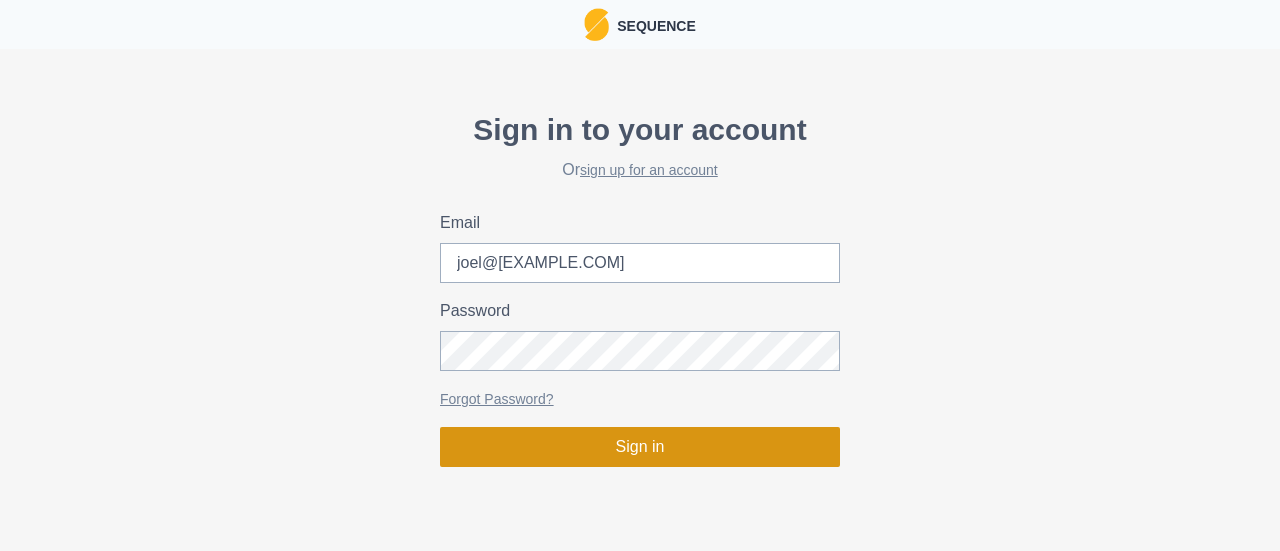 click on "Sign in" at bounding box center (640, 447) 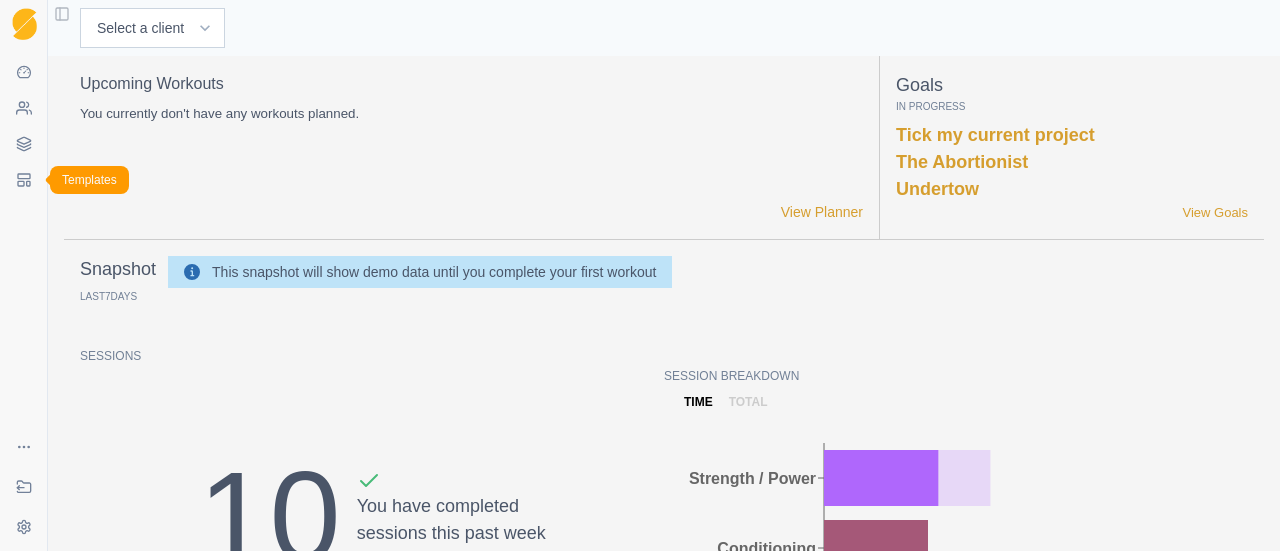 click at bounding box center (24, 176) 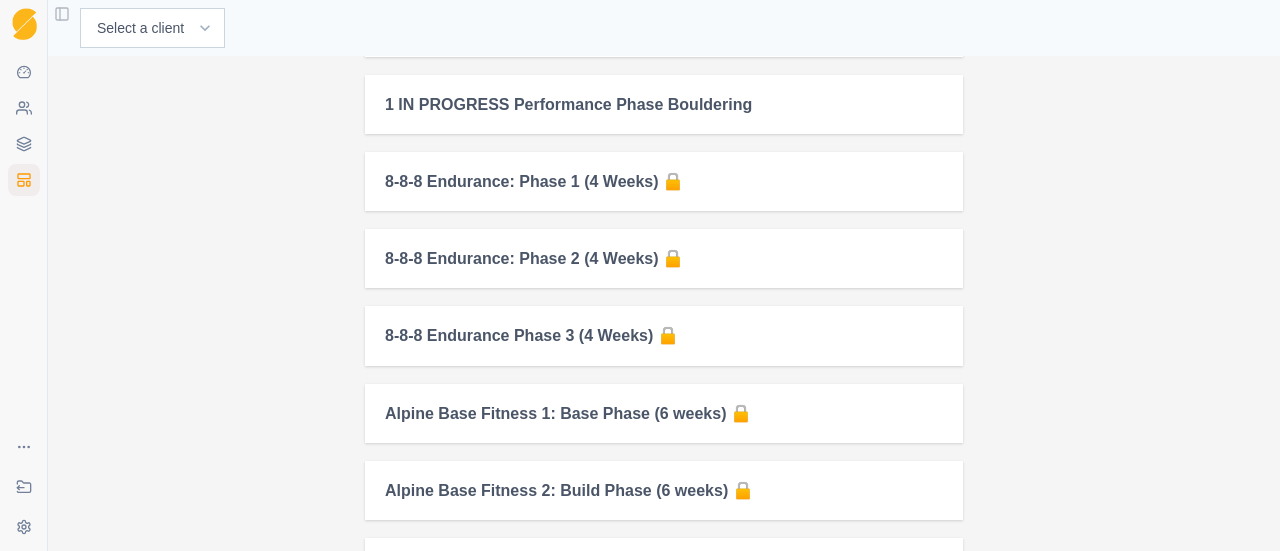 scroll, scrollTop: 400, scrollLeft: 0, axis: vertical 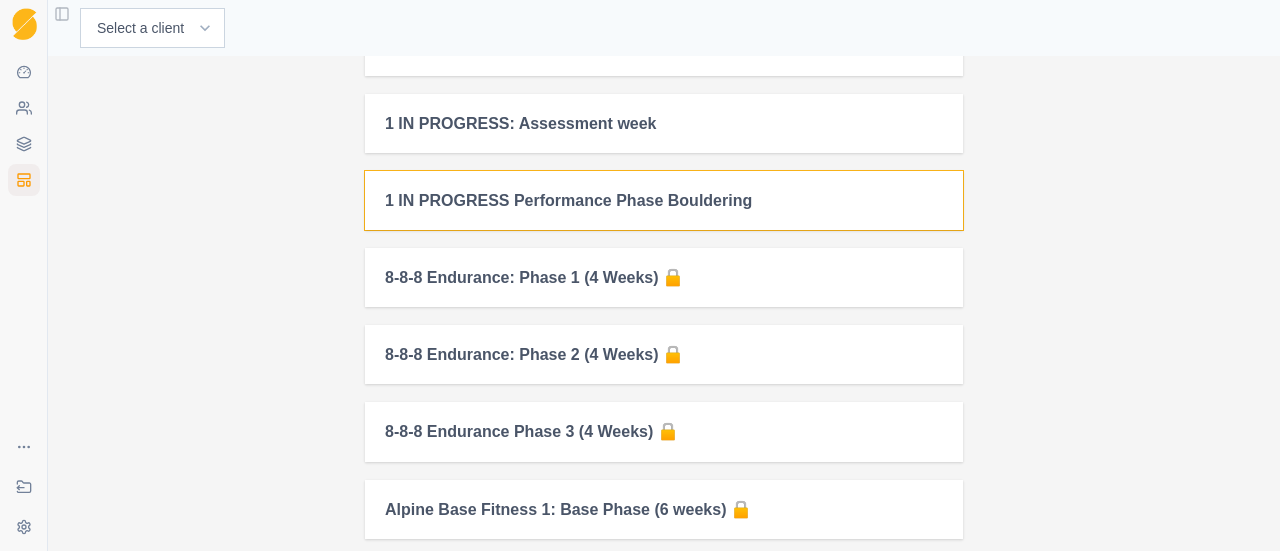 click on "1 IN PROGRESS Performance Phase Bouldering" at bounding box center (664, 200) 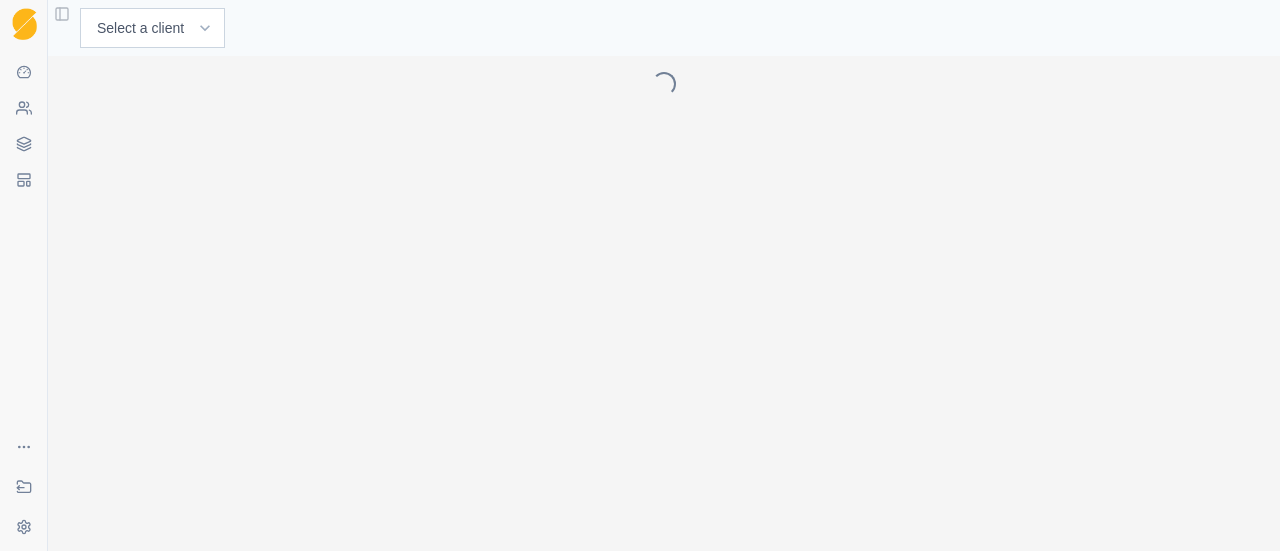 scroll, scrollTop: 0, scrollLeft: 0, axis: both 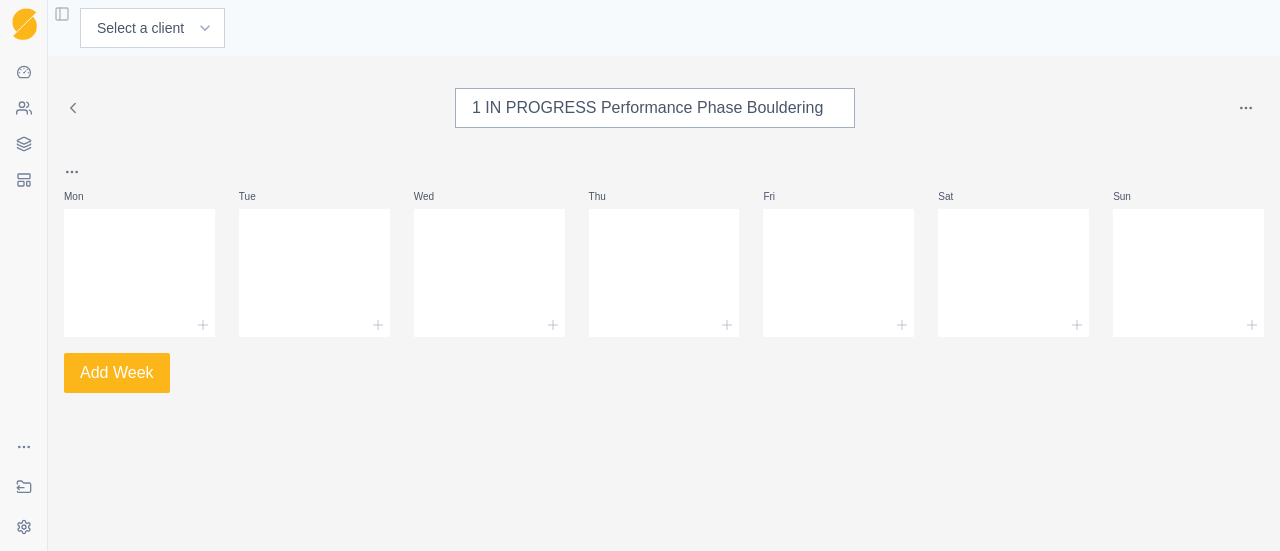 click at bounding box center (268, 108) 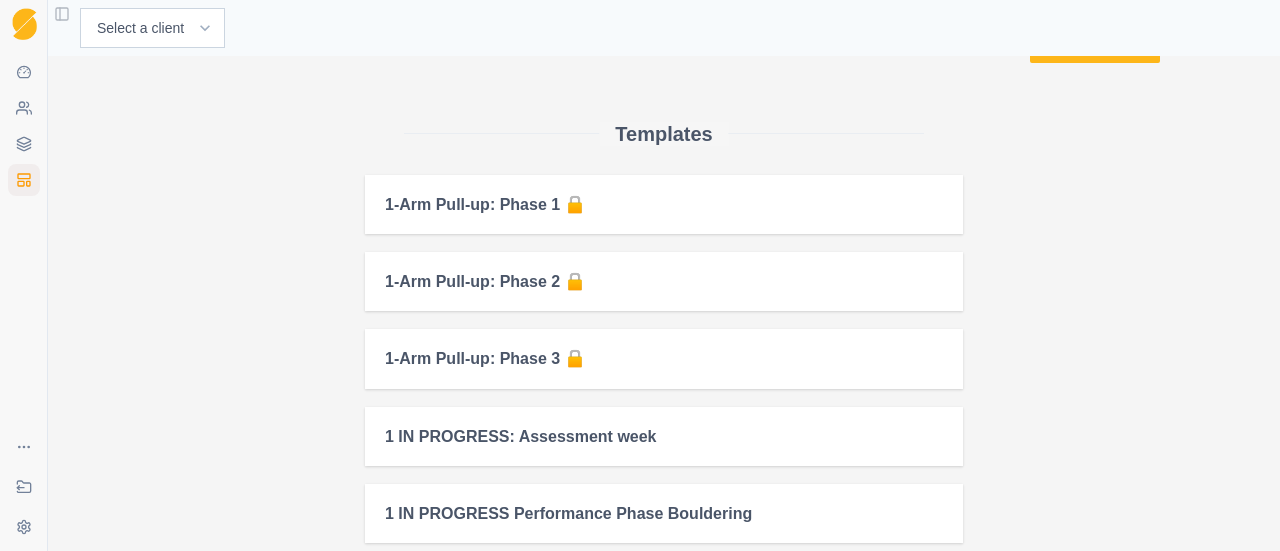 scroll, scrollTop: 0, scrollLeft: 0, axis: both 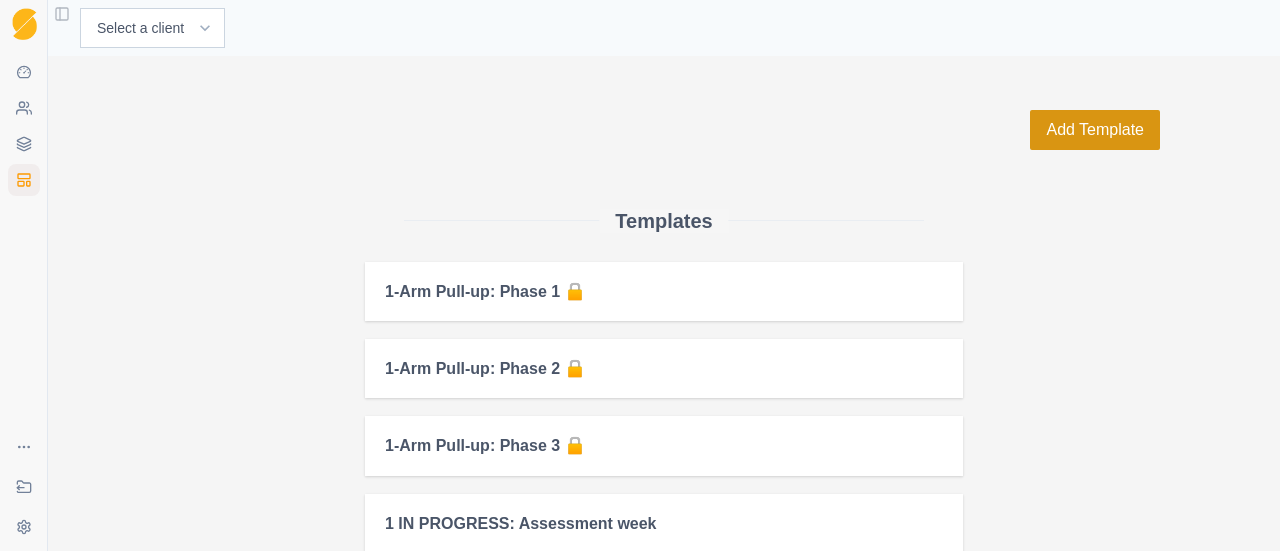 click on "Add Template" at bounding box center [1095, 130] 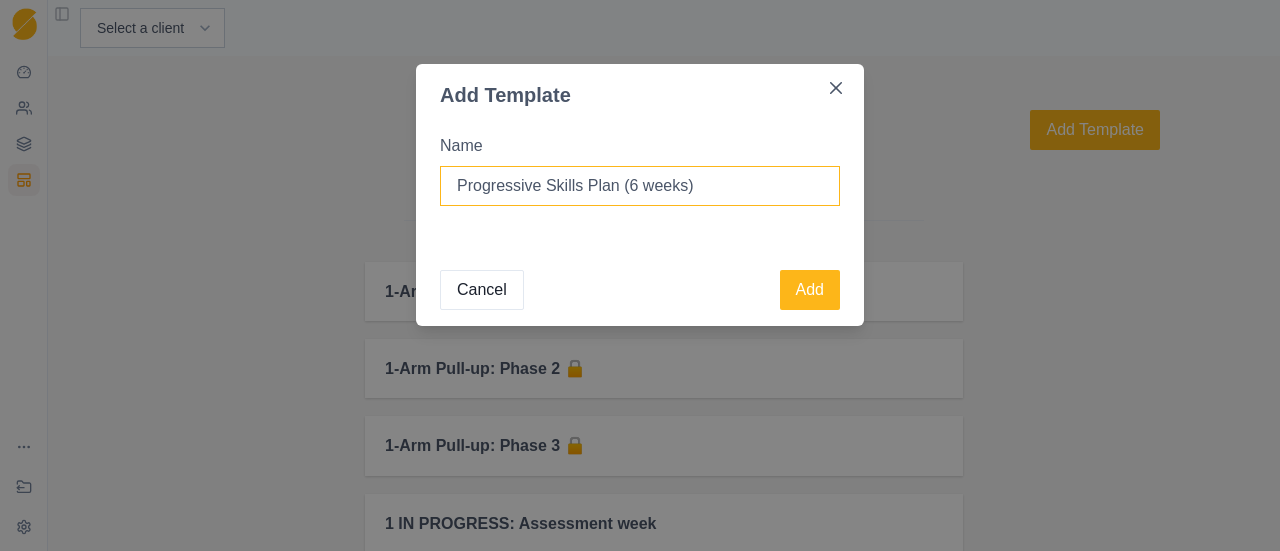 click on "Progressive Skills Plan (6 weeks)" at bounding box center (640, 186) 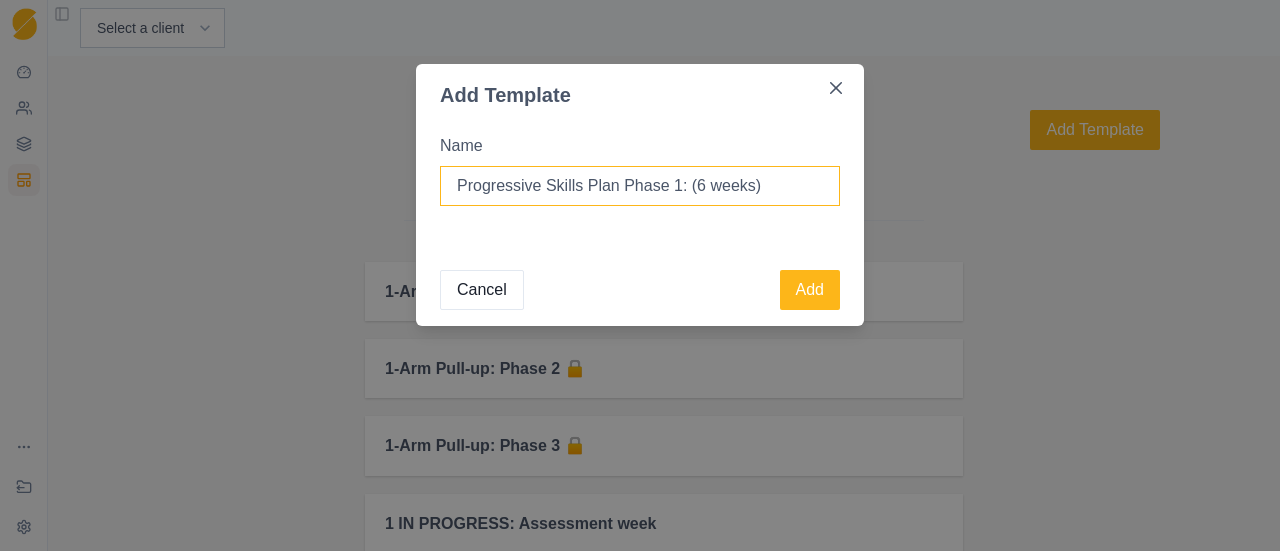 click on "Progressive Skills Plan Phase 1: (6 weeks)" at bounding box center [640, 186] 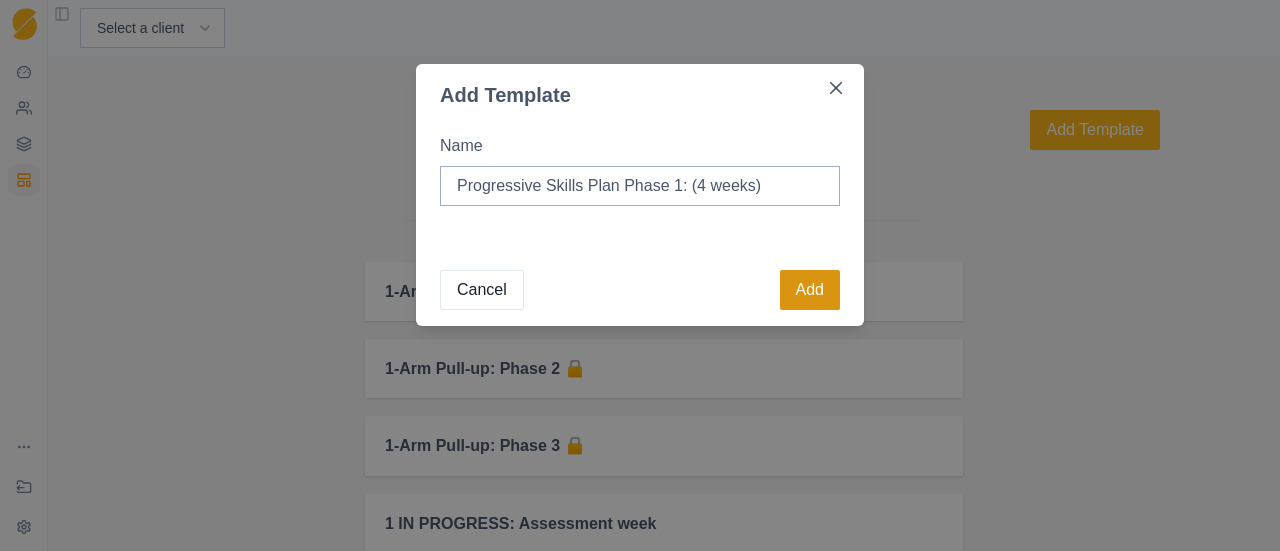 type on "Progressive Skills Plan Phase 1: (4 weeks)" 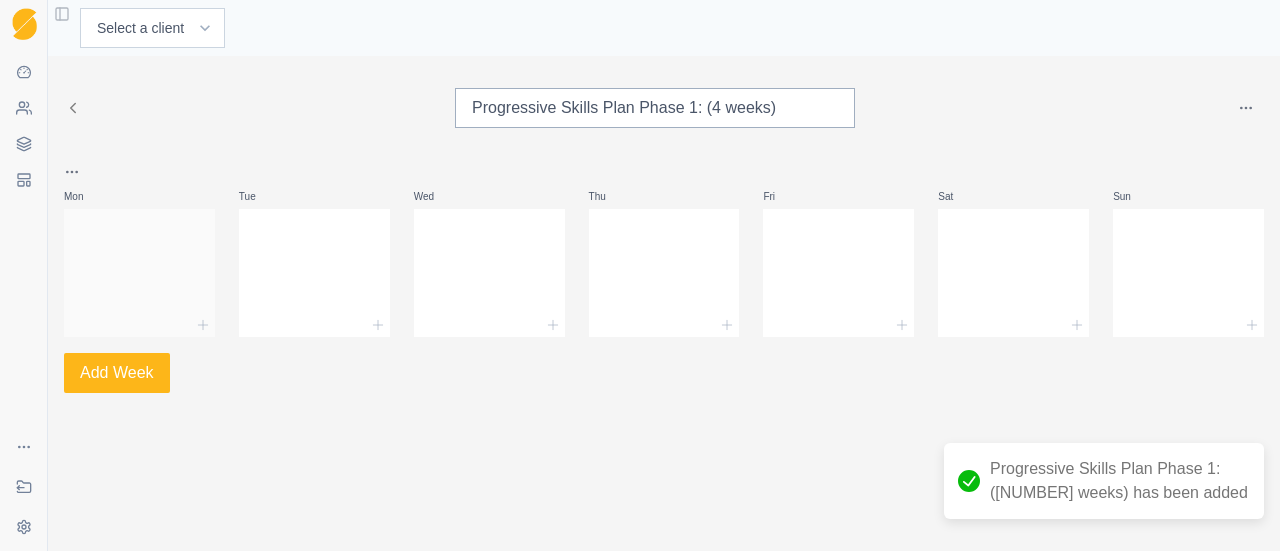 click at bounding box center (139, 269) 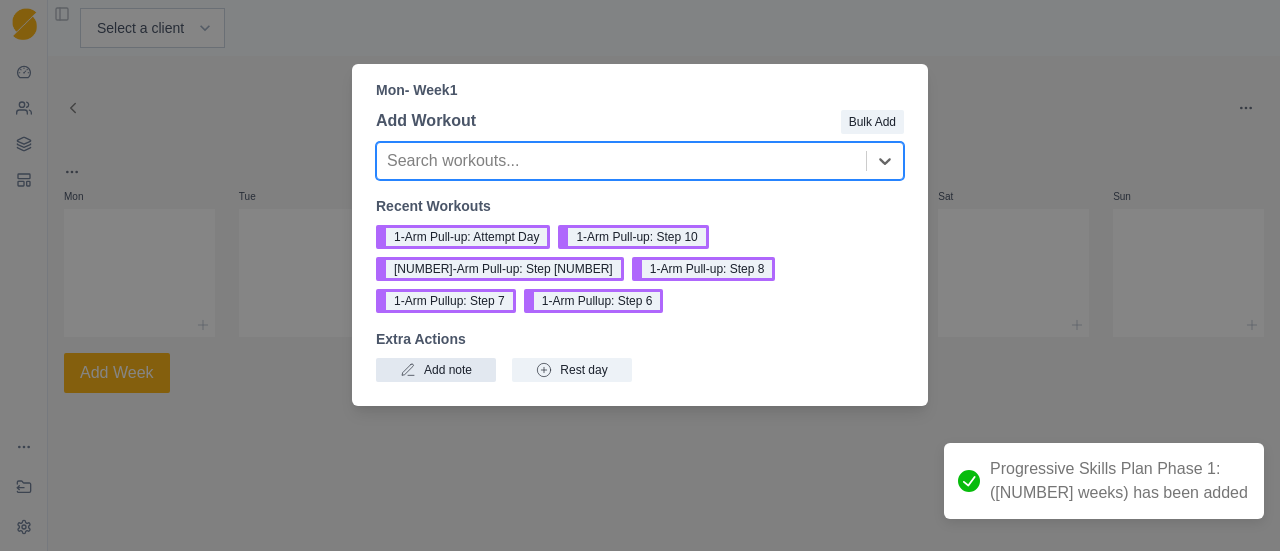 click on "Add note" at bounding box center (436, 370) 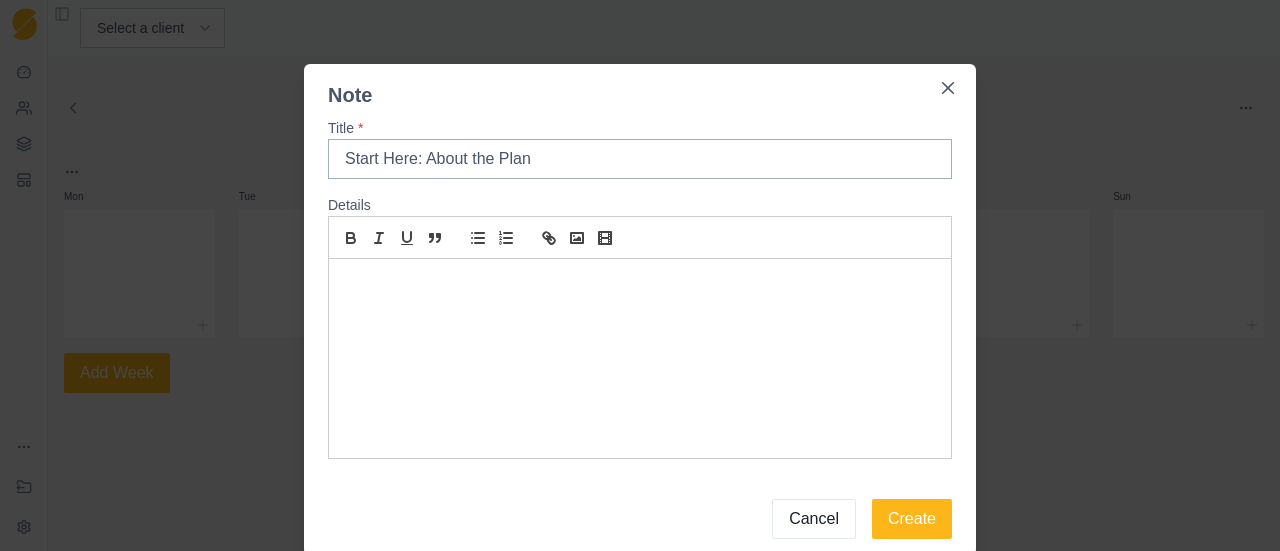 type on "Start Here: About the Plan" 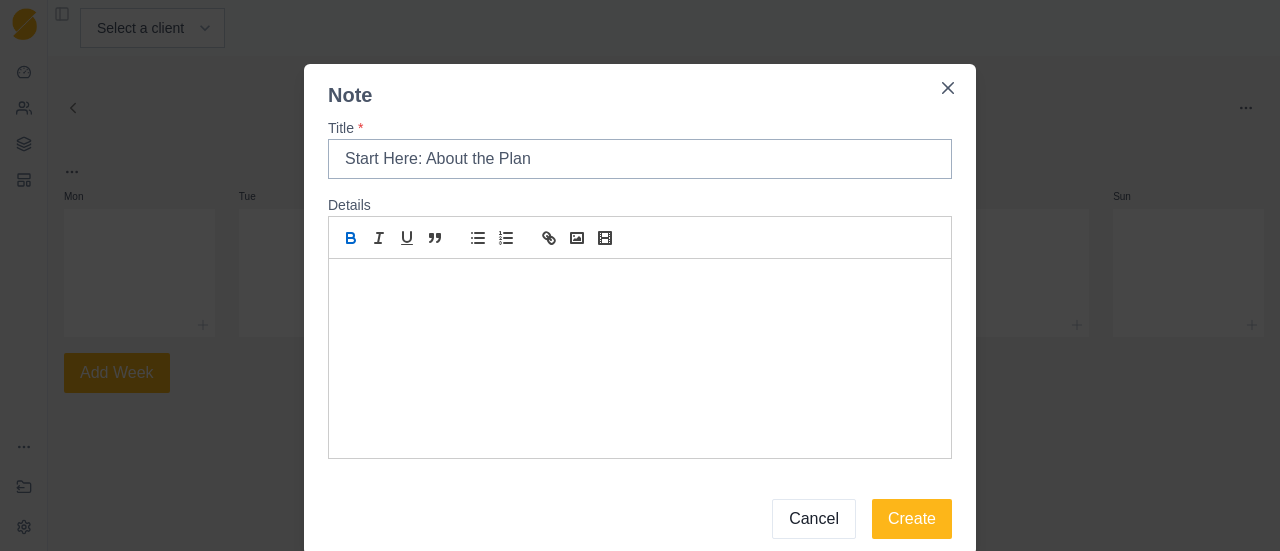 type 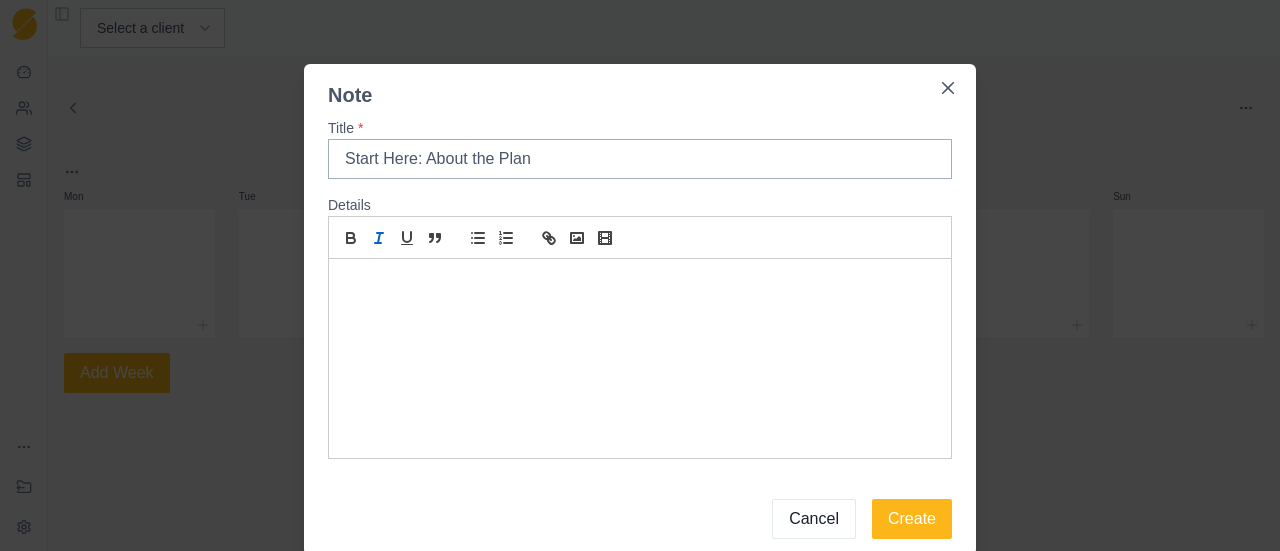 type 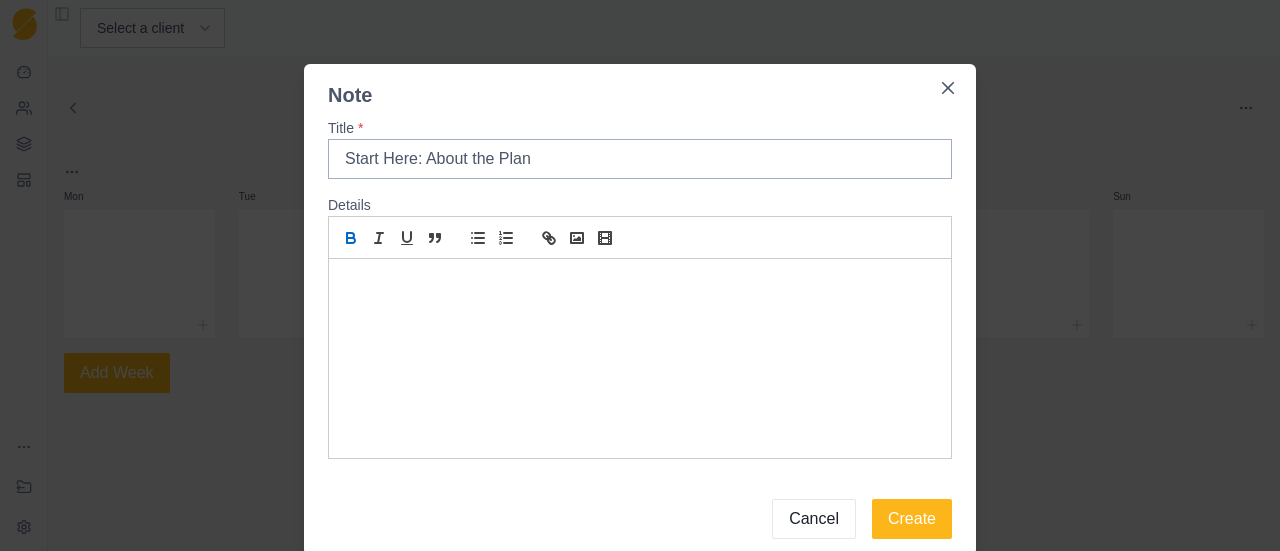 click at bounding box center [351, 238] 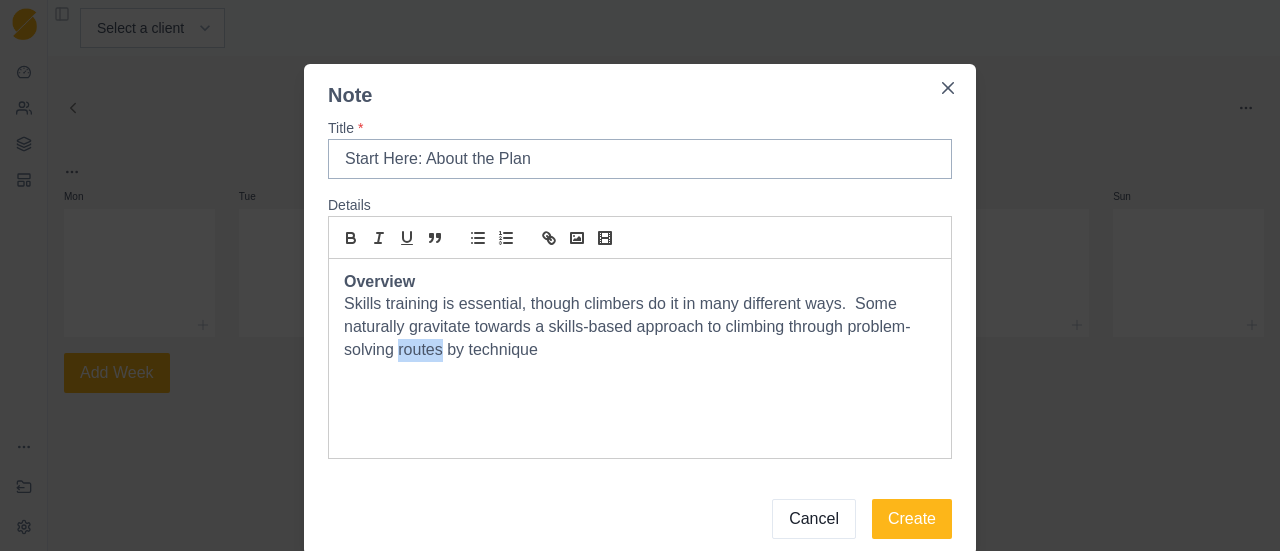 drag, startPoint x: 432, startPoint y: 350, endPoint x: 392, endPoint y: 357, distance: 40.60788 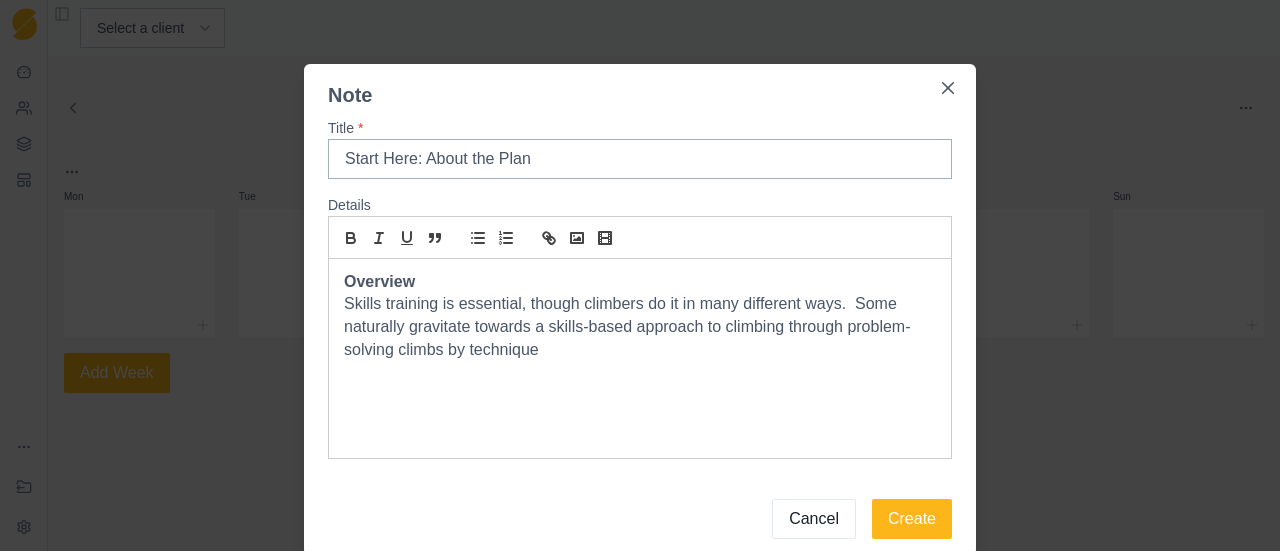 click on "Skills training is essential, though climbers do it in many different ways.  Some naturally gravitate towards a skills-based approach to climbing through problem-solving climbs by technique" at bounding box center [640, 327] 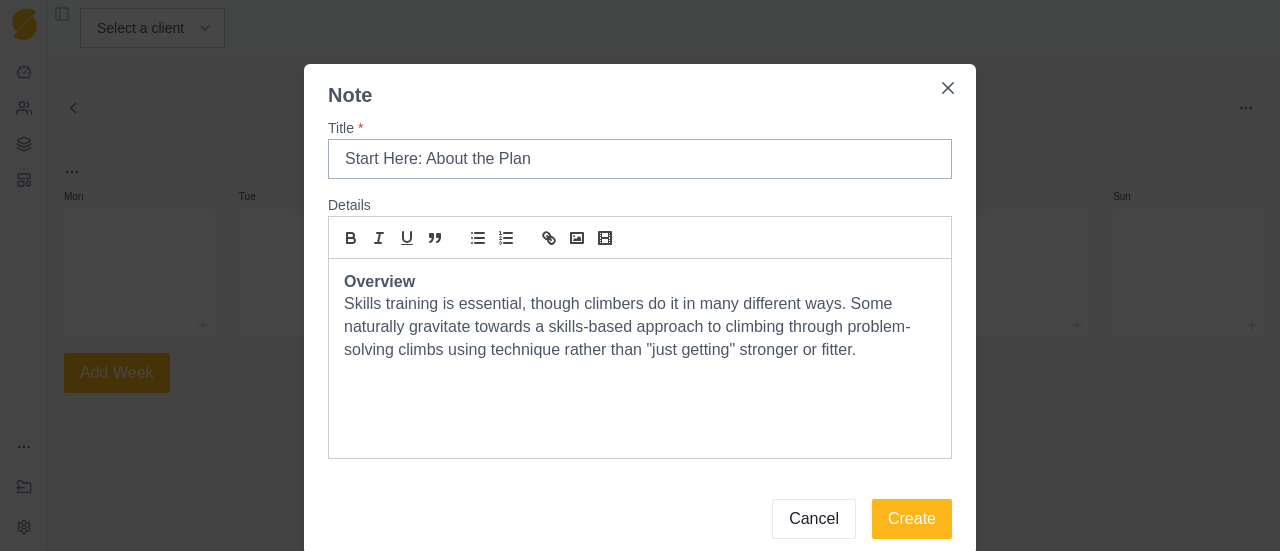 click on "Skills training is essential, though climbers do it in many different ways. Some naturally gravitate towards a skills-based approach to climbing through problem-solving climbs using technique rather than "just getting" stronger or fitter." at bounding box center (640, 327) 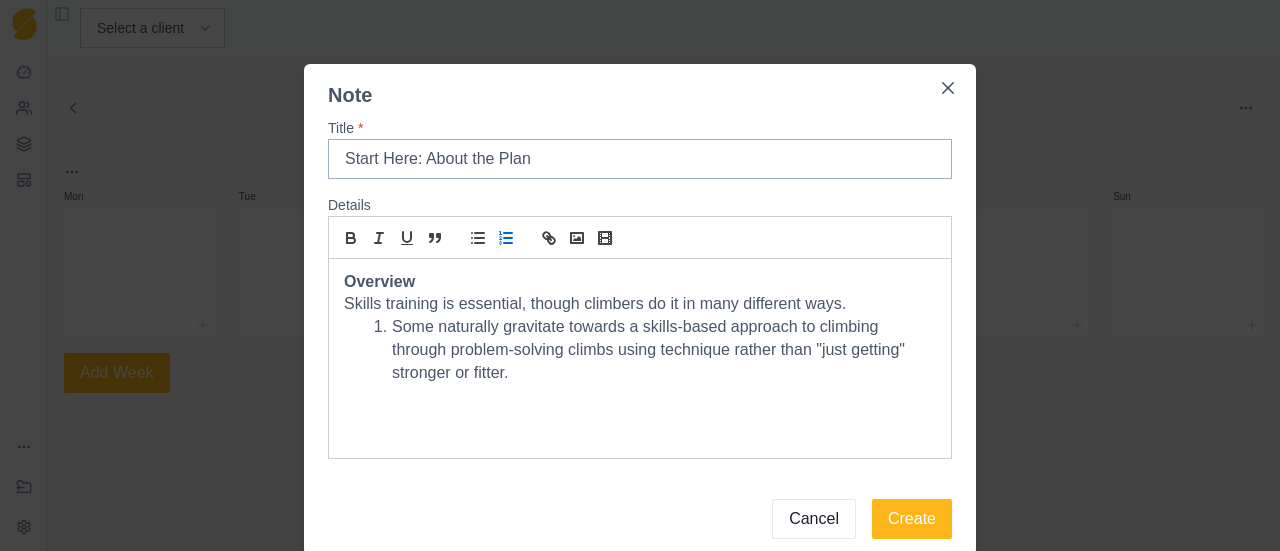 click on "Some naturally gravitate towards a skills-based approach to climbing through problem-solving climbs using technique rather than "just getting" stronger or fitter." at bounding box center (652, 350) 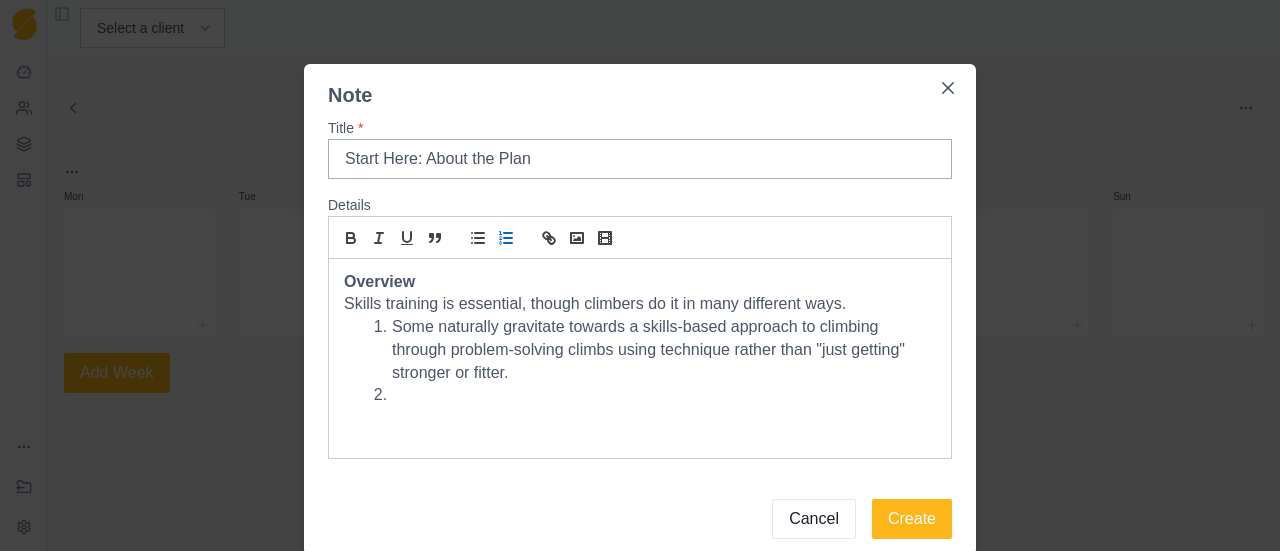 drag, startPoint x: 839, startPoint y: 311, endPoint x: 864, endPoint y: 402, distance: 94.371605 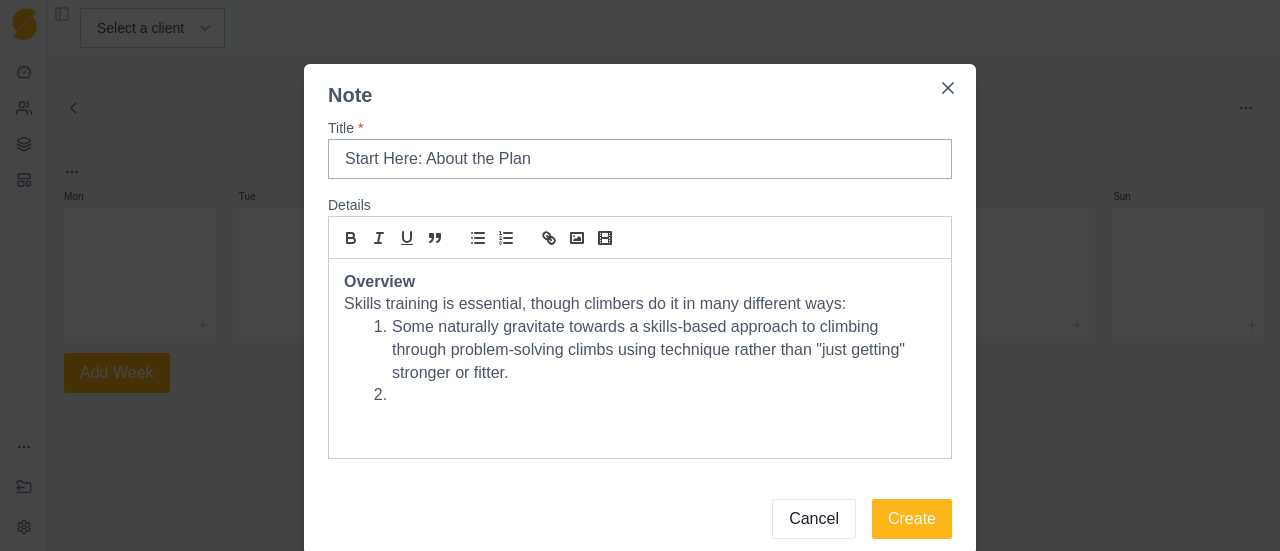 click at bounding box center (652, 395) 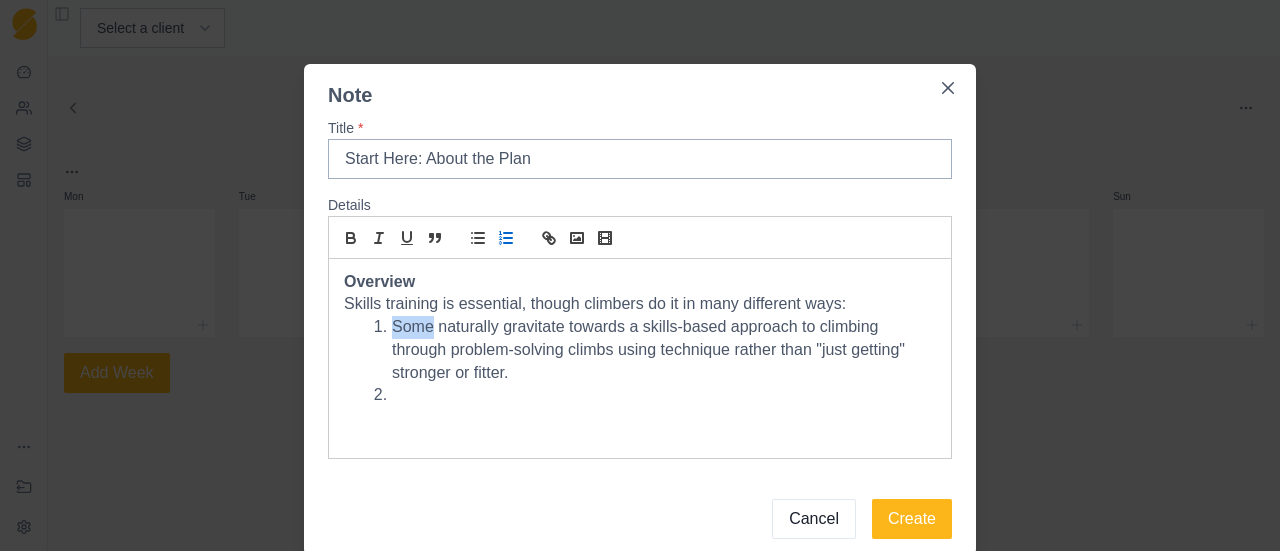 drag, startPoint x: 427, startPoint y: 329, endPoint x: 387, endPoint y: 333, distance: 40.1995 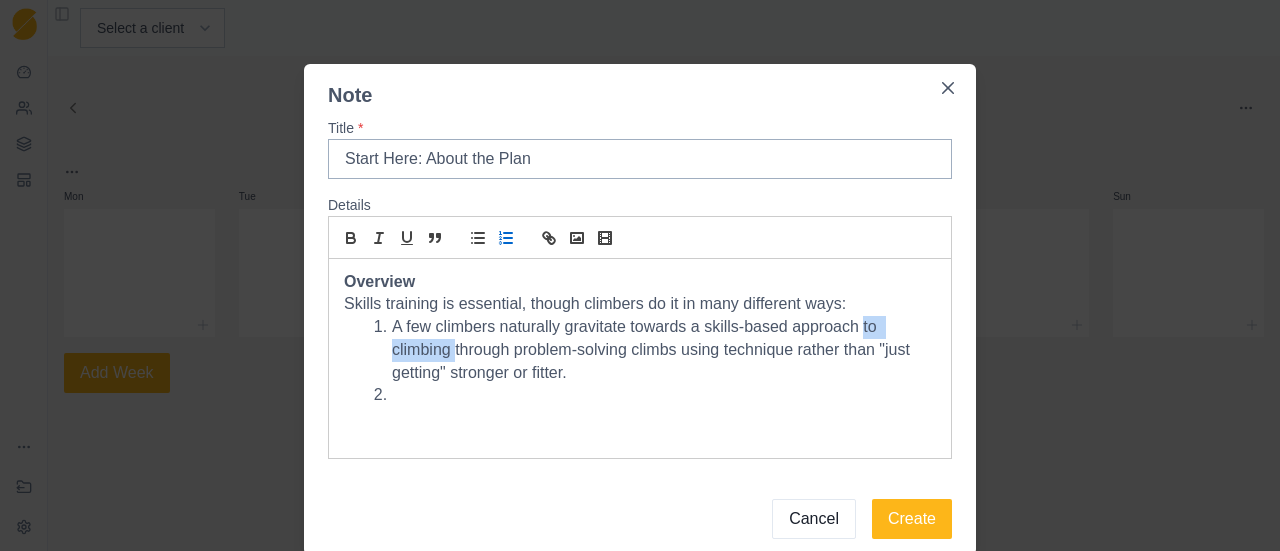 drag, startPoint x: 444, startPoint y: 354, endPoint x: 855, endPoint y: 335, distance: 411.43893 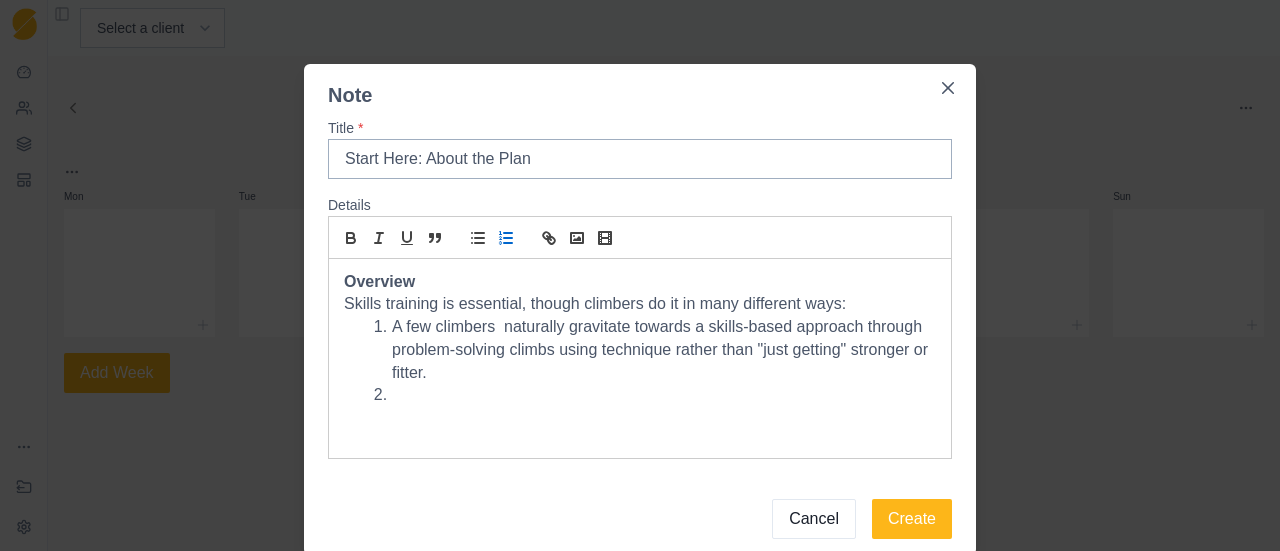click at bounding box center (652, 395) 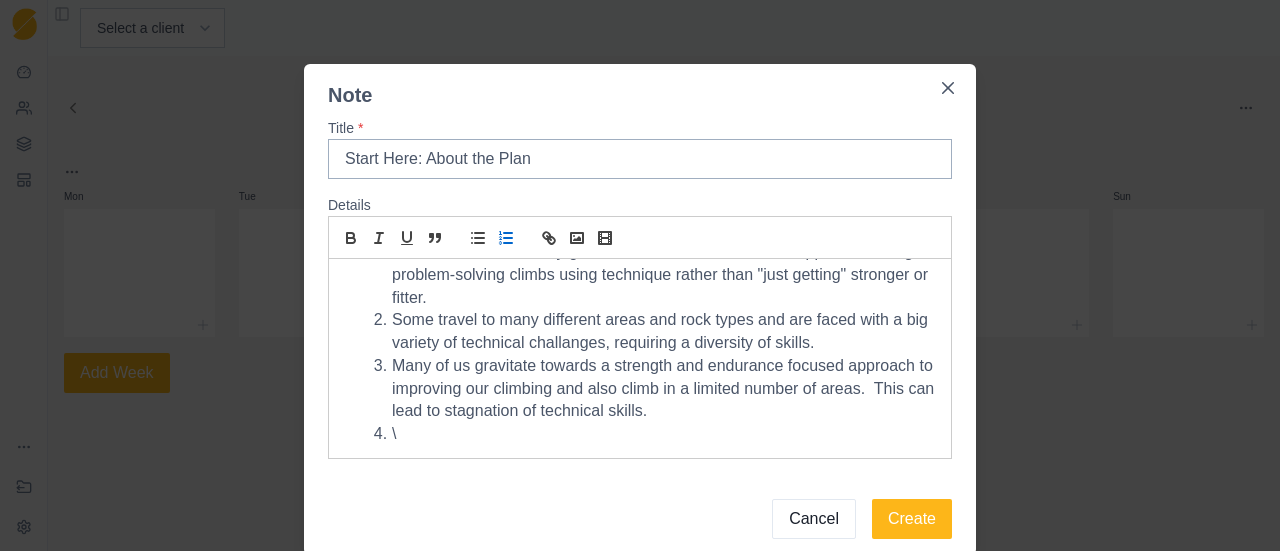 scroll, scrollTop: 74, scrollLeft: 0, axis: vertical 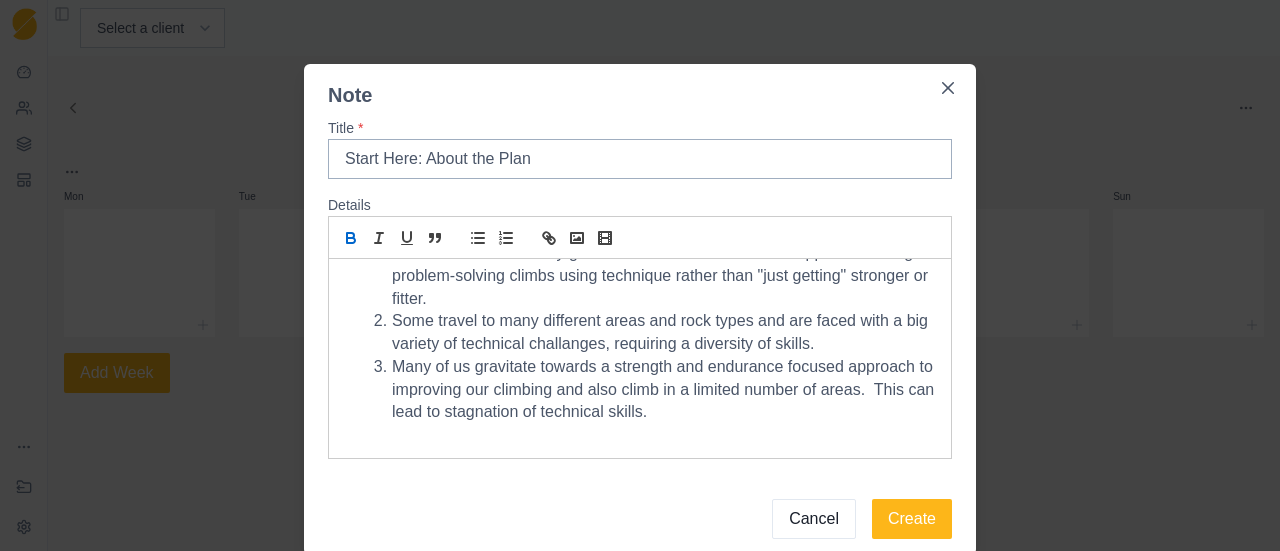click at bounding box center (350, 235) 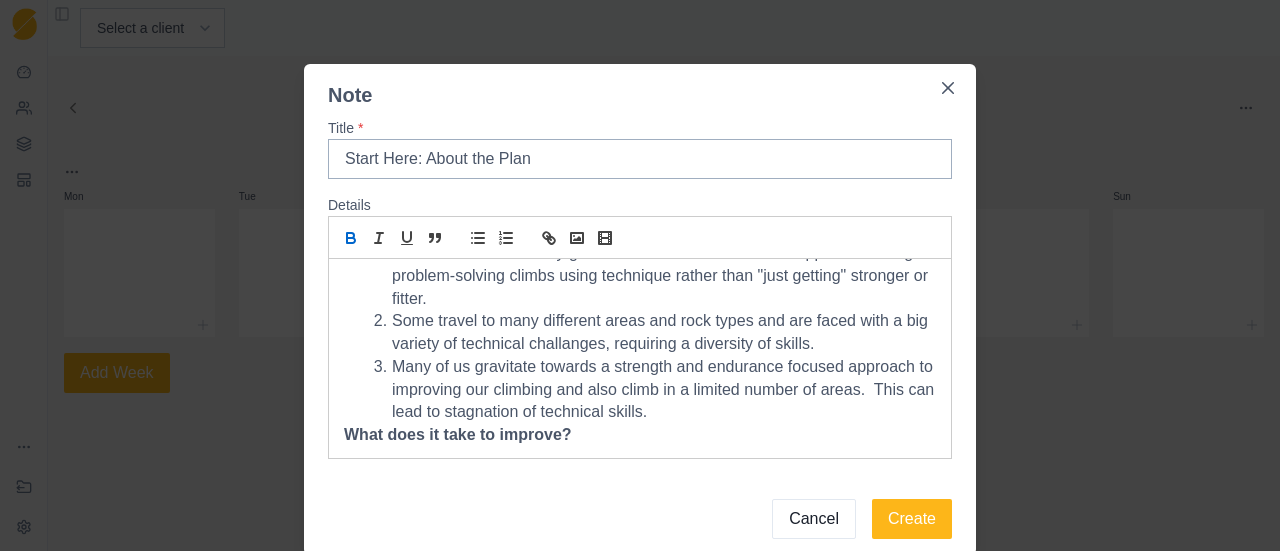 click on "Many of us gravitate towards a strength and endurance focused approach to improving our climbing and also climb in a limited number of areas.  This can lead to stagnation of technical skills." at bounding box center [652, 390] 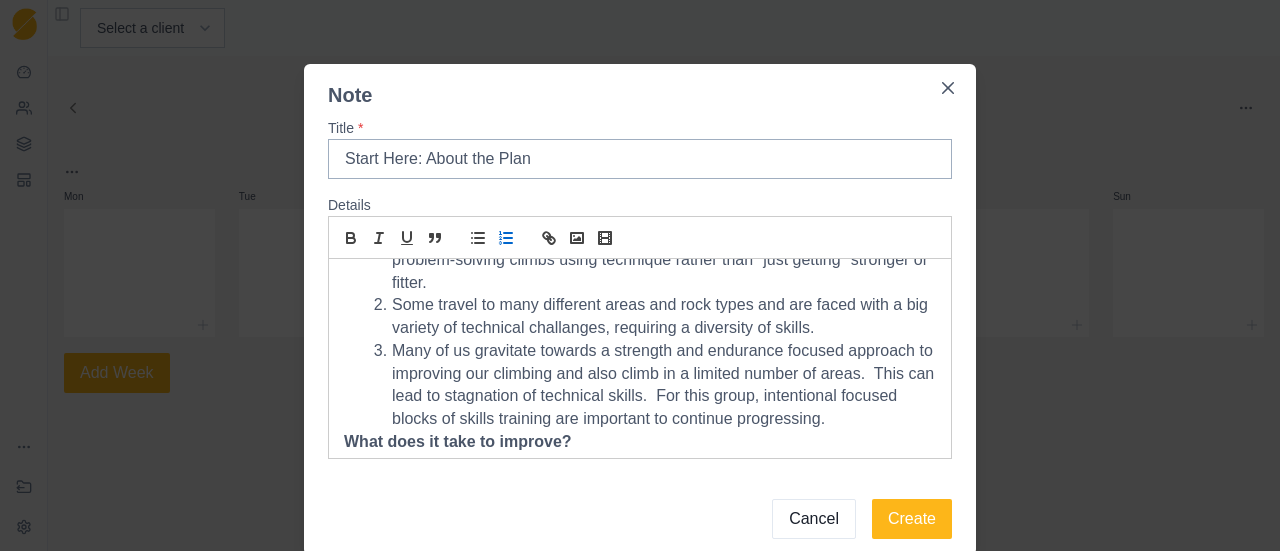 scroll, scrollTop: 97, scrollLeft: 0, axis: vertical 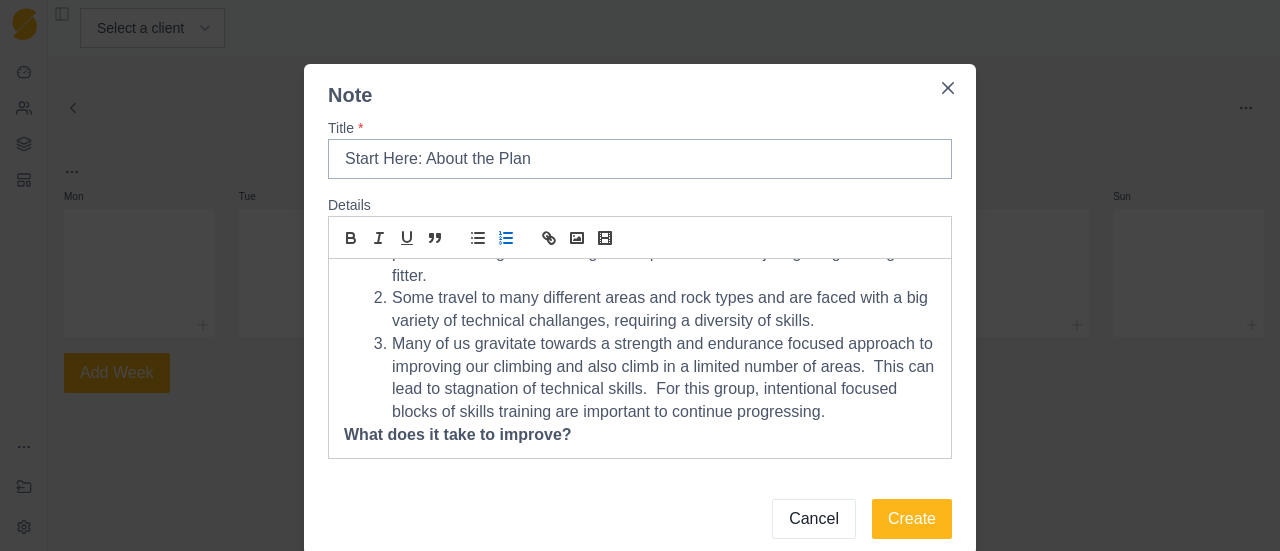 click on "What does it take to improve?" at bounding box center (640, 435) 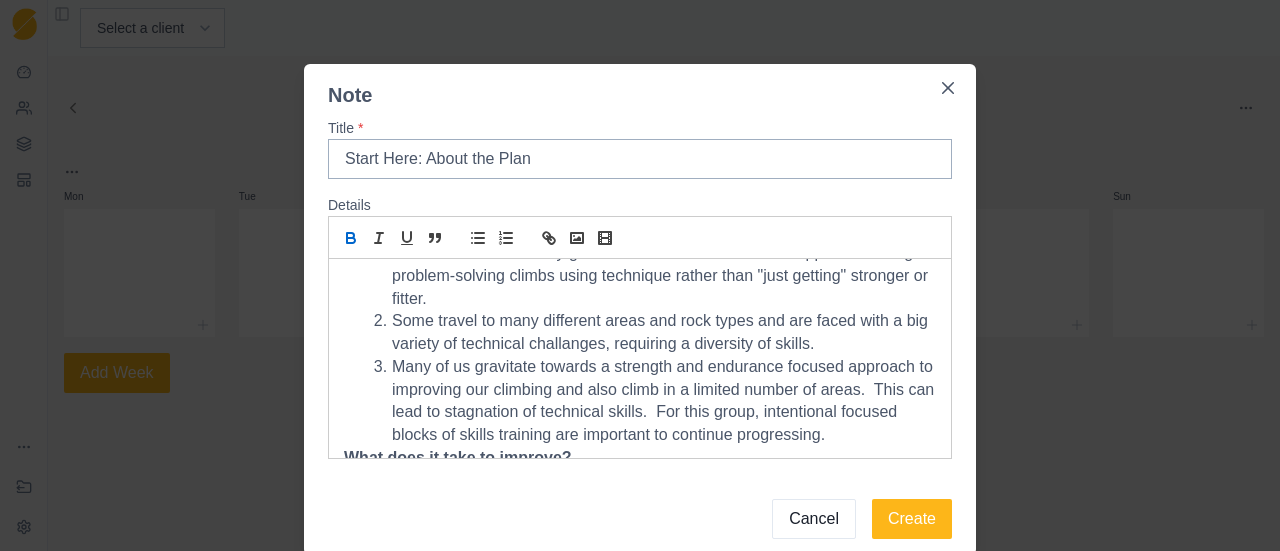 scroll, scrollTop: 97, scrollLeft: 0, axis: vertical 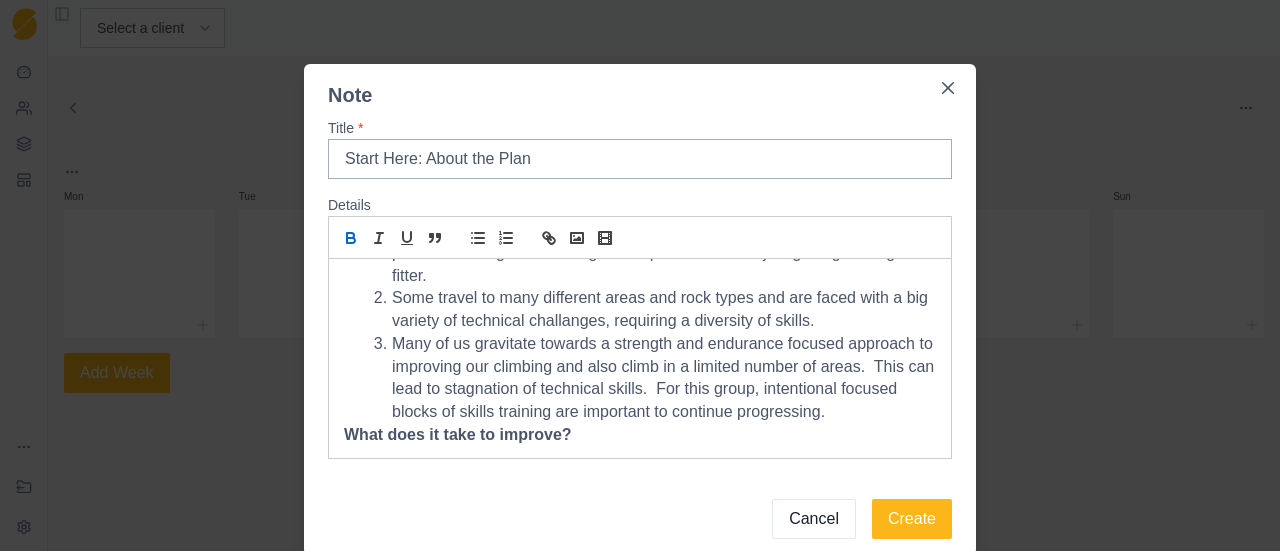 click on "Overview Skills training is essential, though climbers do it in many different ways: A few climbers naturally gravitate towards a skills-based approach through problem-solving climbs using technique rather than "just getting" stronger or fitter. Some travel to many different areas and rock types and are faced with a big variety of technical challanges, requiring a diversity of skills. Many of us gravitate towards a strength and endurance focused approach to improving our climbing and also climb in a limited number of areas. This can lead to stagnation of technical skills. For this group, intentional focused blocks of skills training are important to continue progressing. What does it take to improve?" at bounding box center (640, 310) 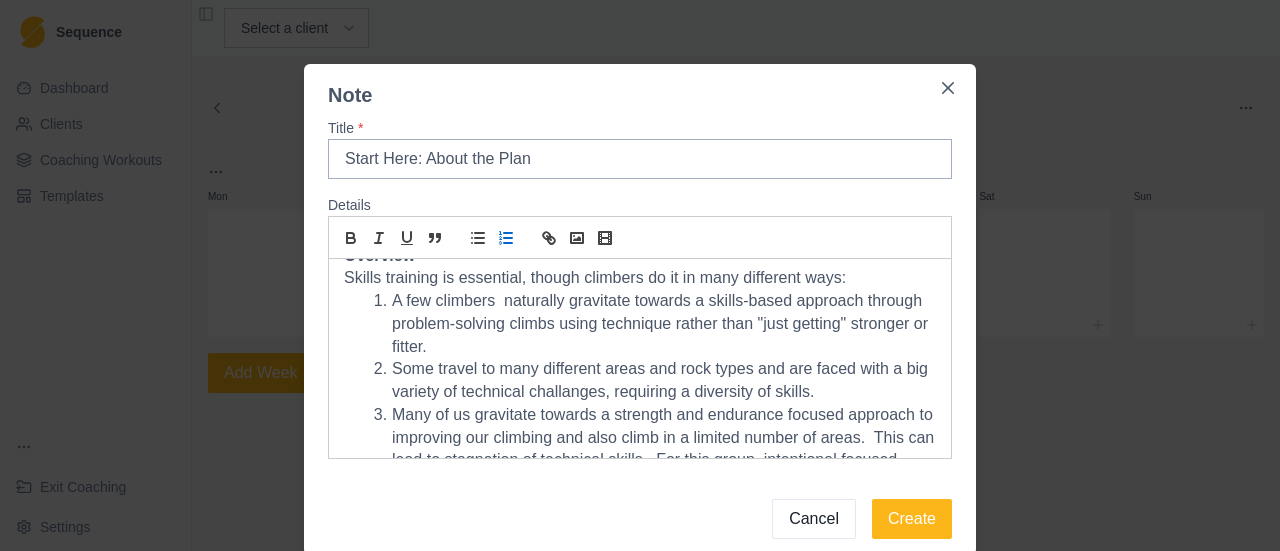 scroll, scrollTop: 0, scrollLeft: 0, axis: both 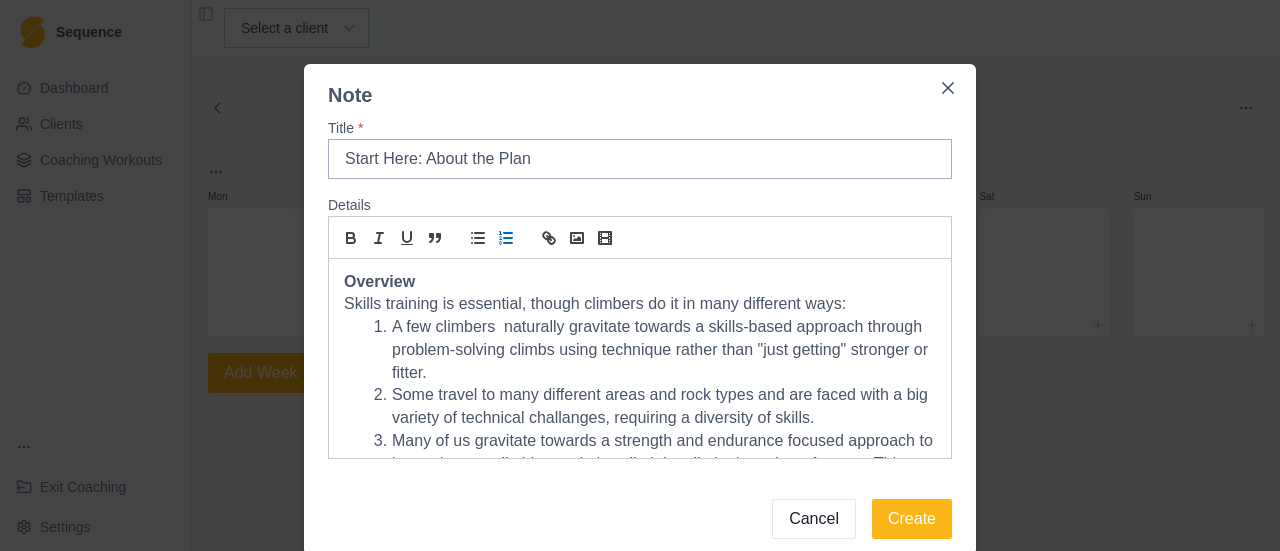 click on "Skills training is essential, though climbers do it in many different ways:" at bounding box center (640, 304) 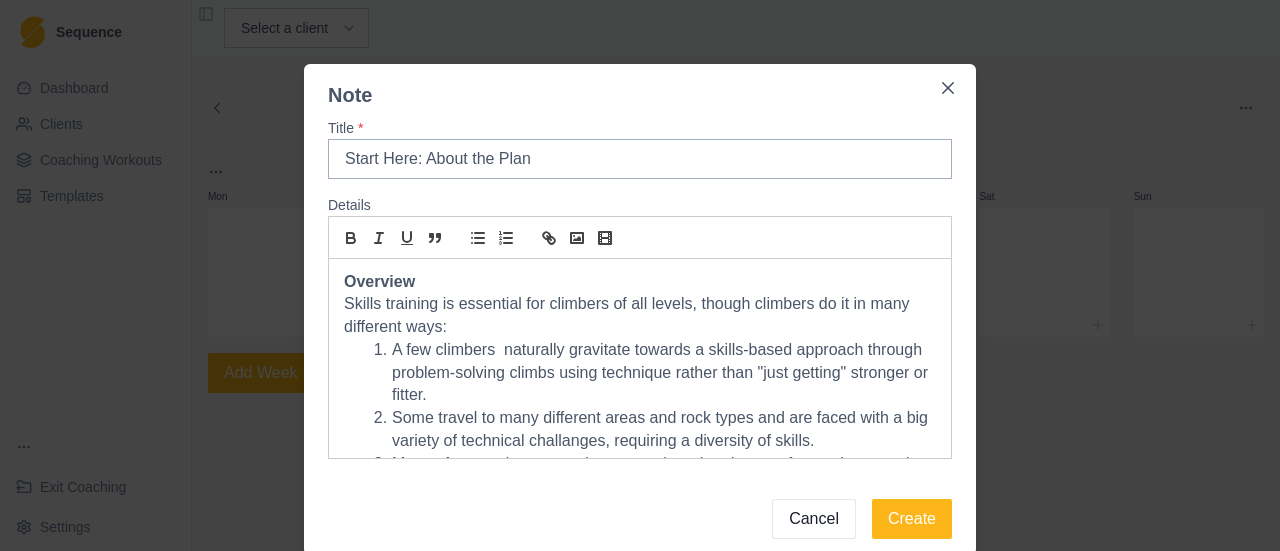 drag, startPoint x: 746, startPoint y: 305, endPoint x: 756, endPoint y: 358, distance: 53.935146 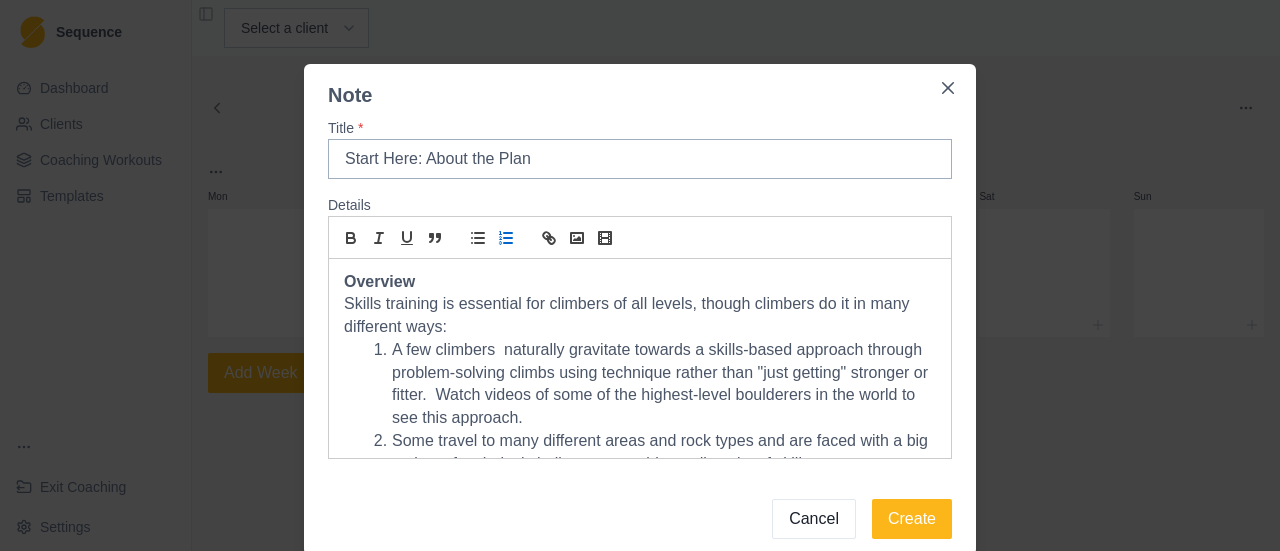drag, startPoint x: 885, startPoint y: 399, endPoint x: 913, endPoint y: 462, distance: 68.942 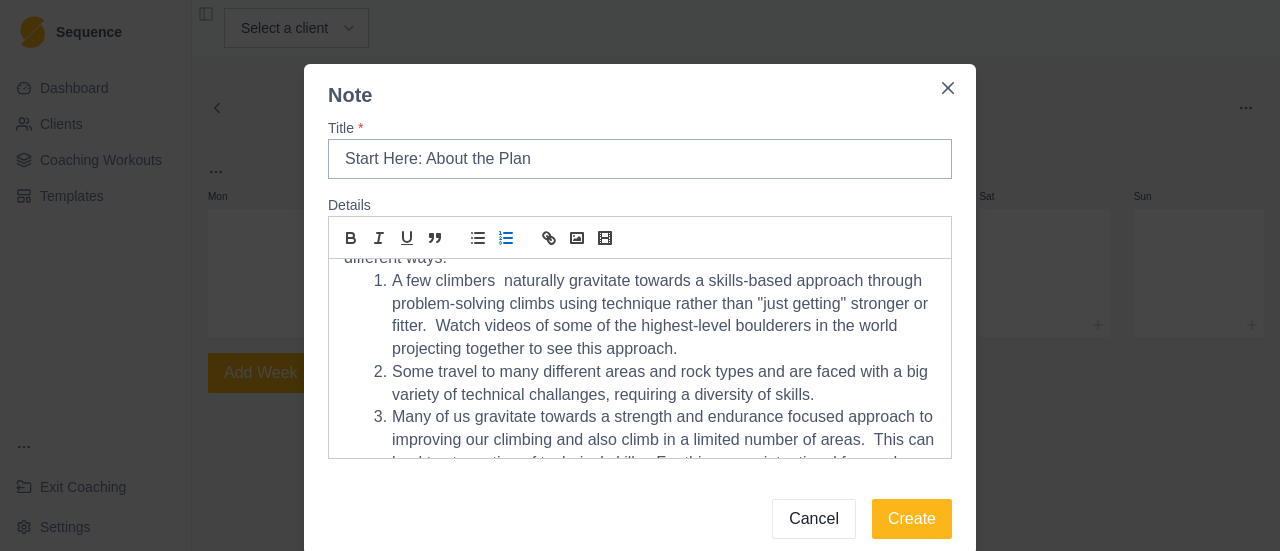 scroll, scrollTop: 100, scrollLeft: 0, axis: vertical 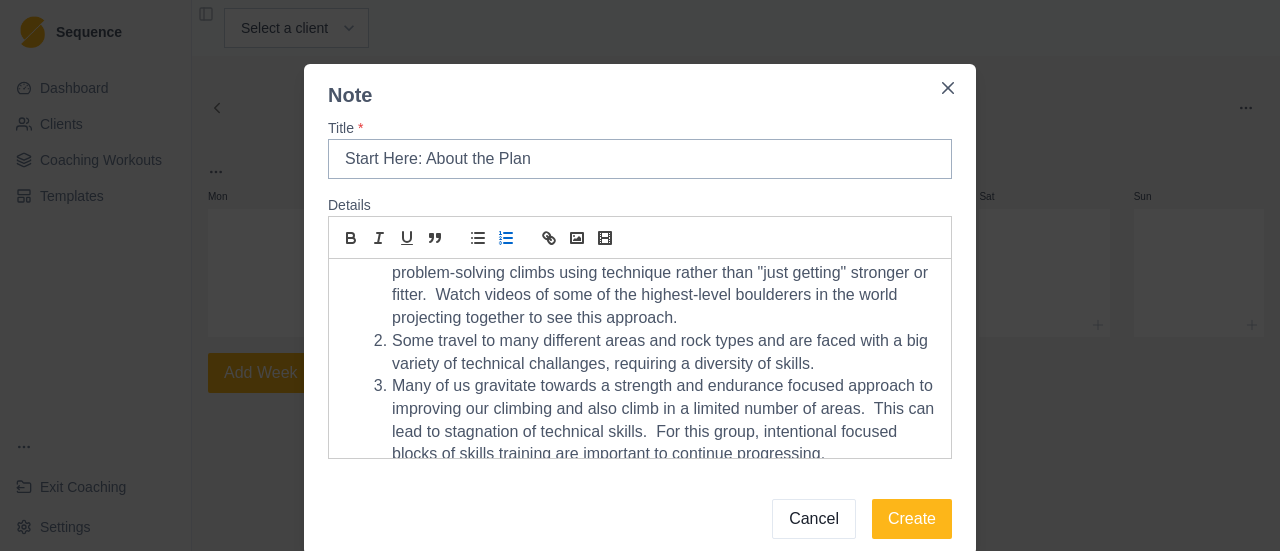 click on "Some travel to many different areas and rock types and are faced with a big variety of technical challanges, requiring a diversity of skills." at bounding box center (652, 352) 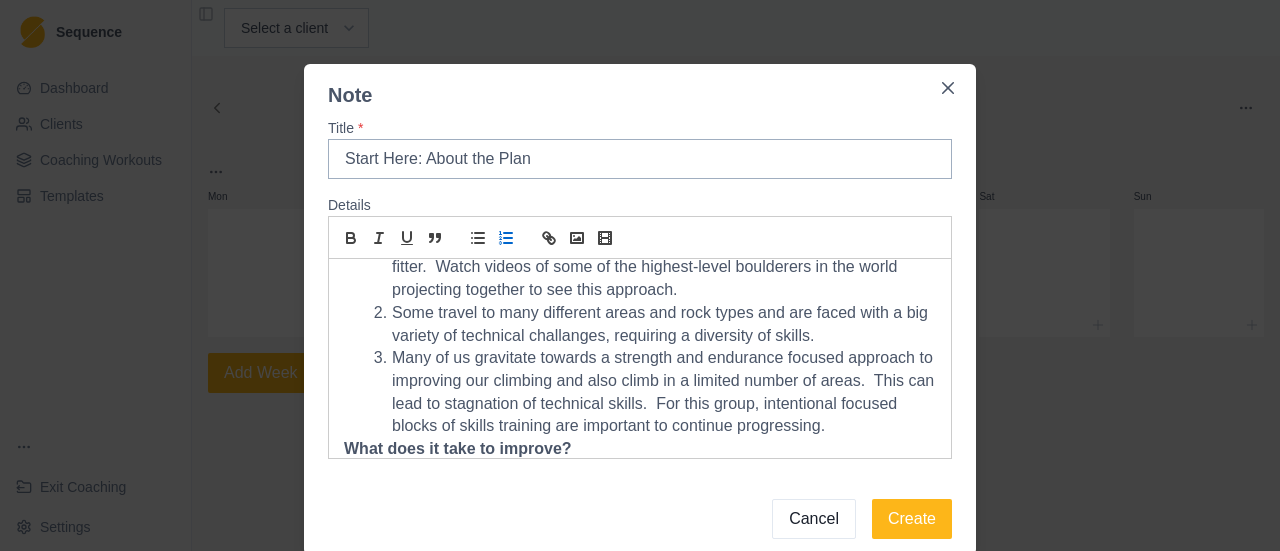 scroll, scrollTop: 142, scrollLeft: 0, axis: vertical 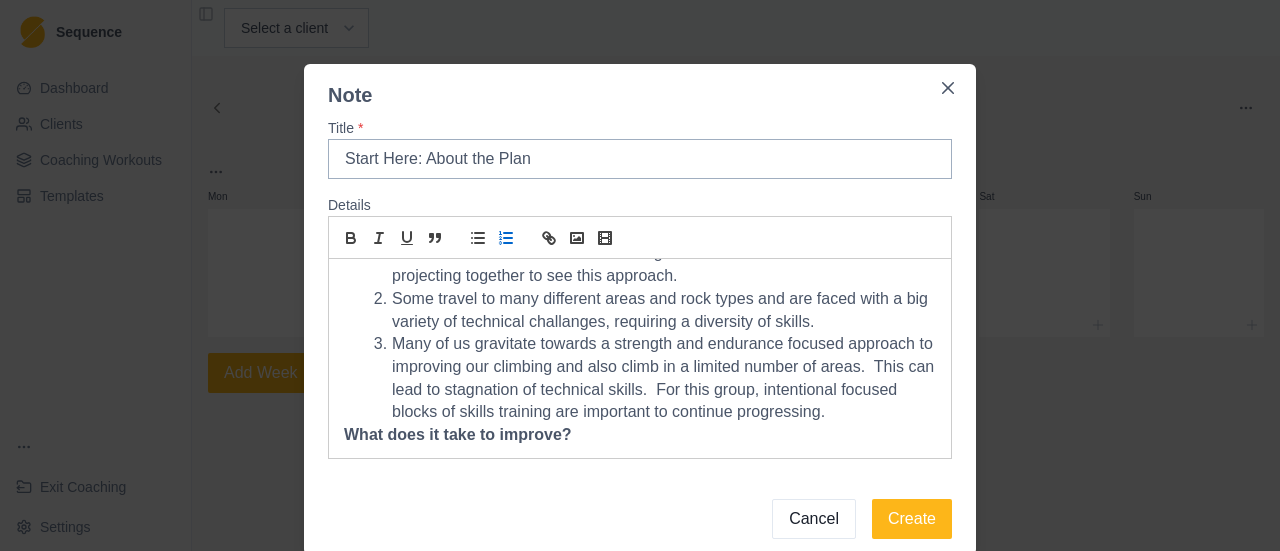 click on "What does it take to improve?" at bounding box center [640, 435] 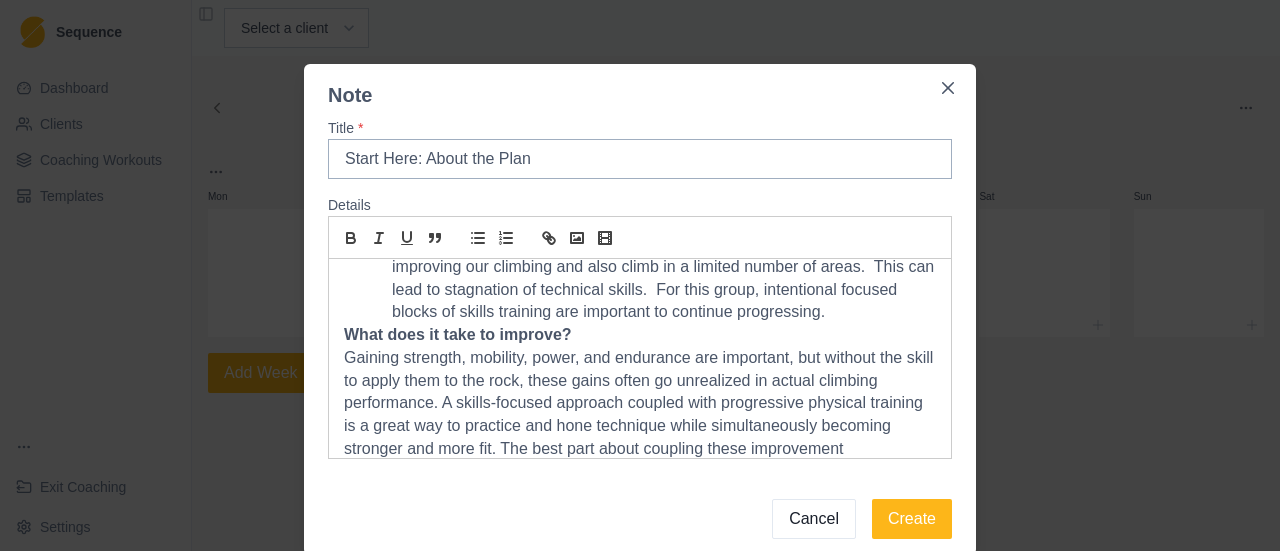 scroll, scrollTop: 264, scrollLeft: 0, axis: vertical 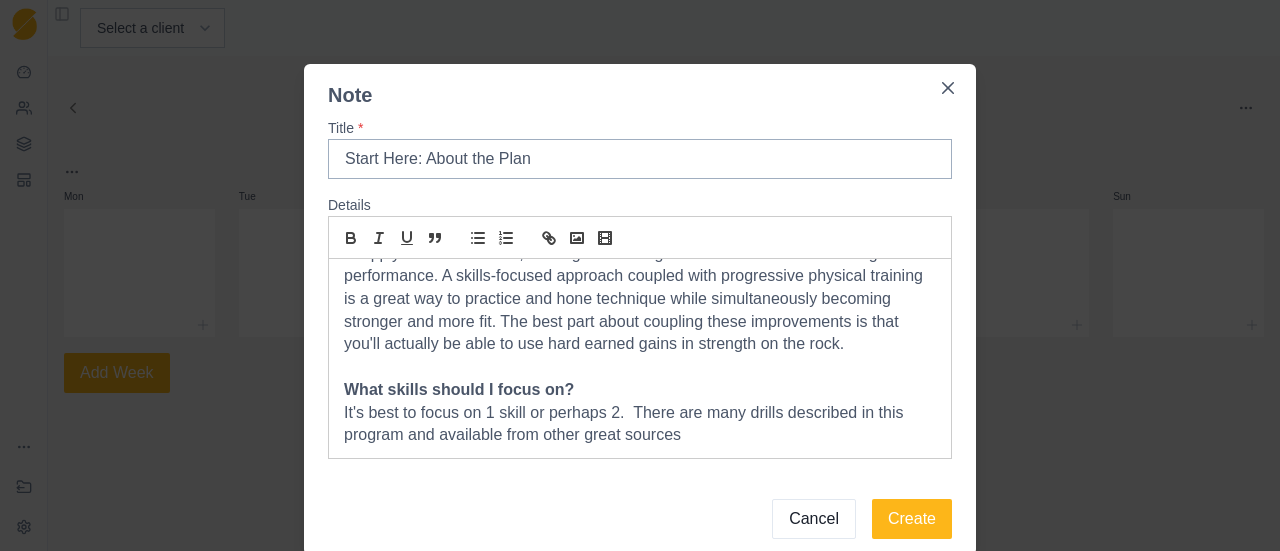click on "It's best to focus on 1 skill or perhaps 2.  There are many drills described in this program and available from other great sources" at bounding box center [640, 424] 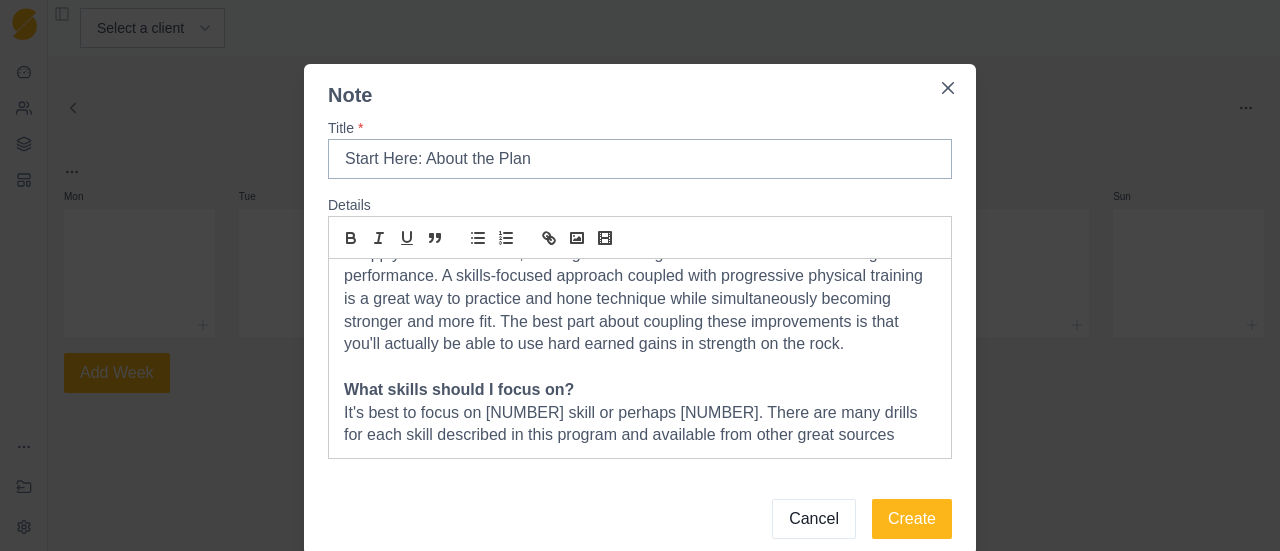 click on "It's best to focus on [NUMBER] skill or perhaps [NUMBER]. There are many drills for each skill described in this program and available from other great sources" at bounding box center (640, 424) 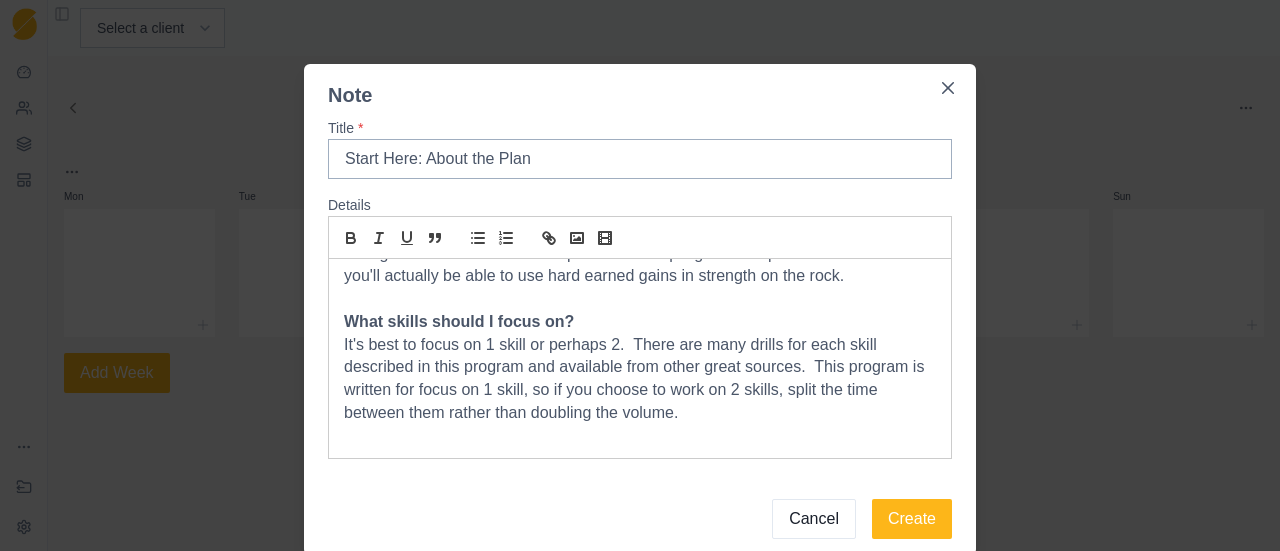 scroll, scrollTop: 190, scrollLeft: 0, axis: vertical 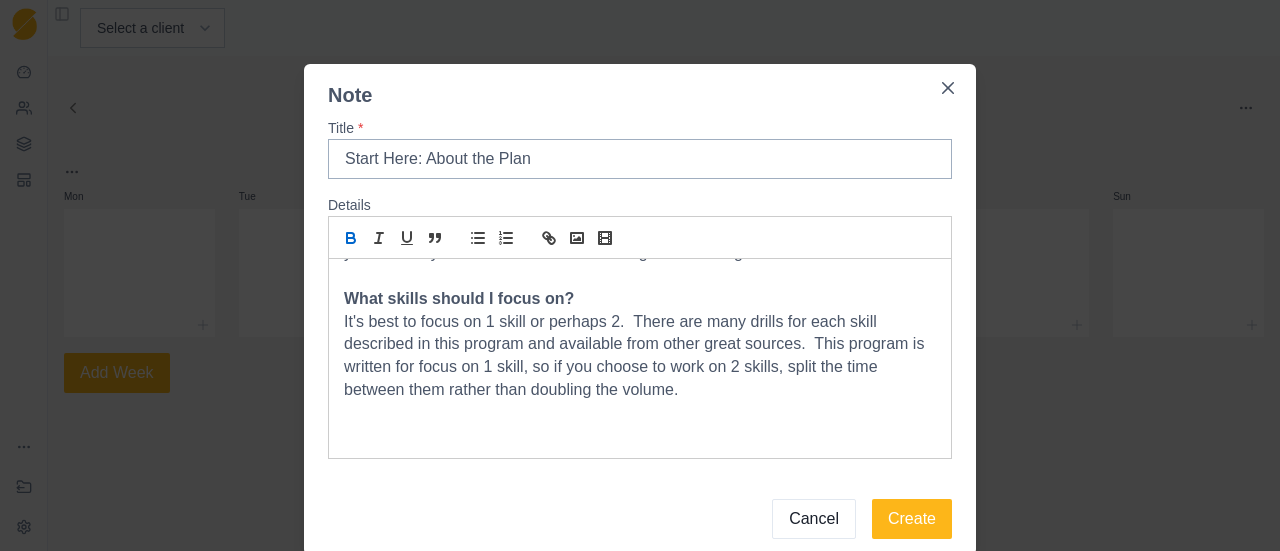 click at bounding box center [351, 238] 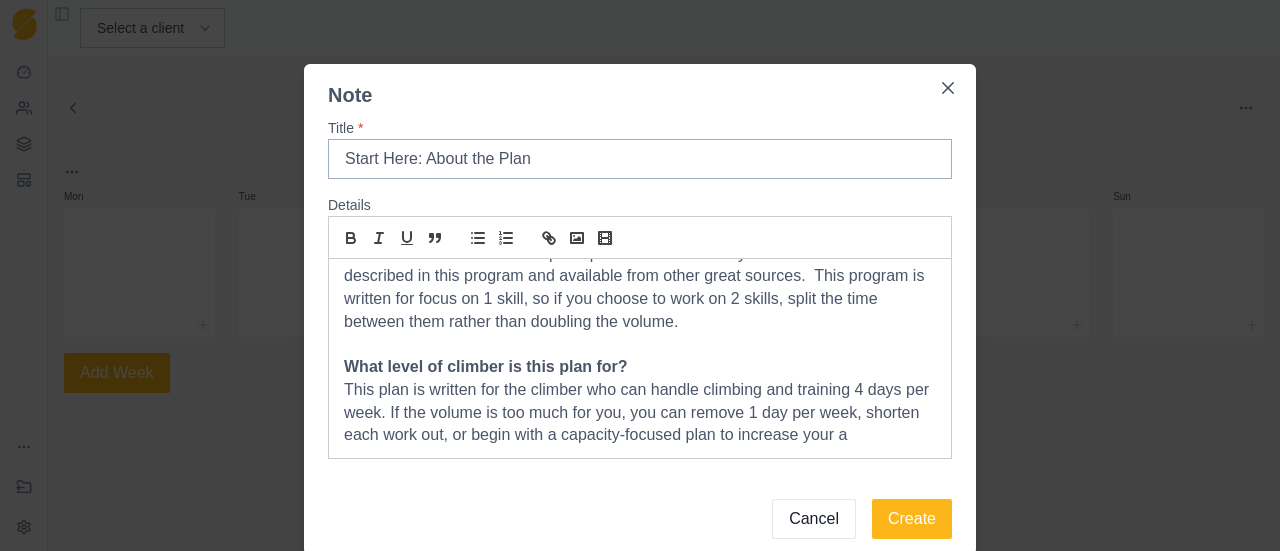 scroll, scrollTop: 282, scrollLeft: 0, axis: vertical 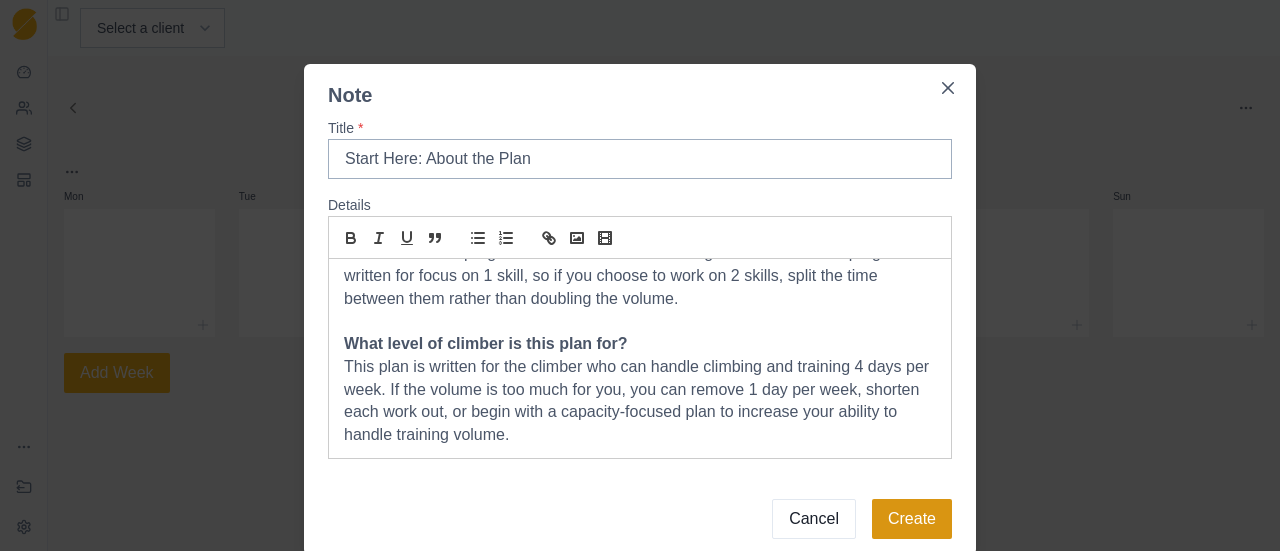click on "Create" at bounding box center [912, 519] 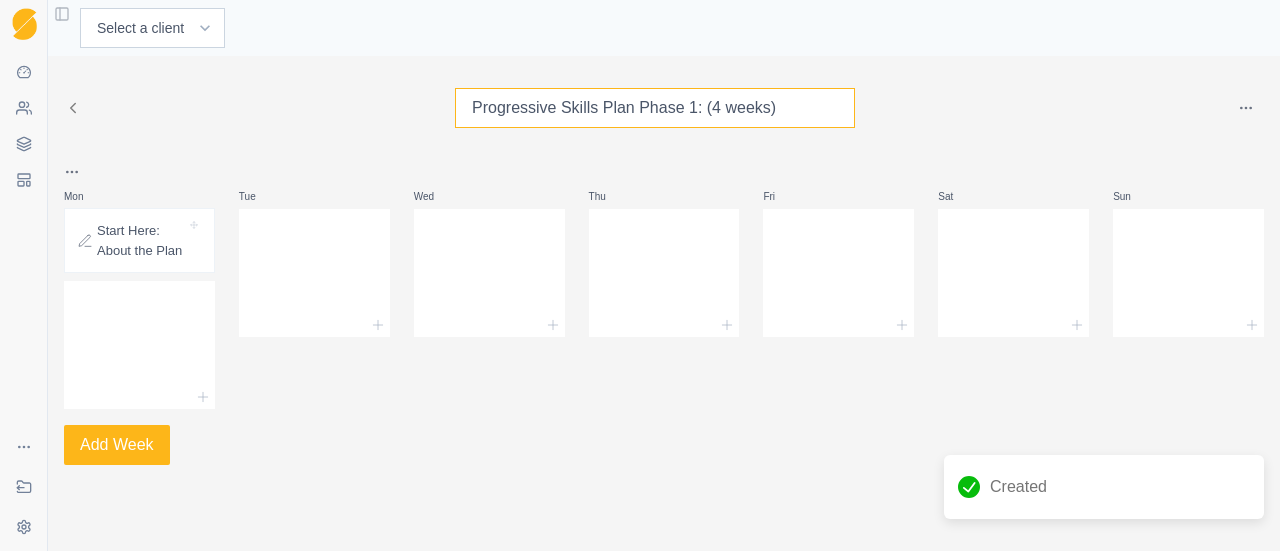 click on "Progressive Skills Plan Phase 1: (4 weeks)" at bounding box center [655, 108] 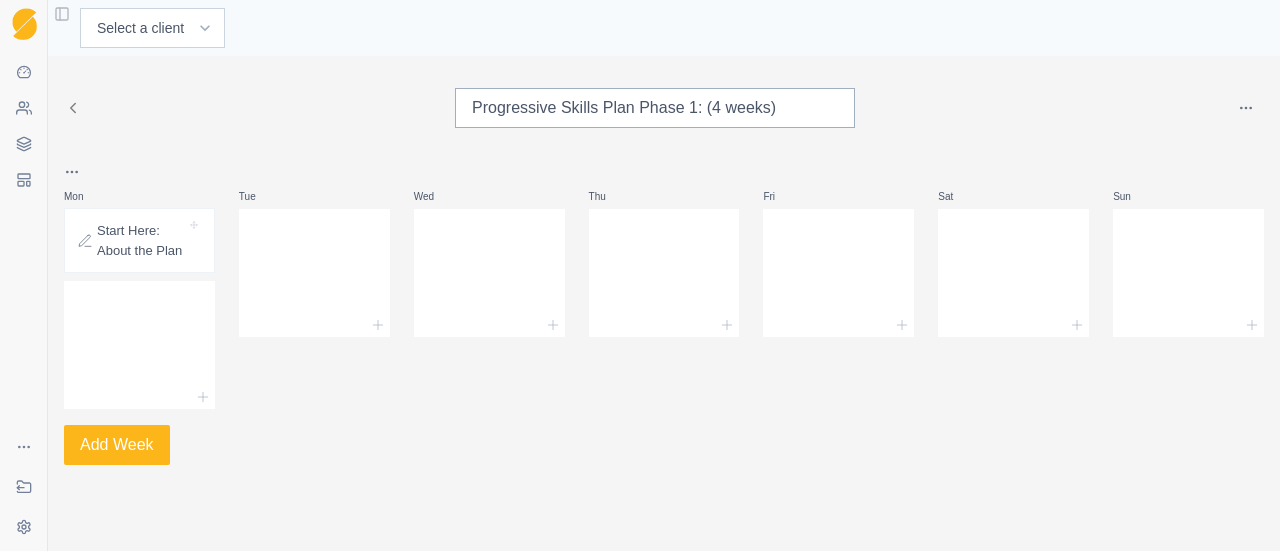 click at bounding box center (1041, 108) 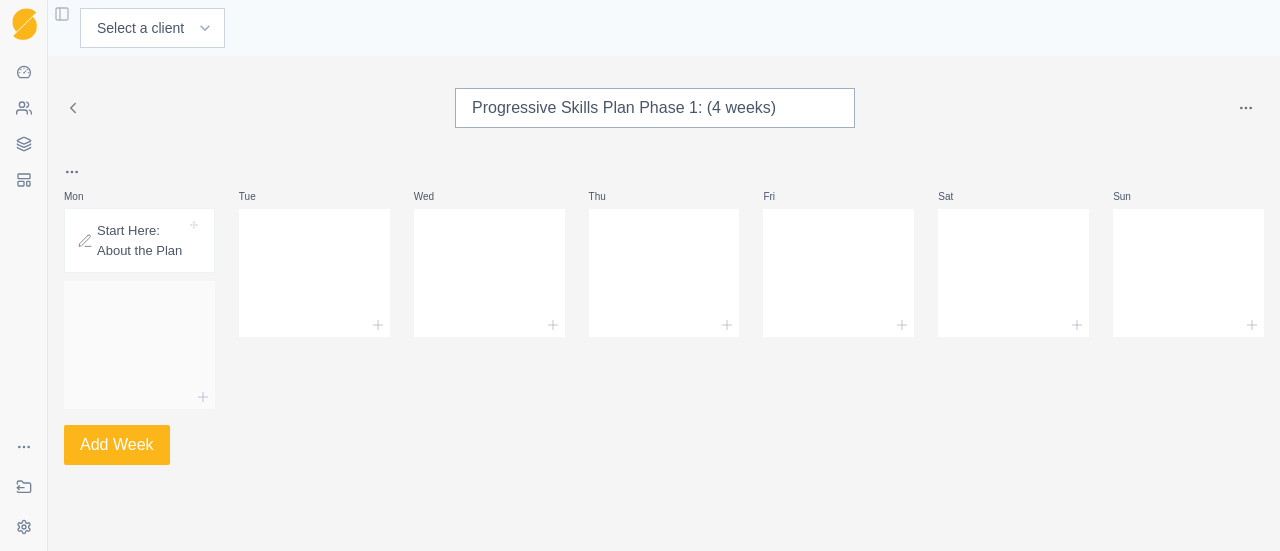 click at bounding box center [139, 341] 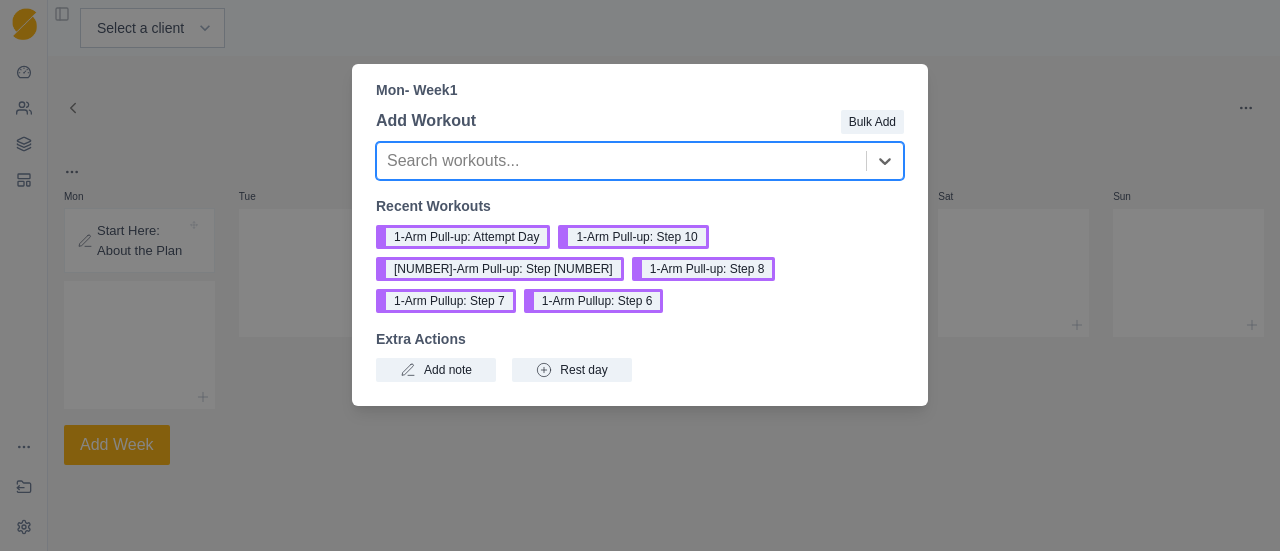 drag, startPoint x: 608, startPoint y: 160, endPoint x: 365, endPoint y: 163, distance: 243.01852 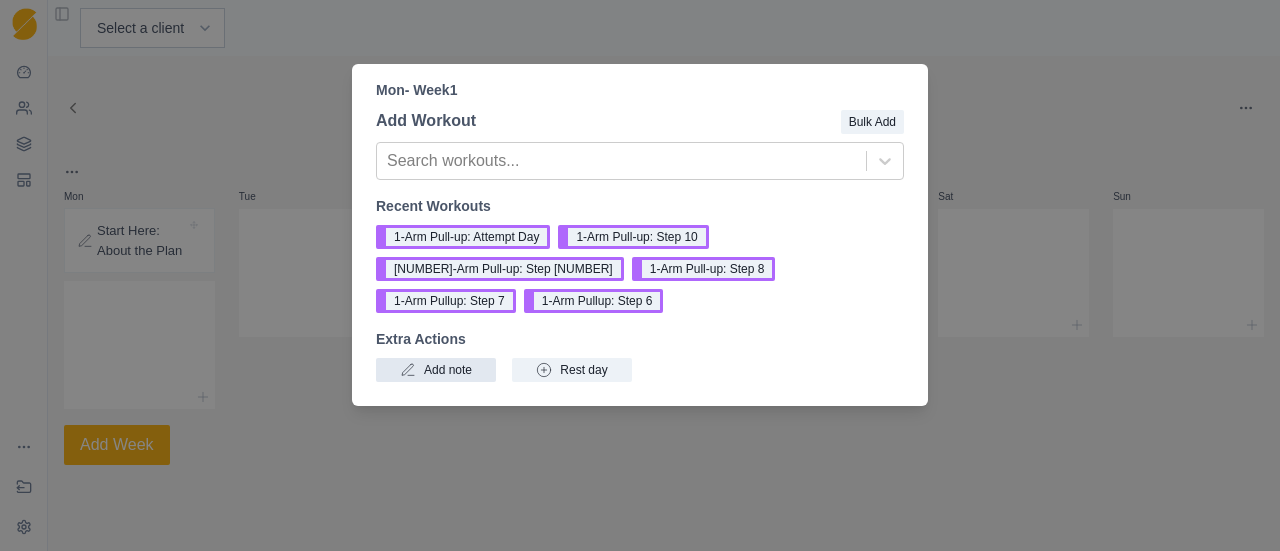 click on "Add note" at bounding box center [436, 370] 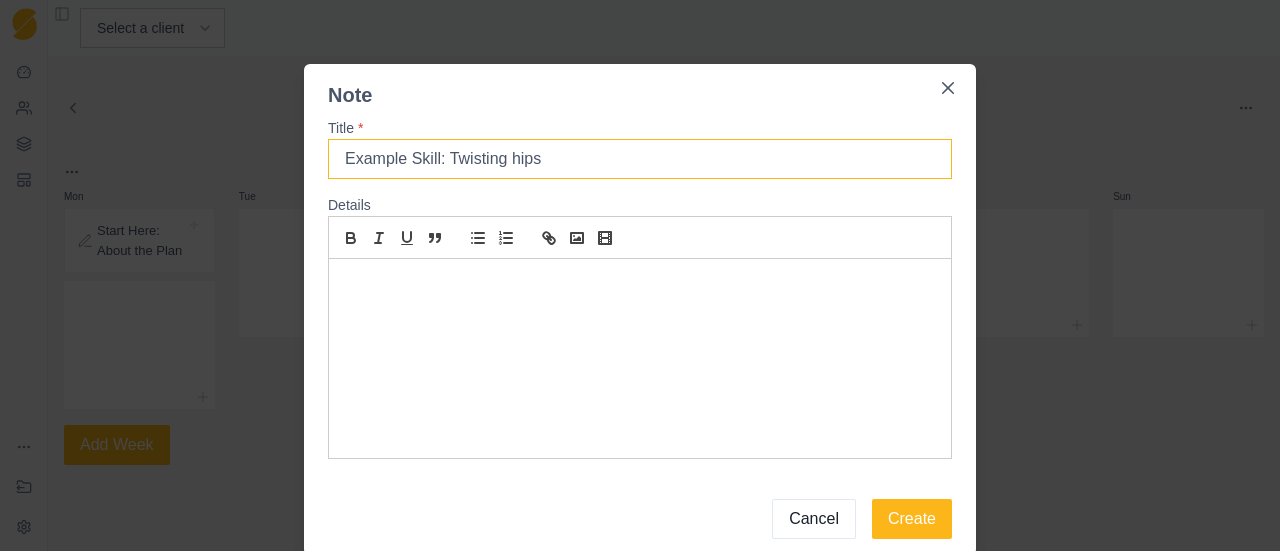 drag, startPoint x: 564, startPoint y: 159, endPoint x: 439, endPoint y: 175, distance: 126.01984 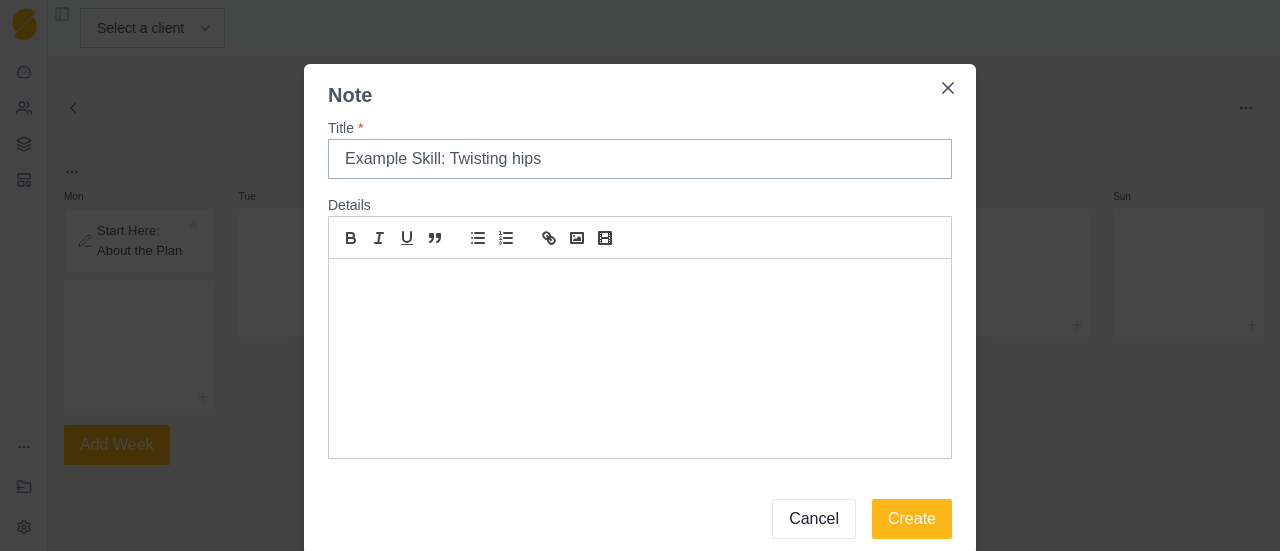 type on "Example Skill: Twisting hips" 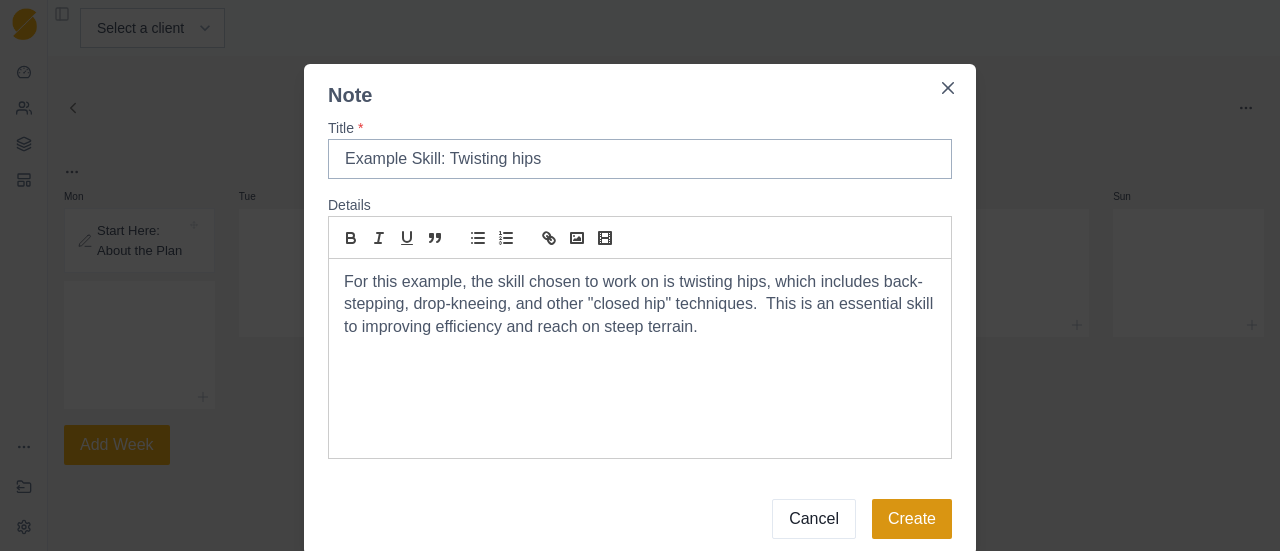 click on "Create" at bounding box center [912, 519] 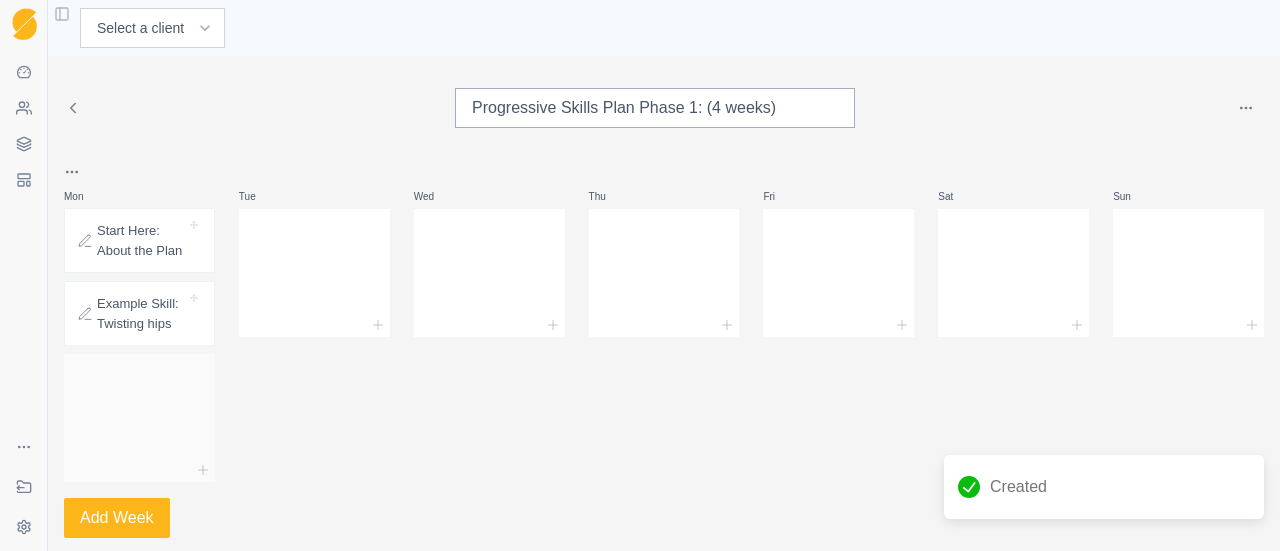 click at bounding box center [139, 414] 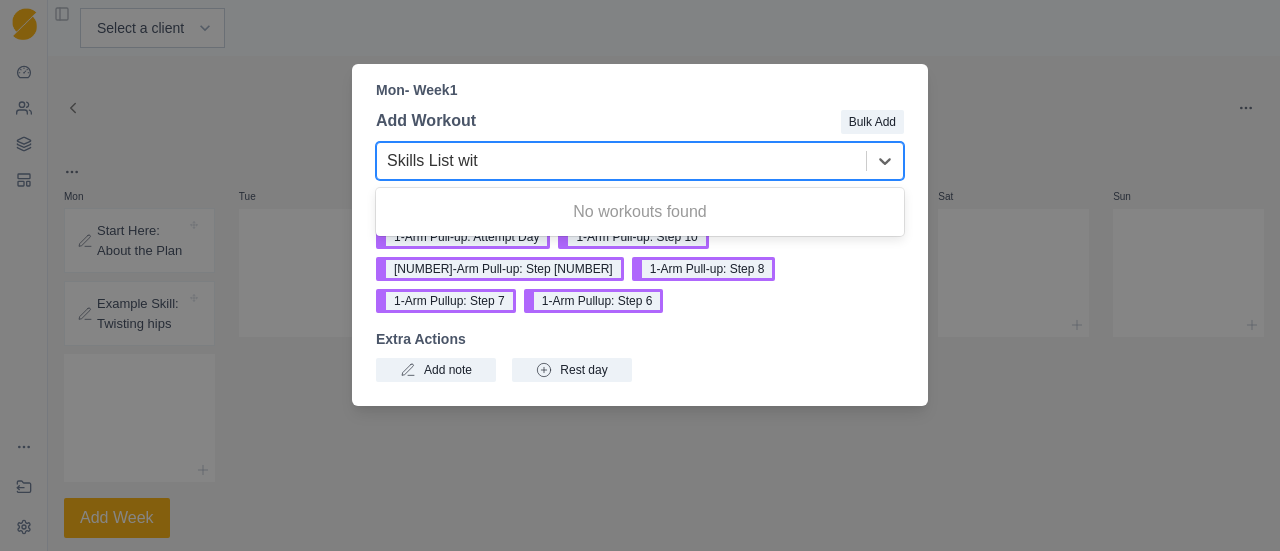 type on "Skills List with" 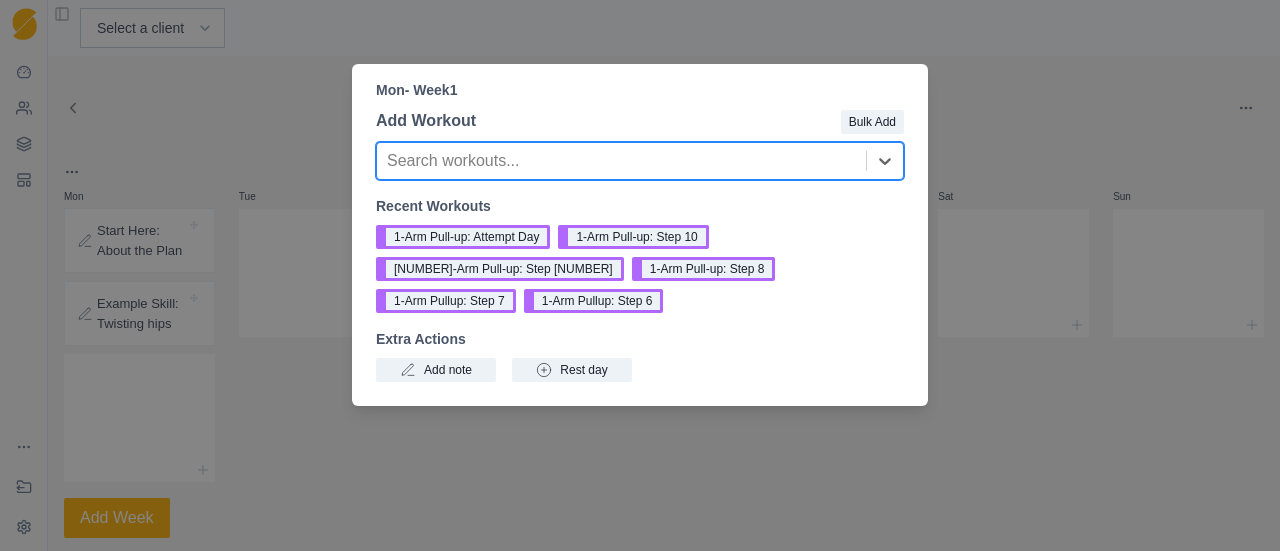 click at bounding box center (621, 161) 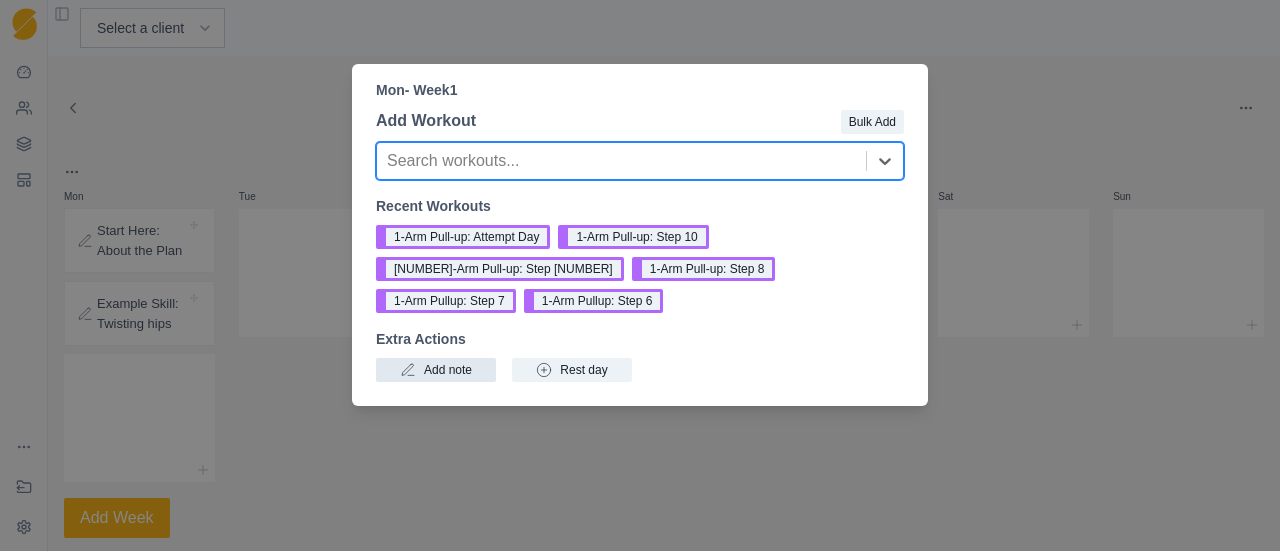 click on "Add note" at bounding box center [436, 370] 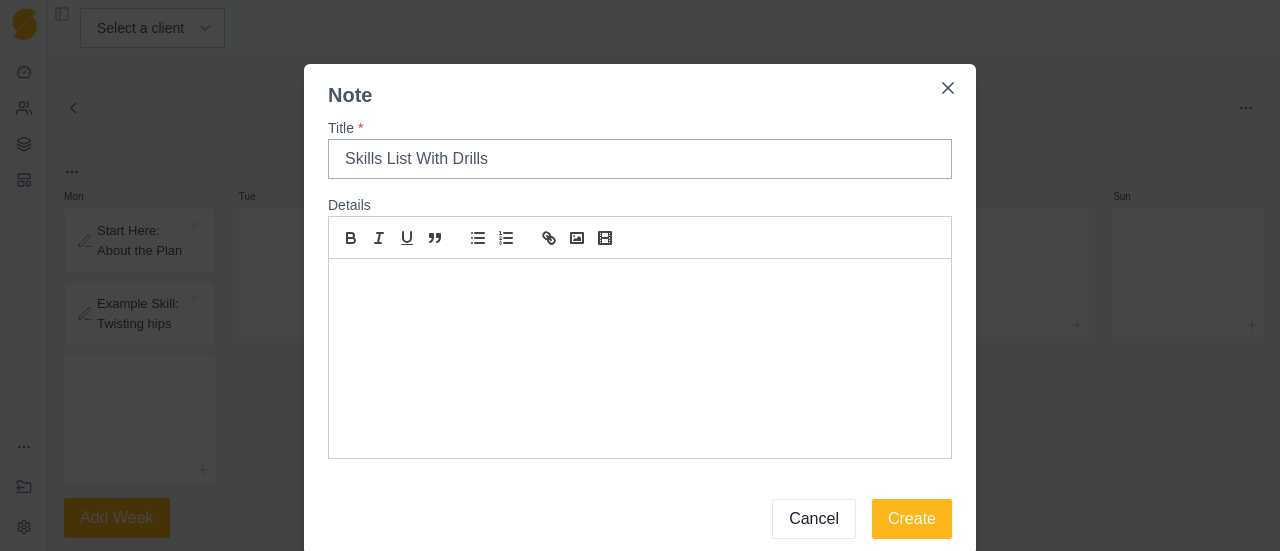 type on "Skills List With Drills" 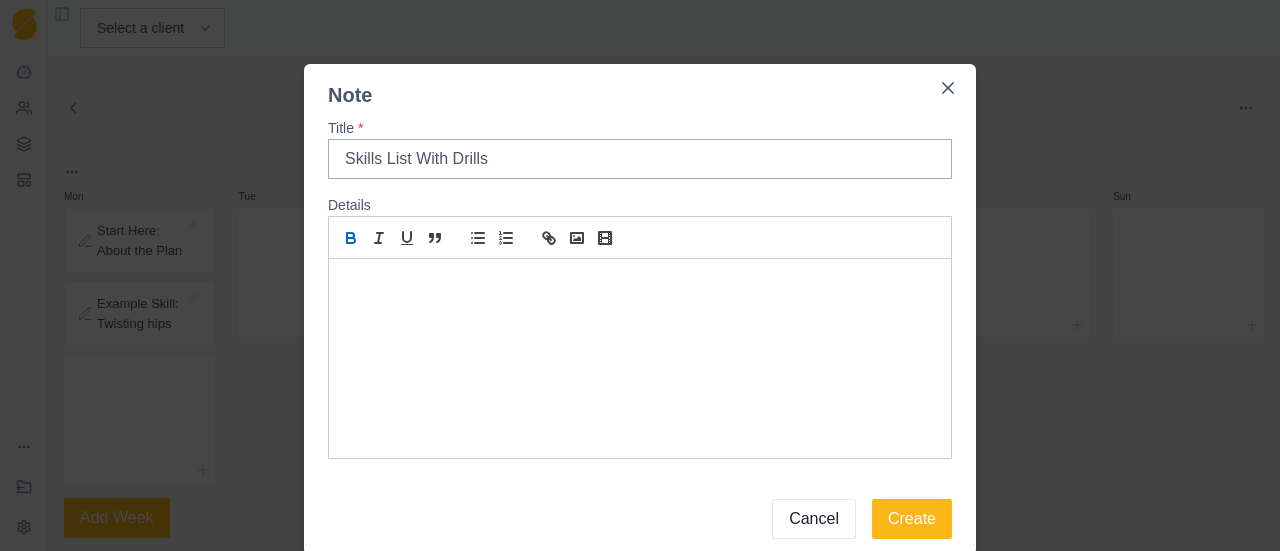 click at bounding box center (351, 238) 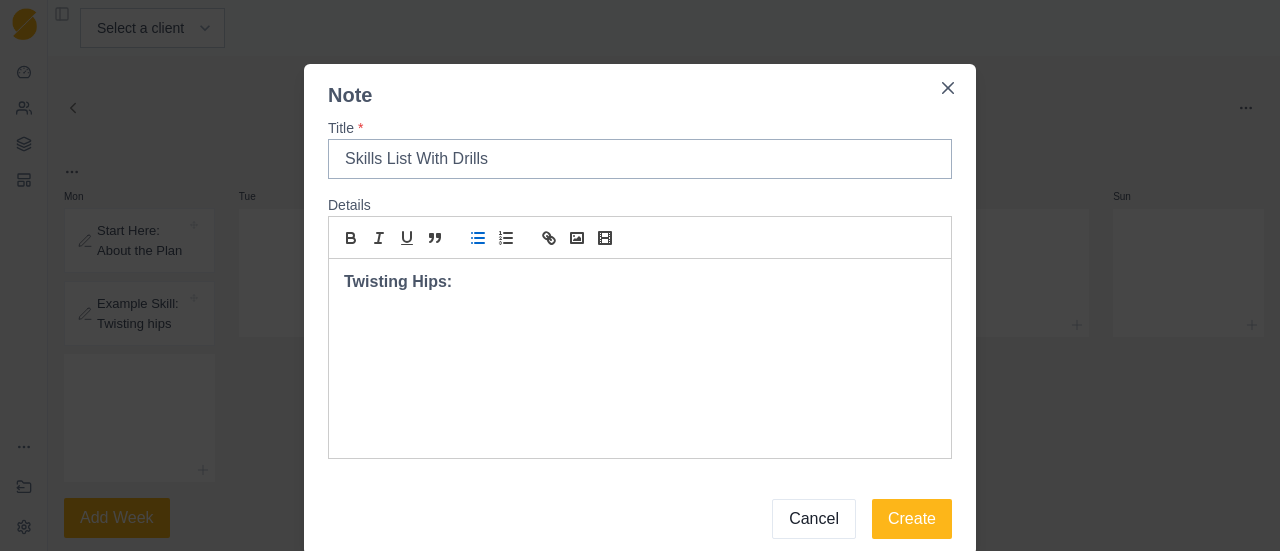 click at bounding box center [478, 238] 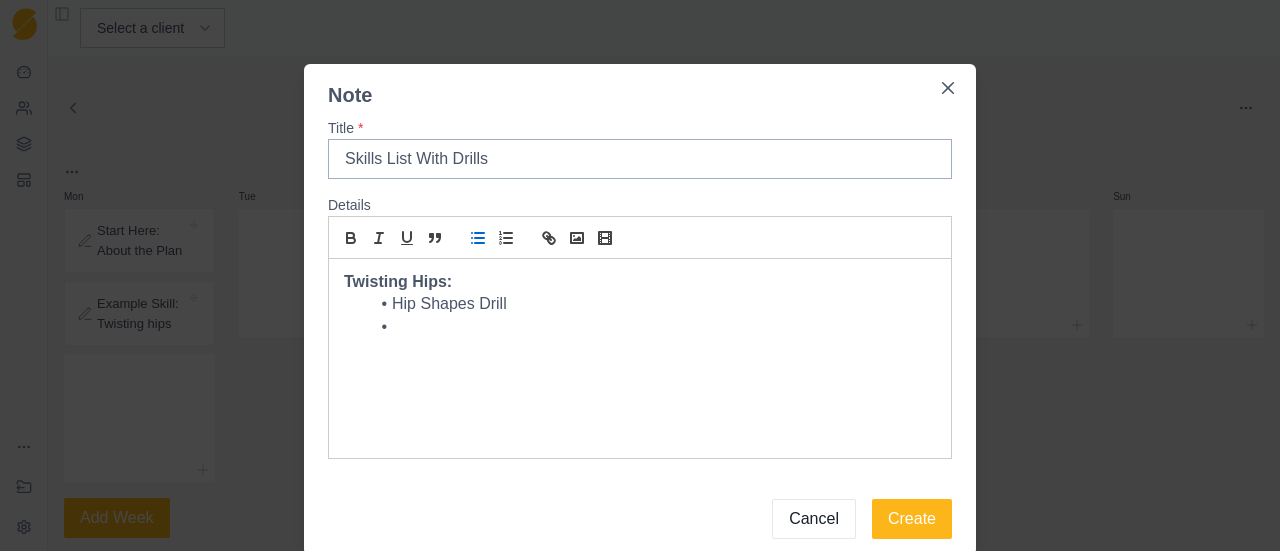 click on "Twisting Hips: Hip Shapes Drill" at bounding box center [640, 384] 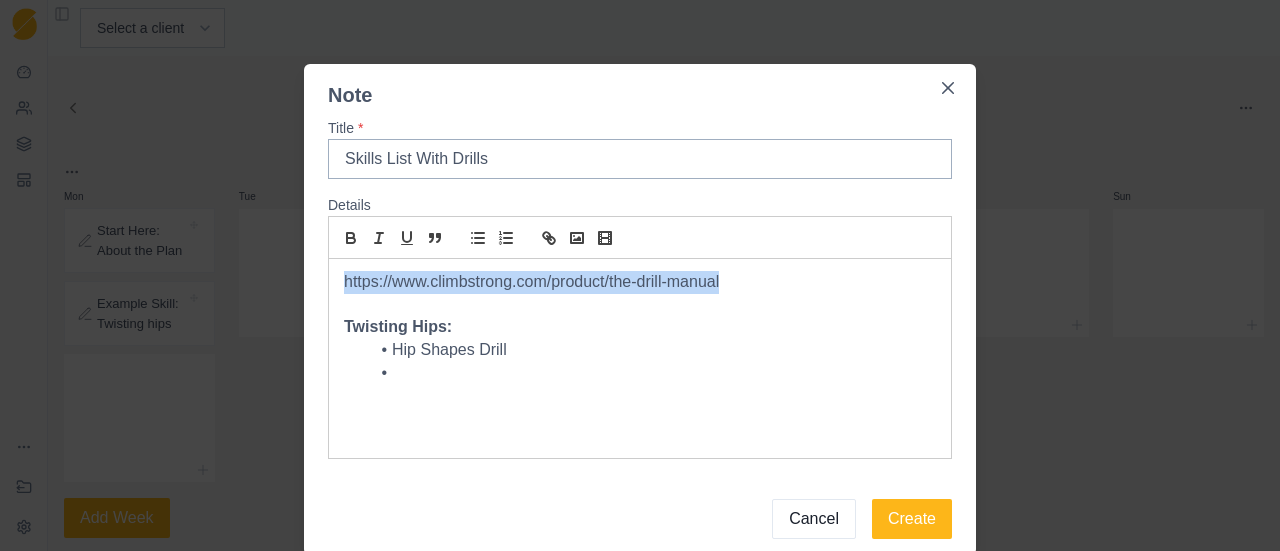 drag, startPoint x: 741, startPoint y: 271, endPoint x: 179, endPoint y: 288, distance: 562.2571 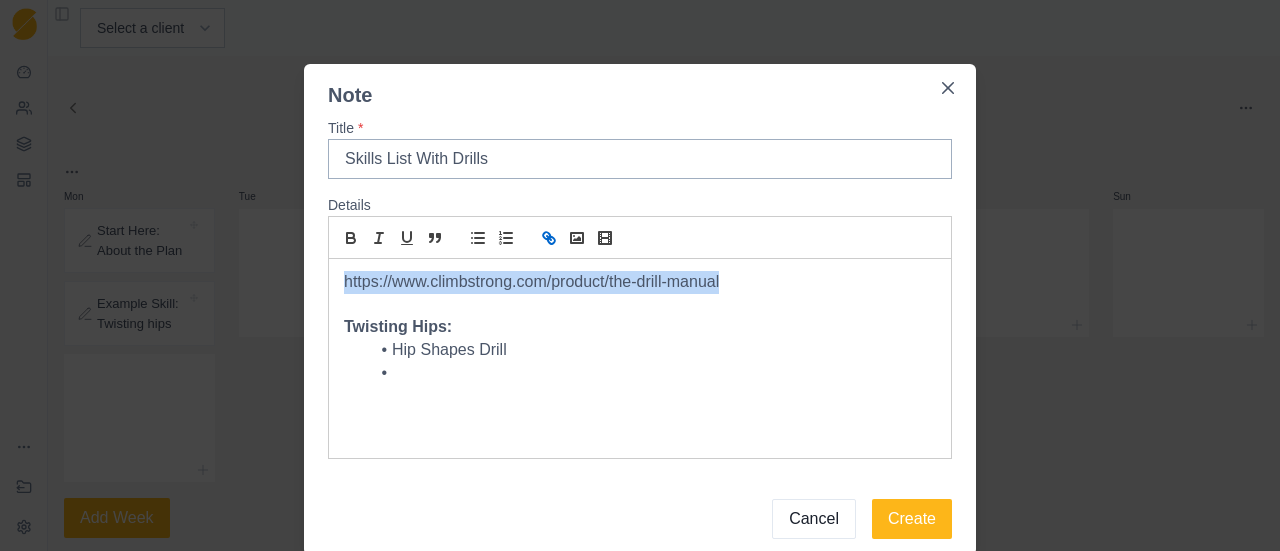 click at bounding box center [549, 238] 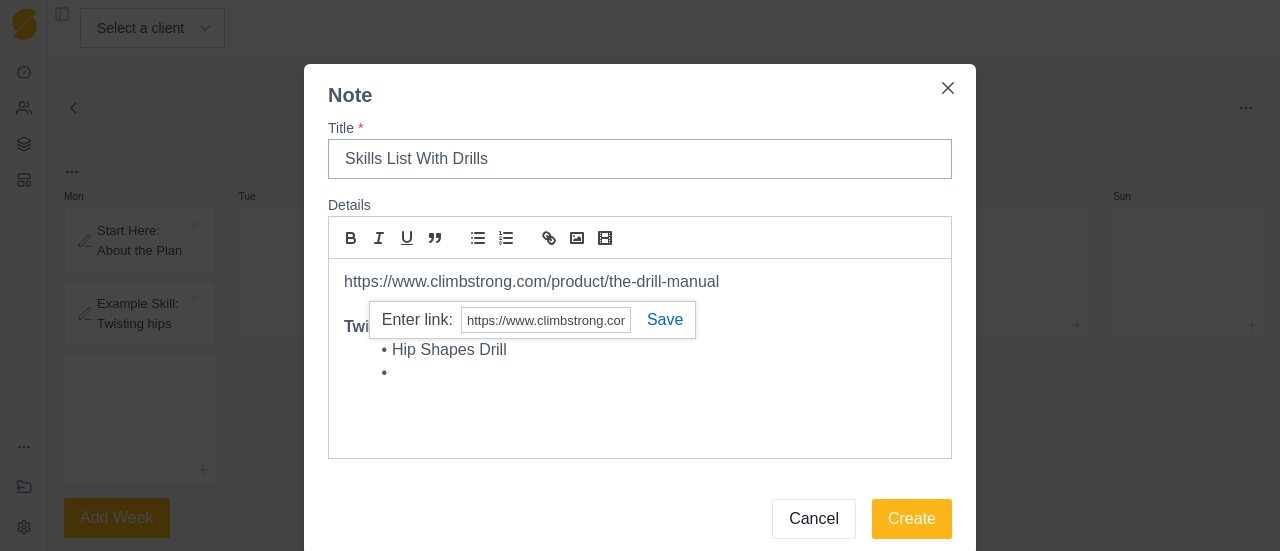 click at bounding box center [657, 319] 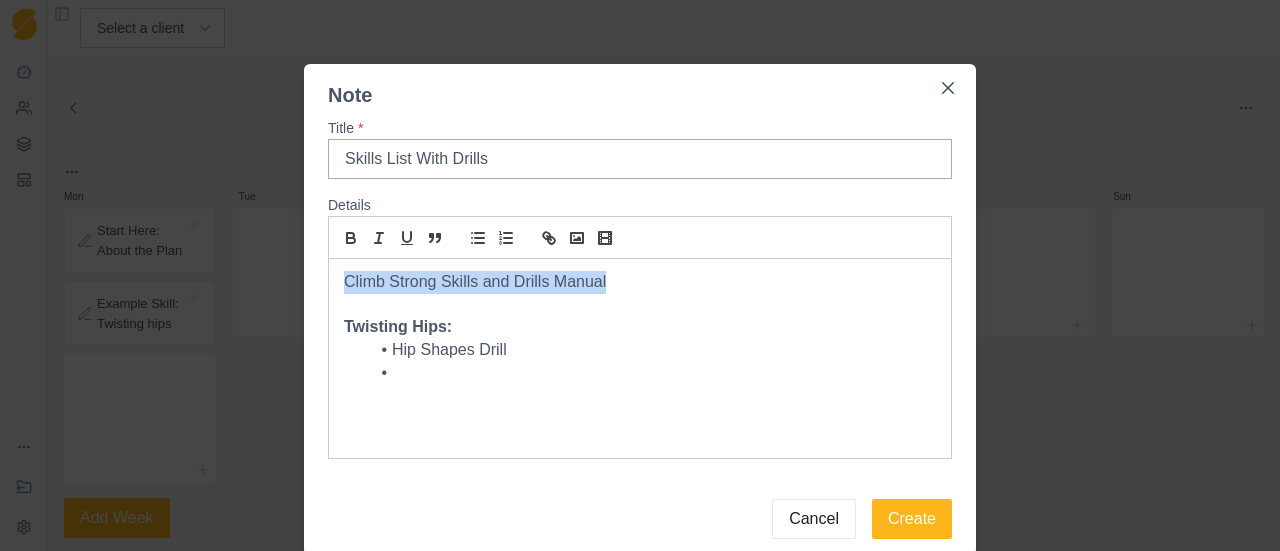 drag, startPoint x: 625, startPoint y: 276, endPoint x: 332, endPoint y: 273, distance: 293.01535 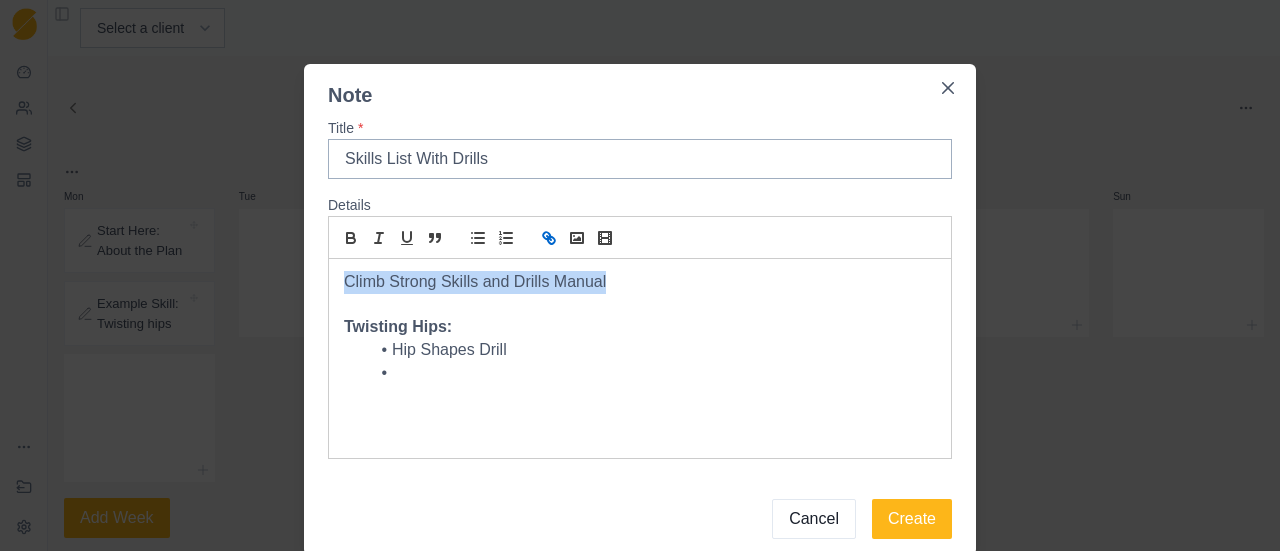 click at bounding box center (549, 238) 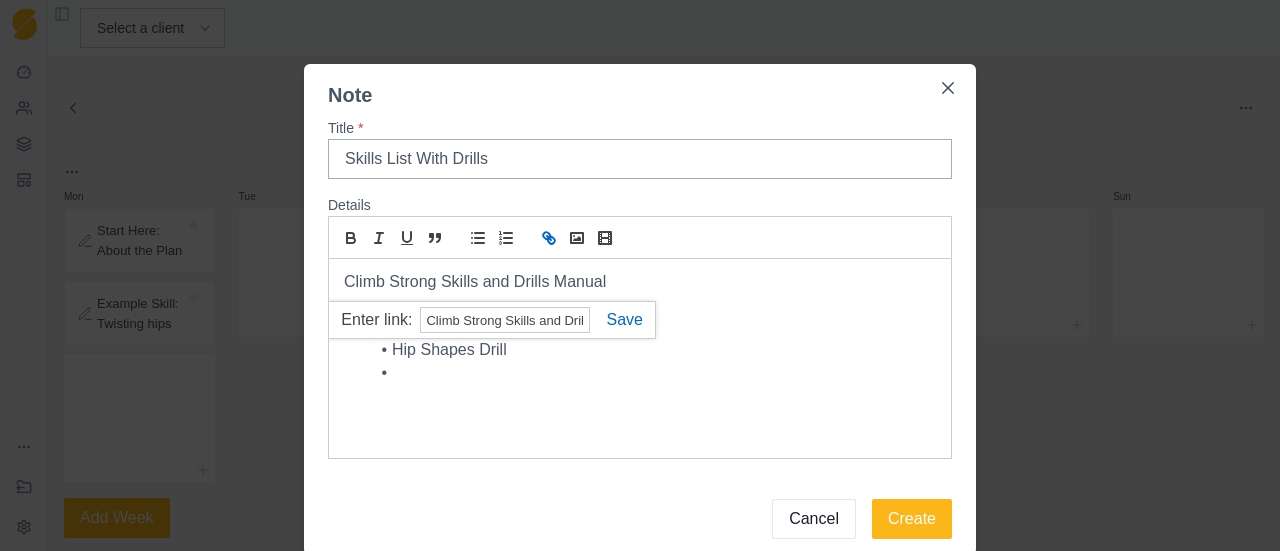 paste on "https://www.climbstrong.com/product/the-drill-m" 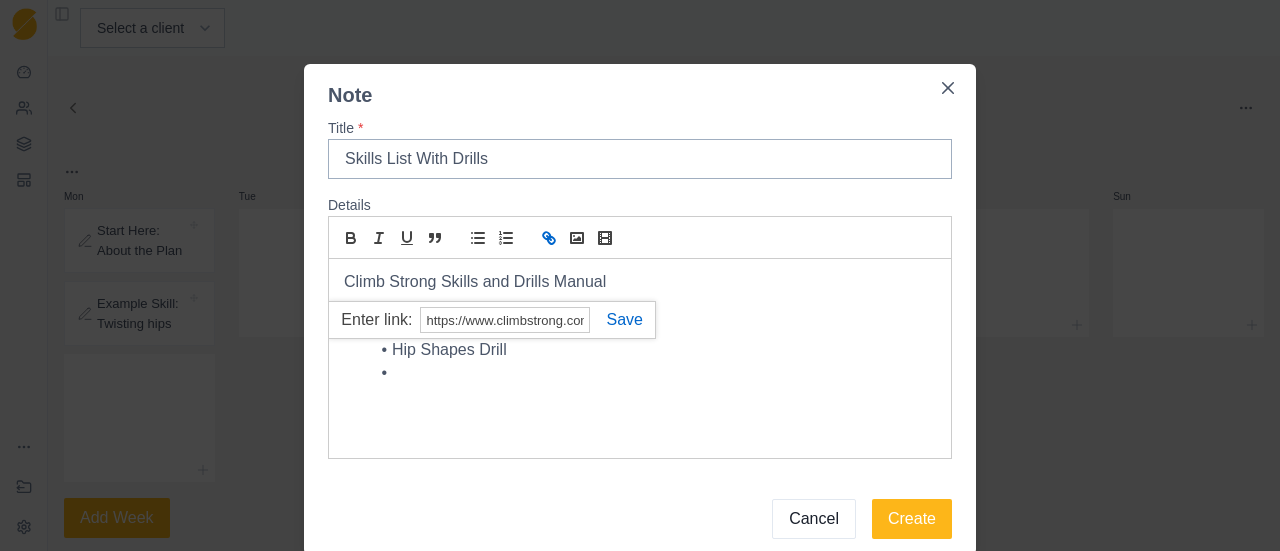 scroll, scrollTop: 0, scrollLeft: 146, axis: horizontal 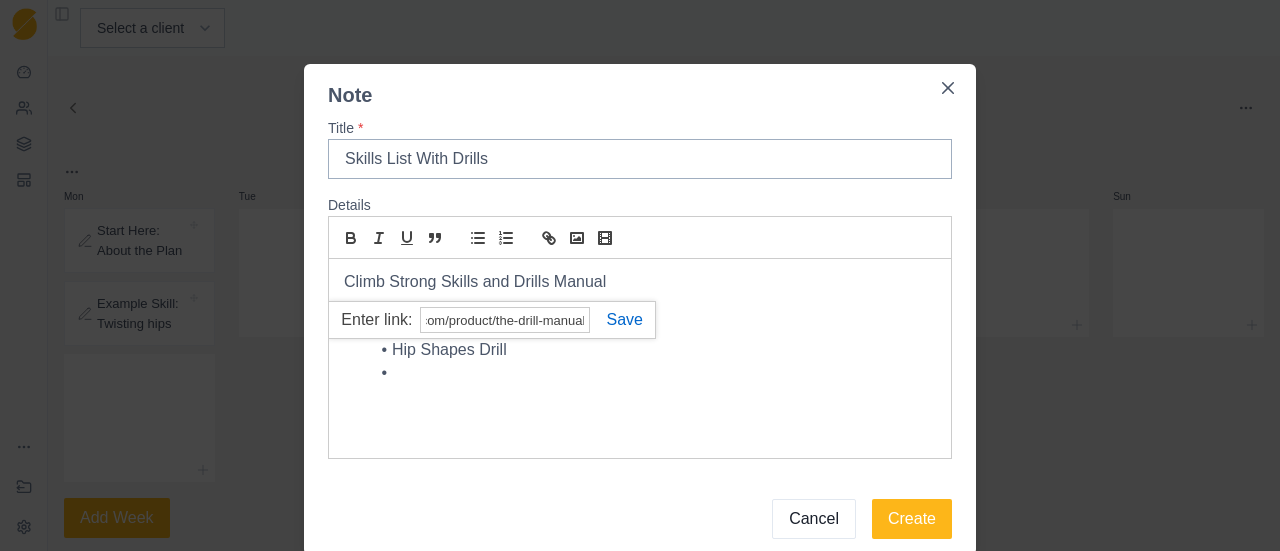 click at bounding box center (616, 319) 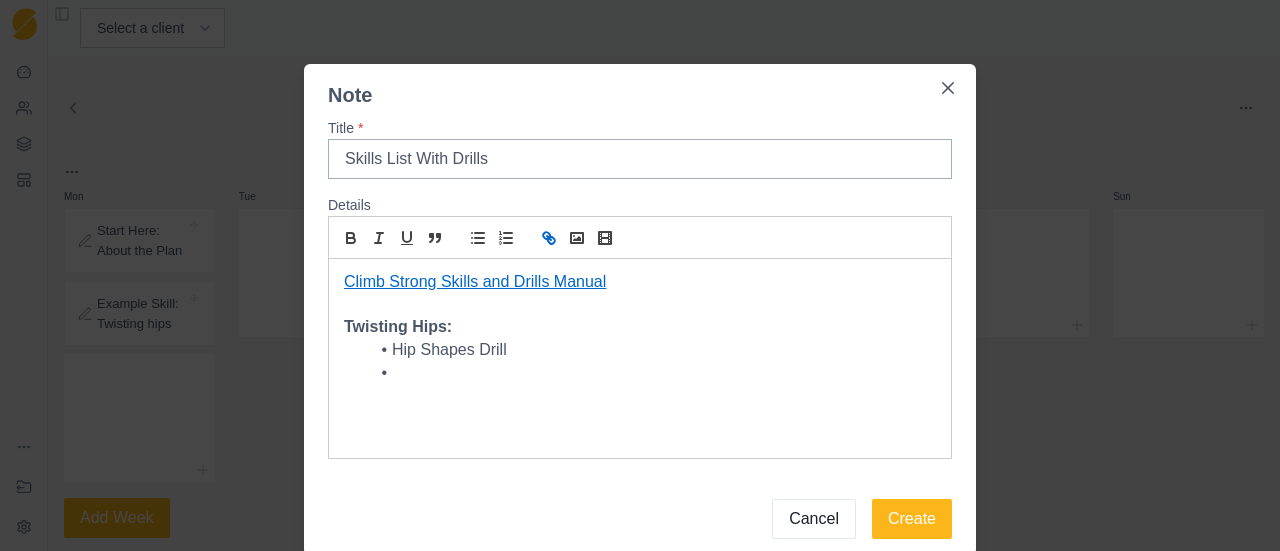 click on "Climb Strong Skills and Drills Manual" at bounding box center [640, 282] 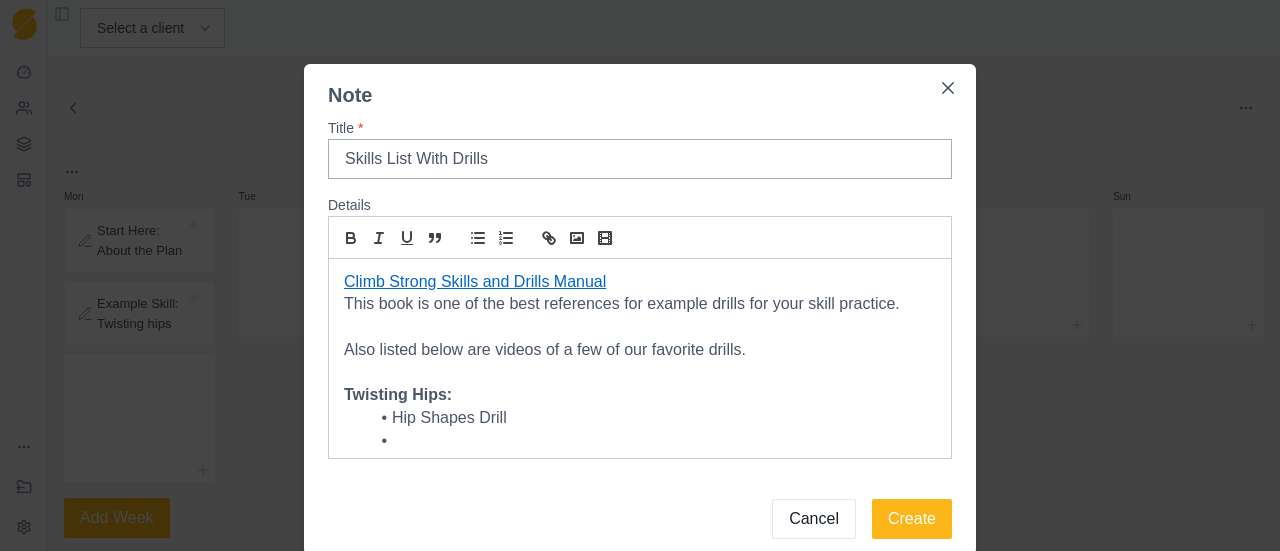scroll, scrollTop: 50, scrollLeft: 0, axis: vertical 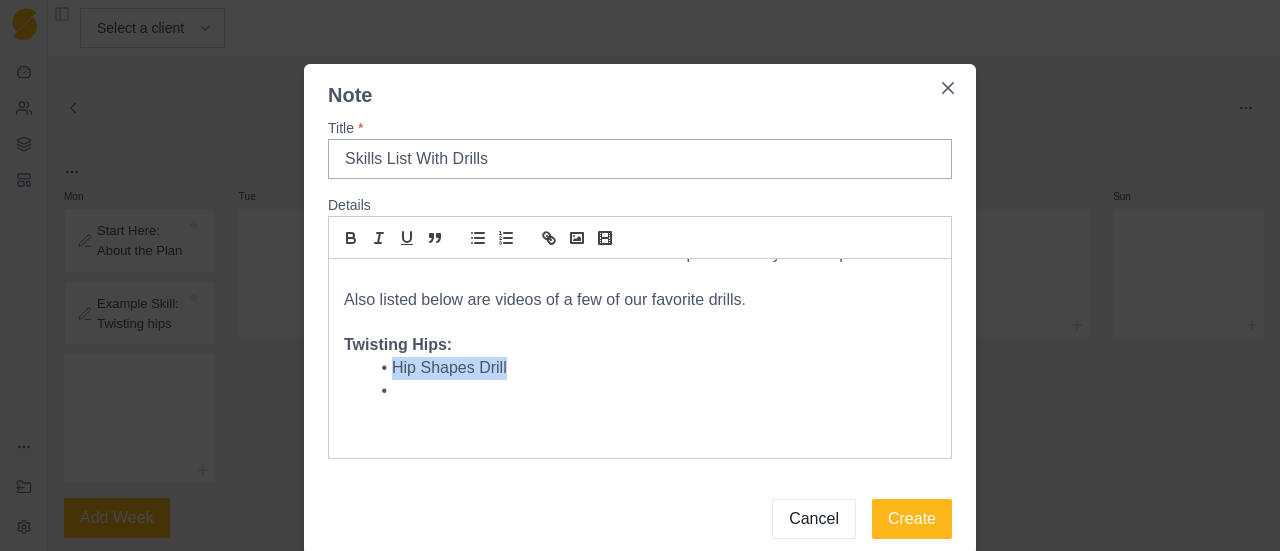 drag, startPoint x: 540, startPoint y: 371, endPoint x: 386, endPoint y: 369, distance: 154.01299 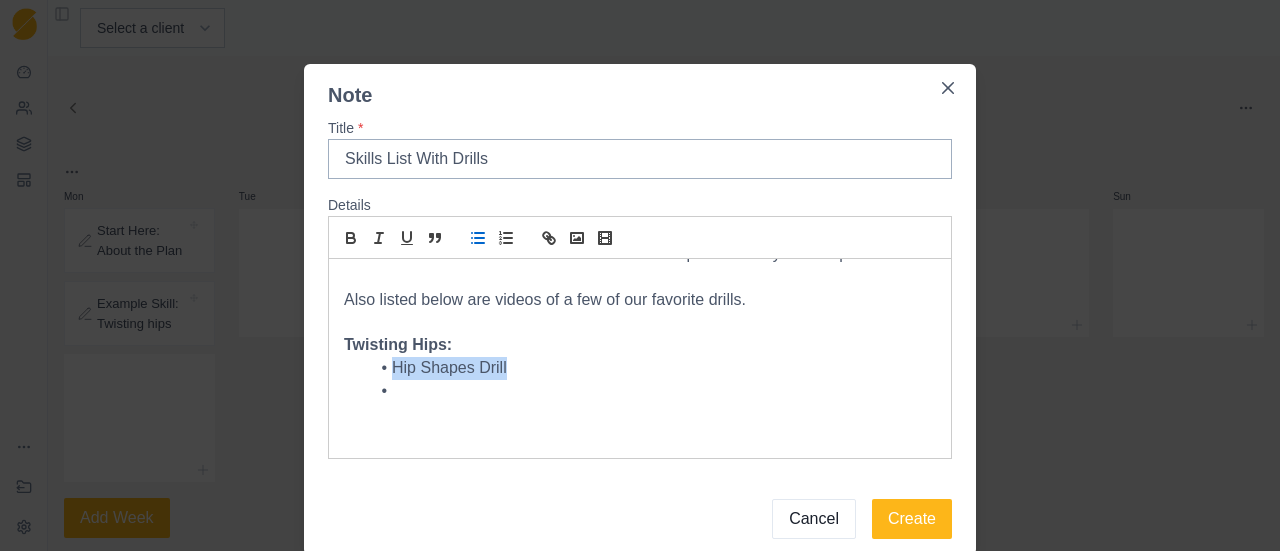 scroll, scrollTop: 0, scrollLeft: 0, axis: both 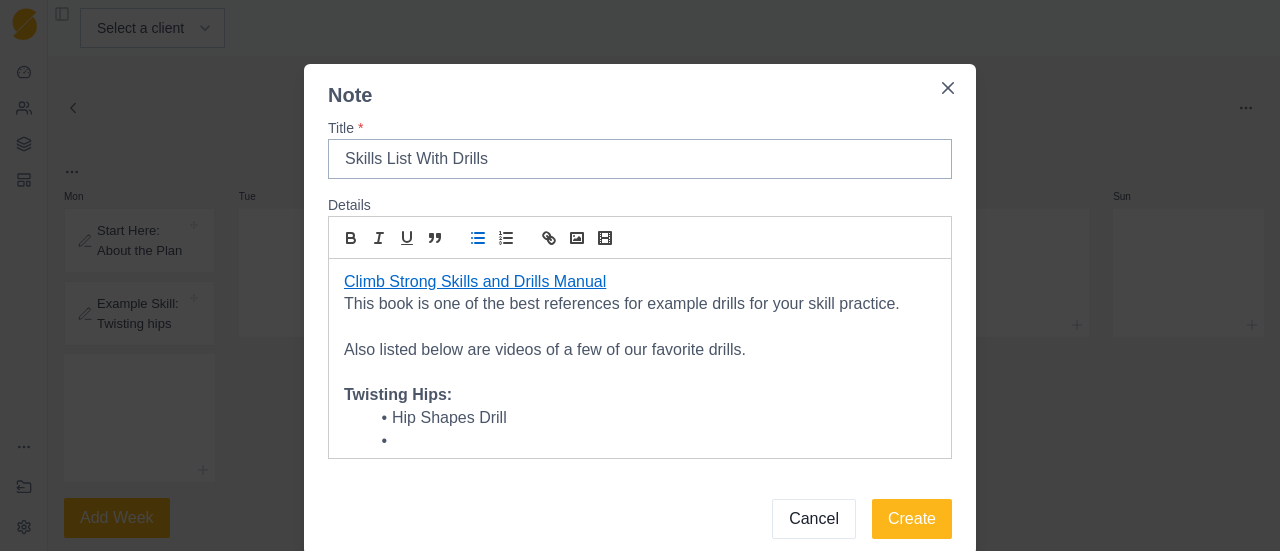 click on "Climb Strong Skills and Drills Manual This book is one of the best references for example drills for your skill practice. Also listed below are videos of a few of our favorite drills. Twisting Hips: Hip Shapes Drill" at bounding box center [640, 384] 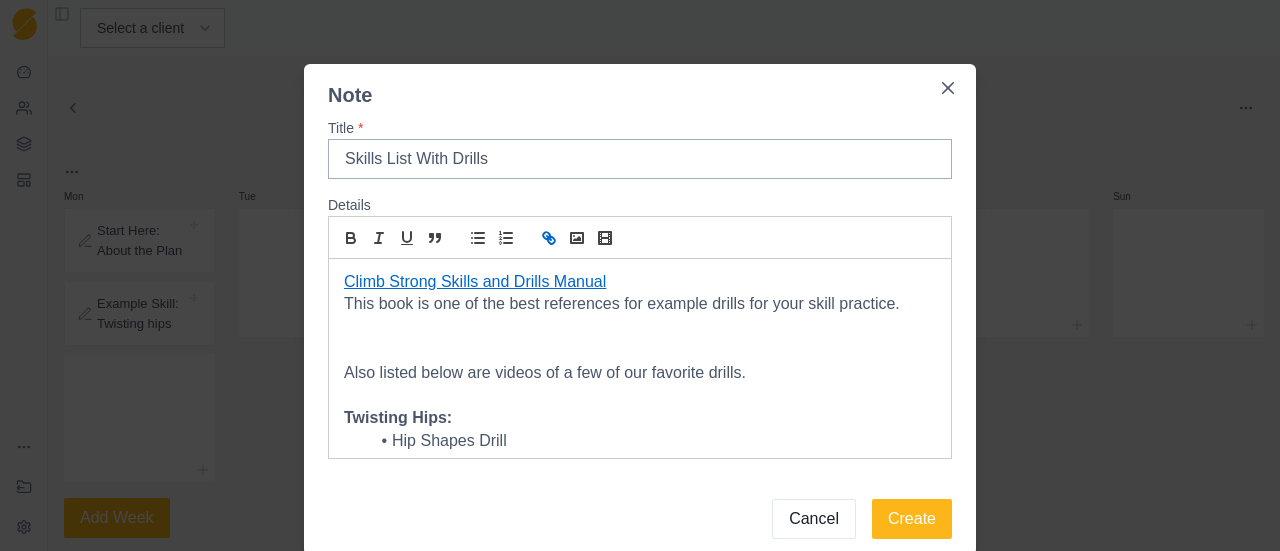 click at bounding box center [549, 238] 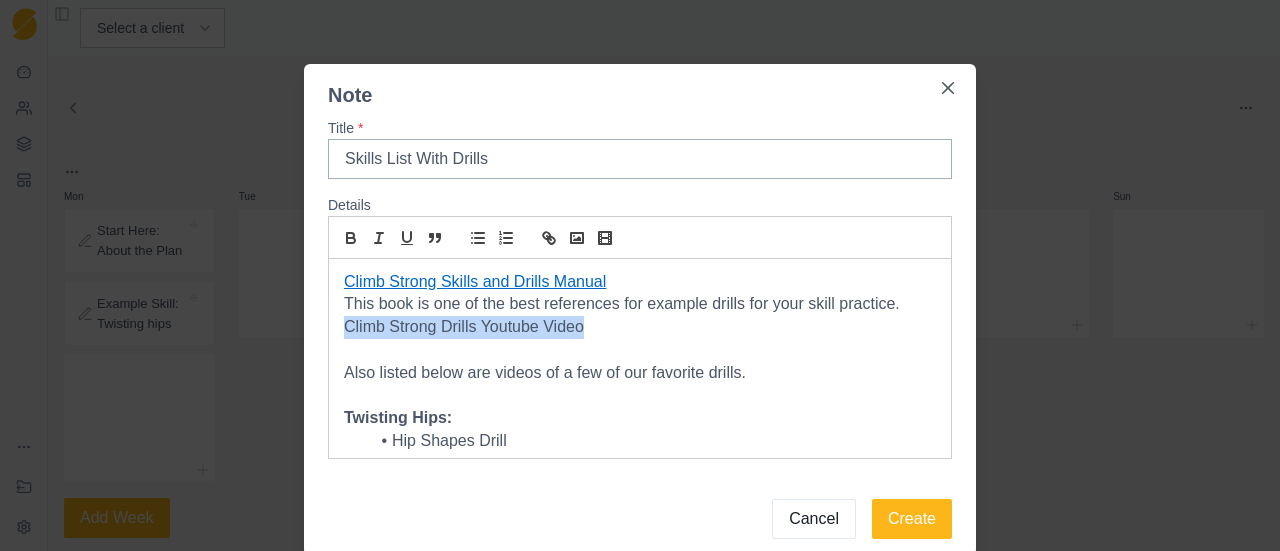 drag, startPoint x: 584, startPoint y: 331, endPoint x: 312, endPoint y: 327, distance: 272.02942 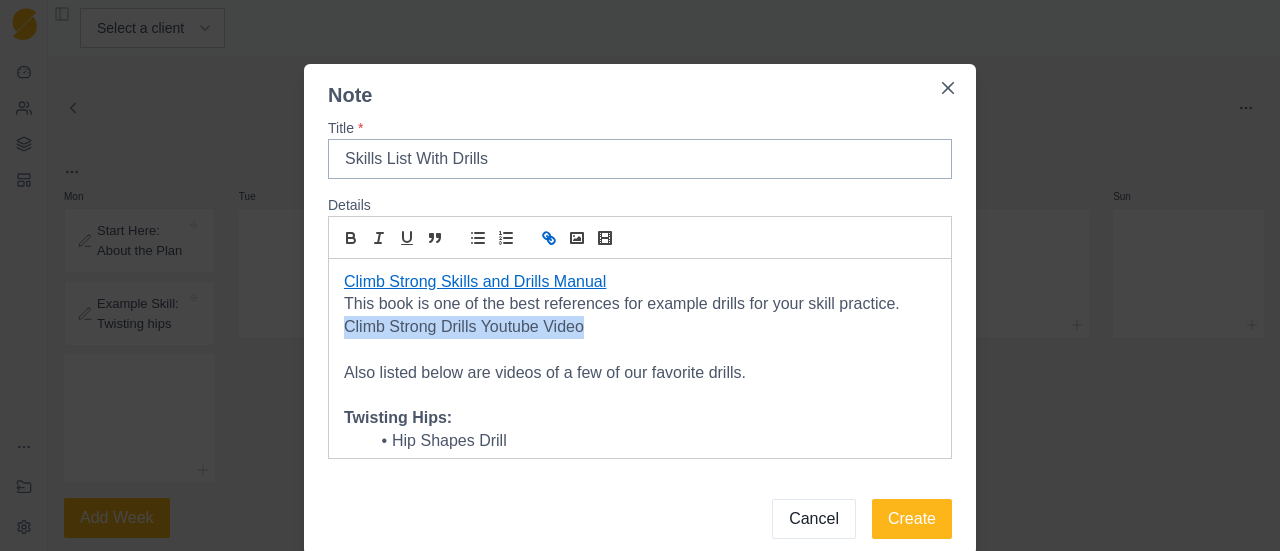 click at bounding box center (549, 238) 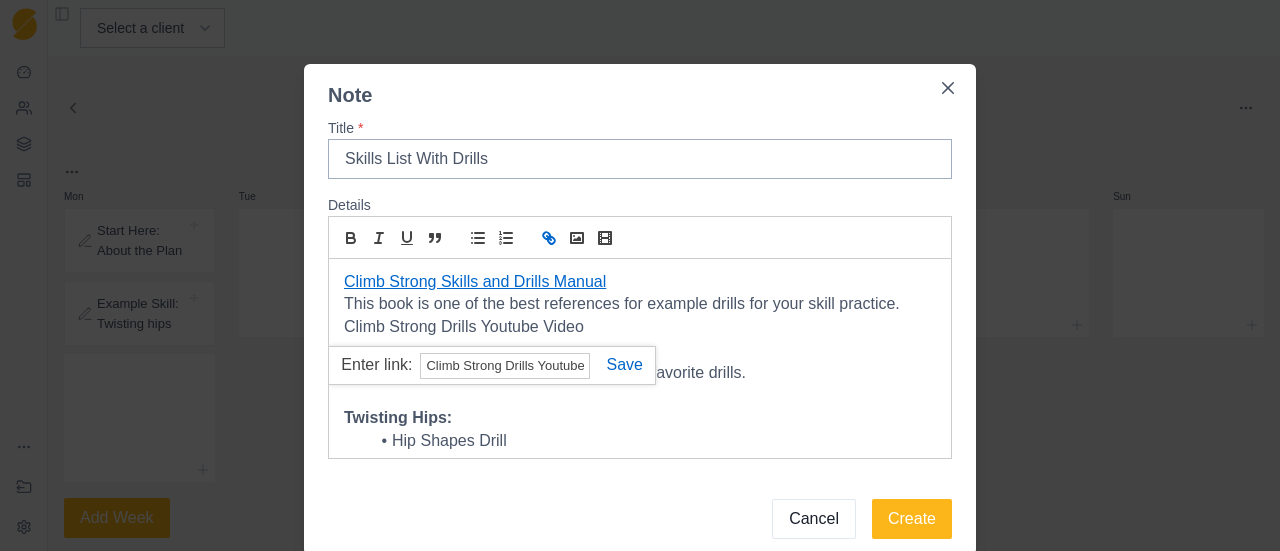 paste on "https://youtu.be/6BfSSWIXWgM" 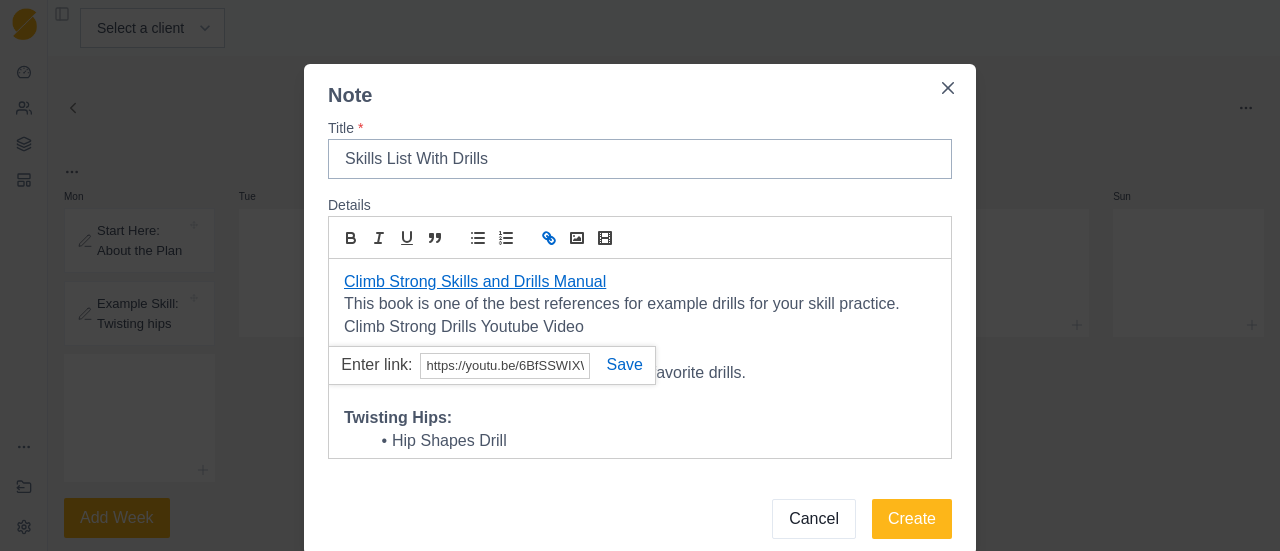 scroll, scrollTop: 0, scrollLeft: 25, axis: horizontal 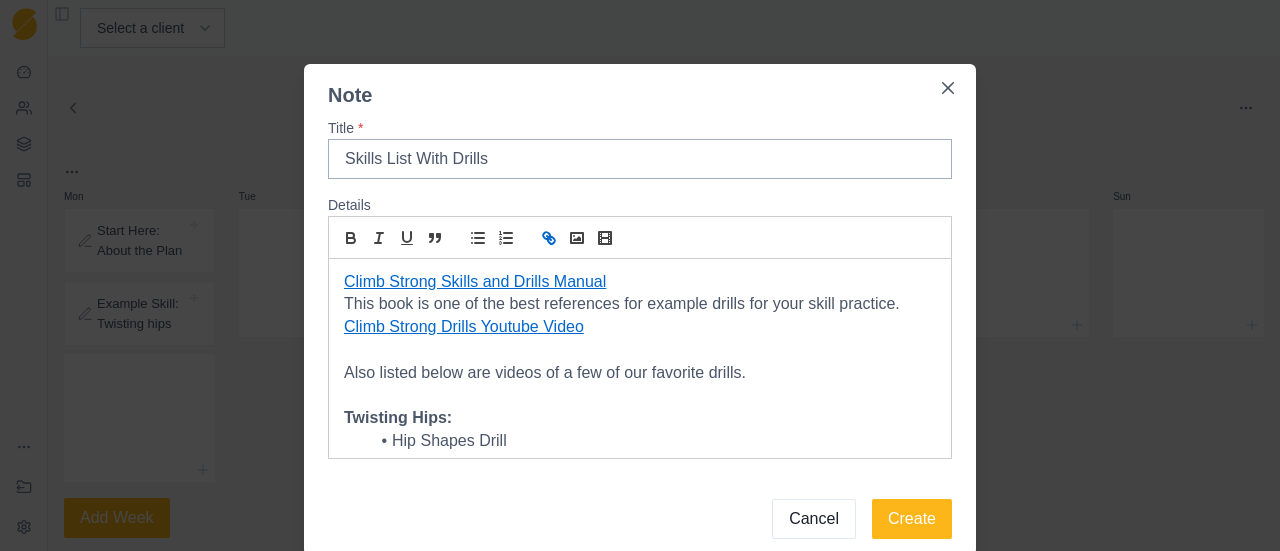 click on "Climb Strong Drills Youtube Video" at bounding box center (464, 326) 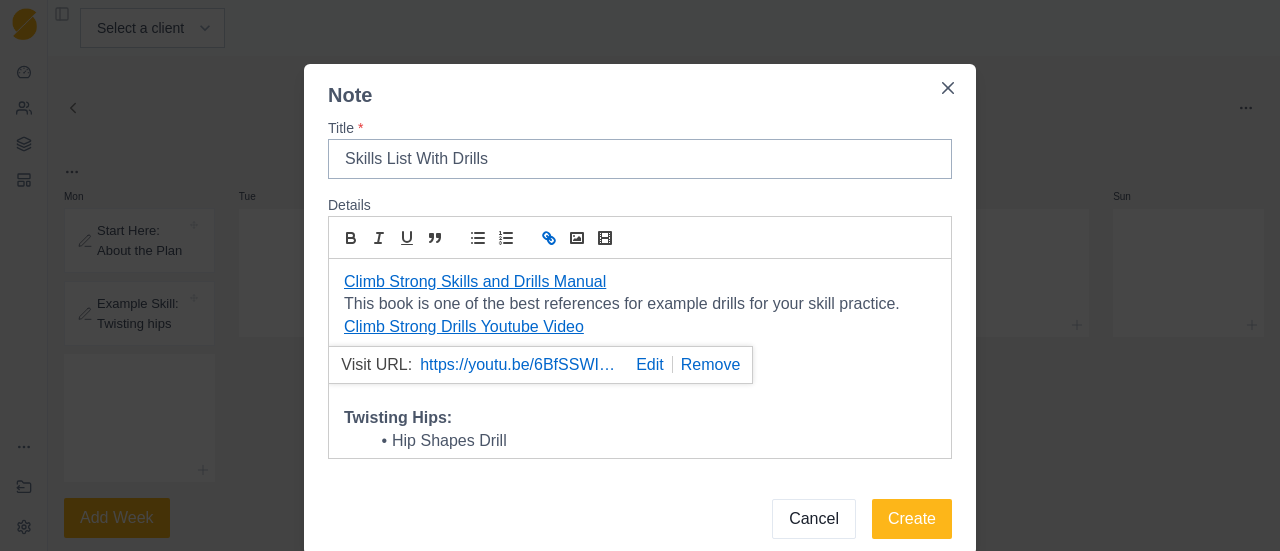 click on "https://youtu.be/6BfSSWIXWgM" at bounding box center [520, 365] 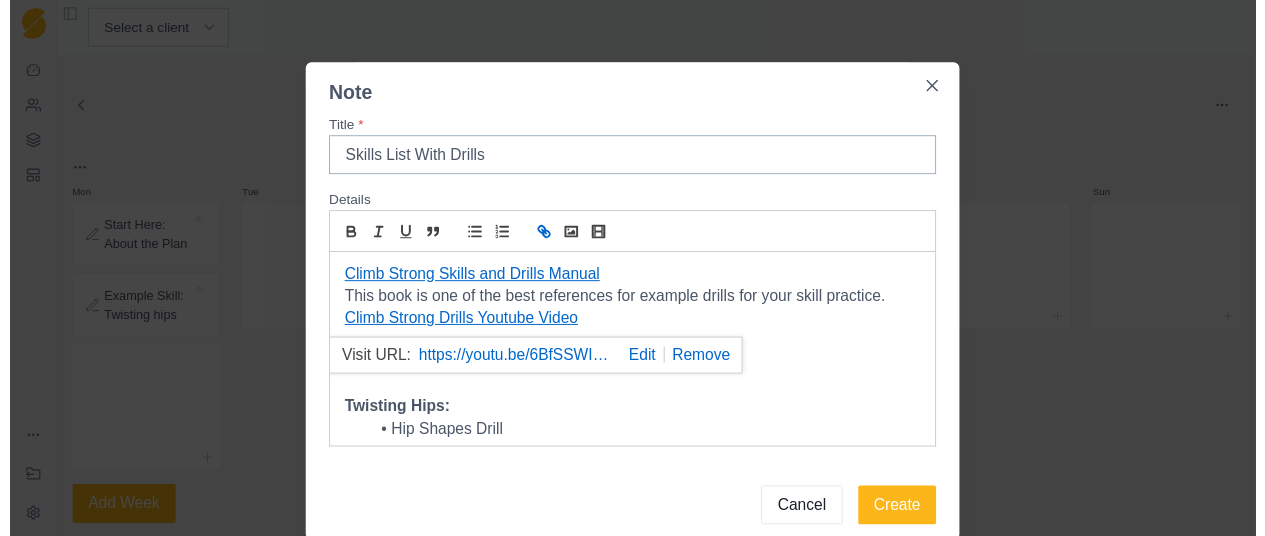 scroll, scrollTop: 50, scrollLeft: 0, axis: vertical 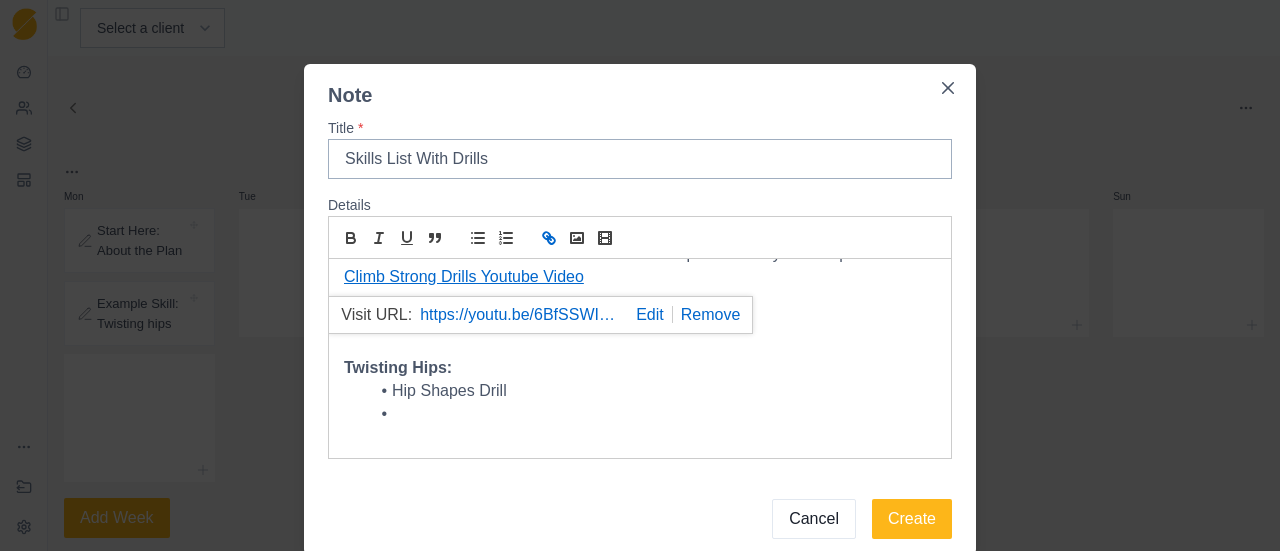 click on "Climb Strong Drills Youtube Video" at bounding box center (640, 277) 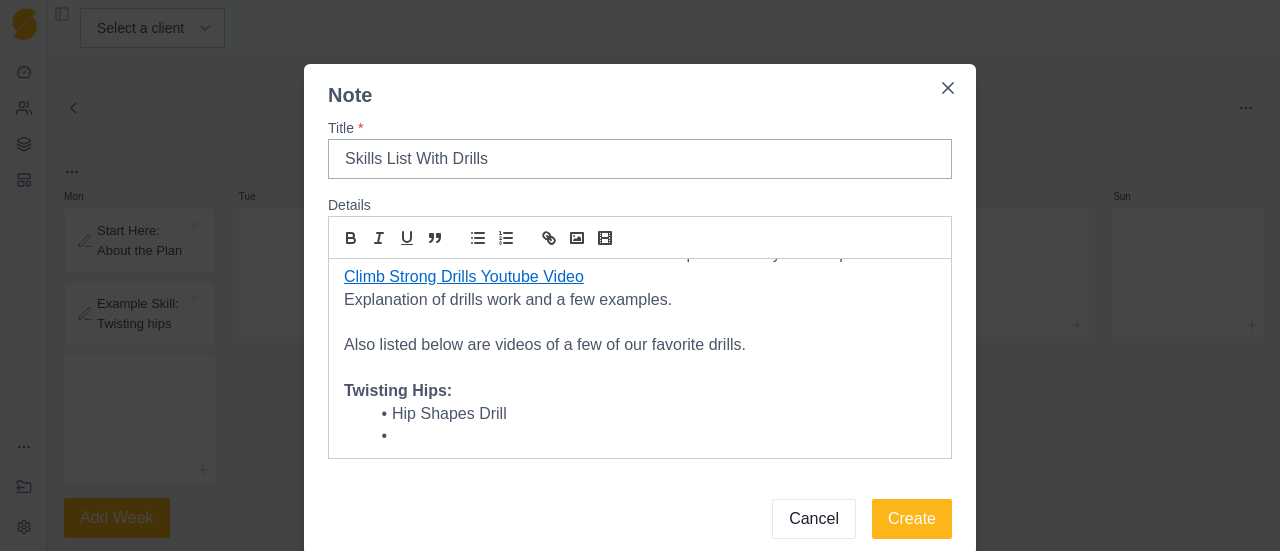 click on "Also listed below are videos of a few of our favorite drills." at bounding box center [640, 345] 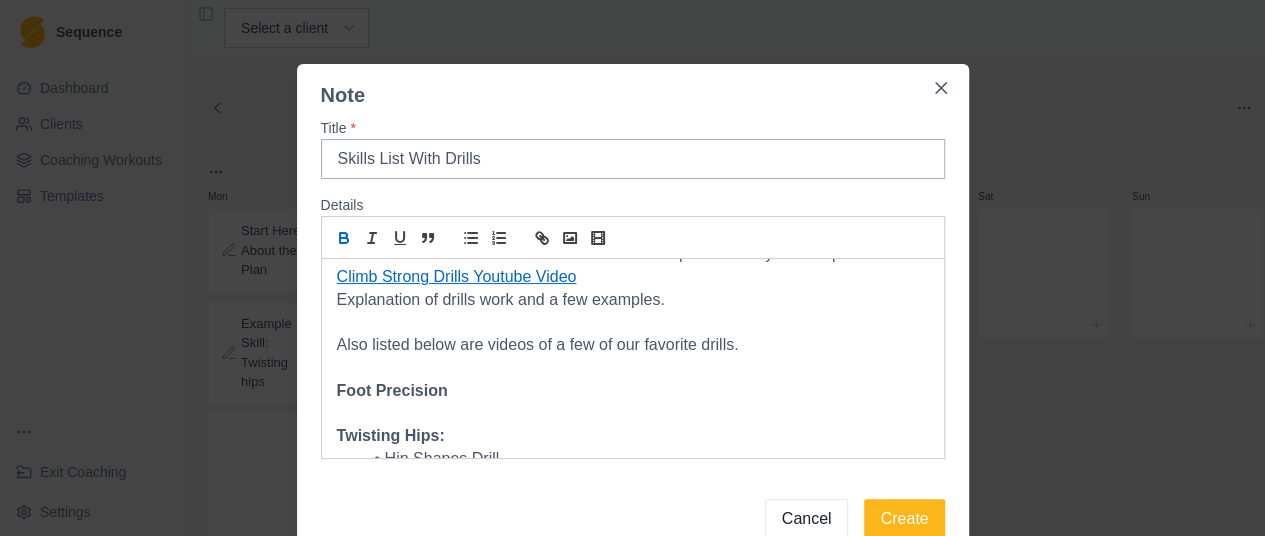 click on "Foot Precision" at bounding box center (392, 390) 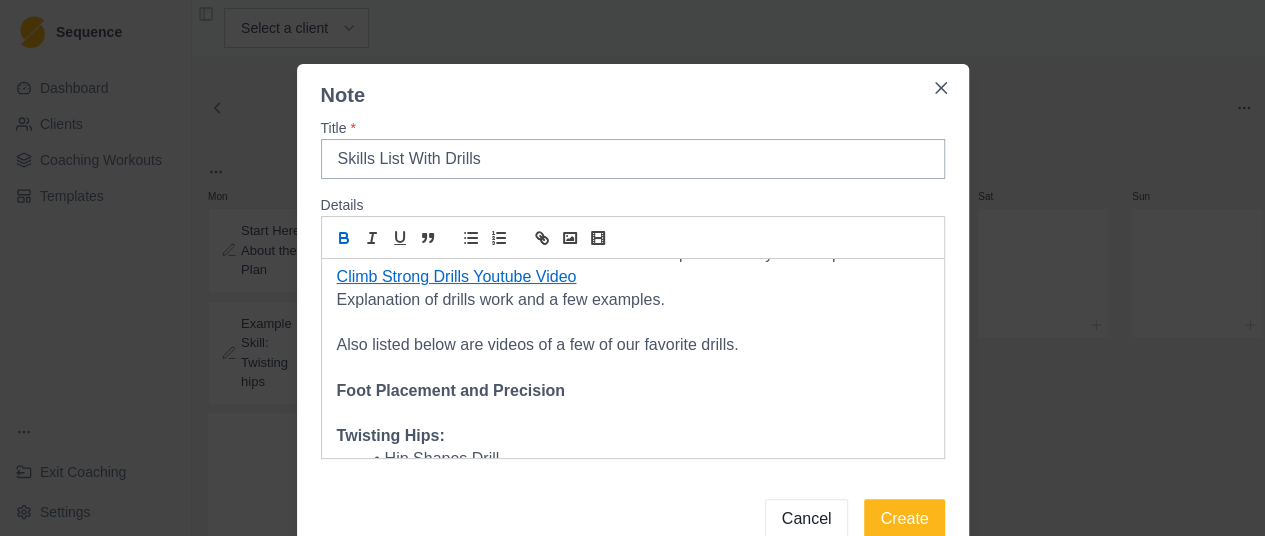 click on "Foot Placement and Precision" at bounding box center [633, 391] 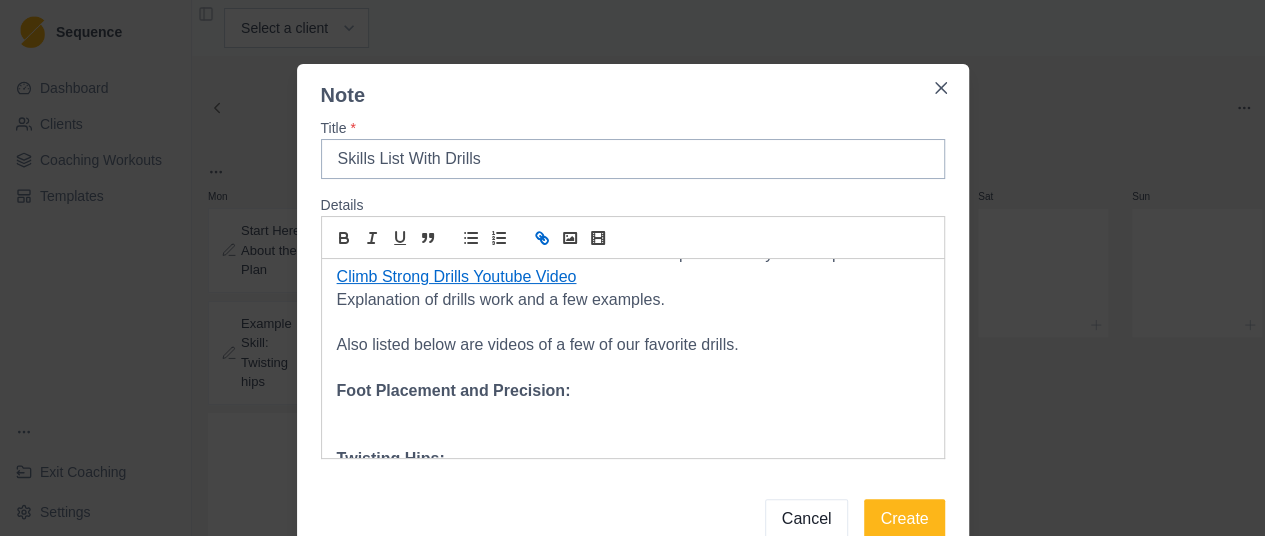 click at bounding box center (542, 238) 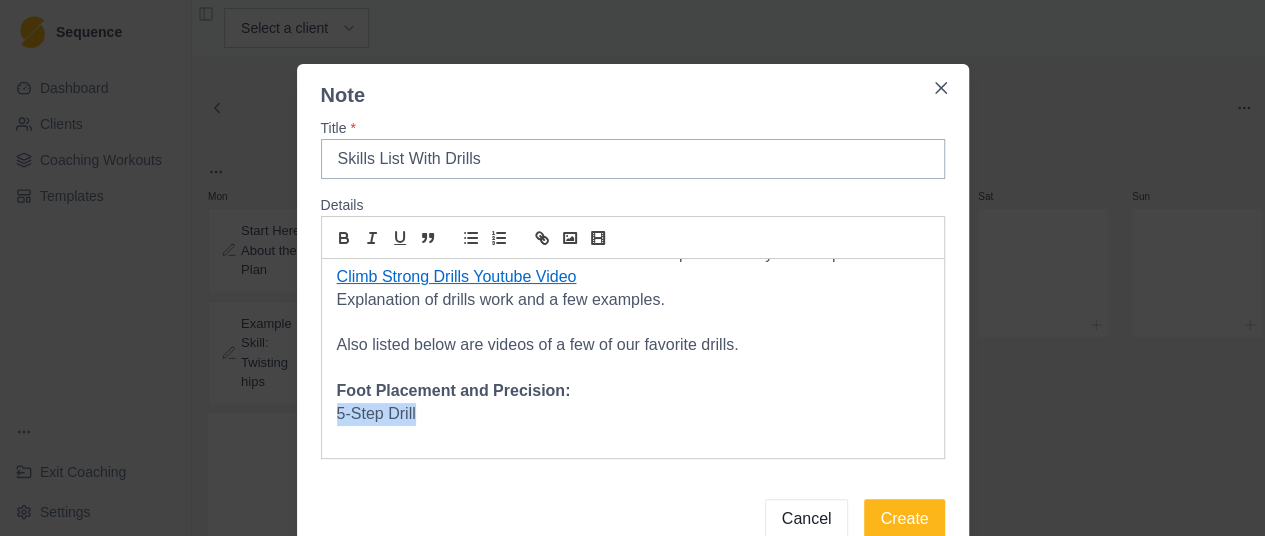drag, startPoint x: 443, startPoint y: 417, endPoint x: 307, endPoint y: 415, distance: 136.01471 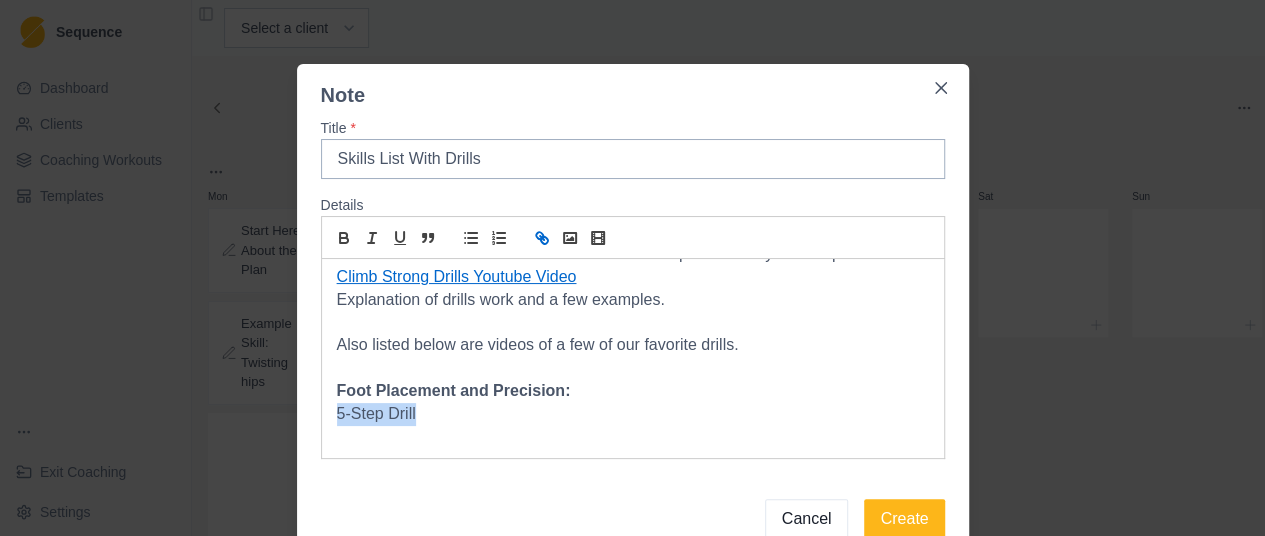 click at bounding box center (544, 240) 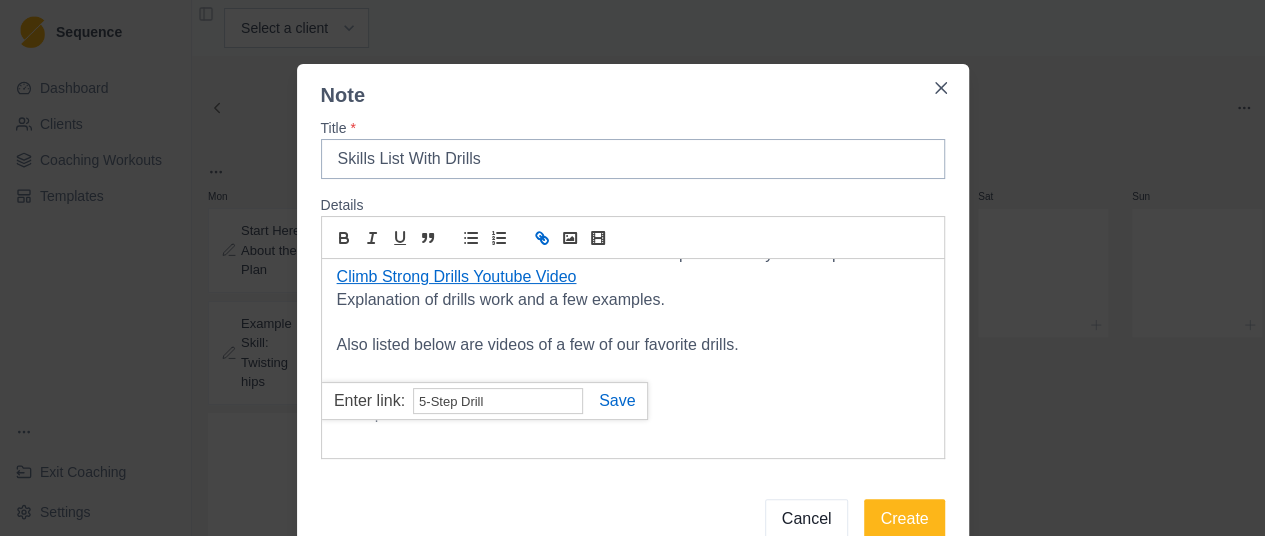 paste on "https://youtu.be/X5ujPUnev4w" 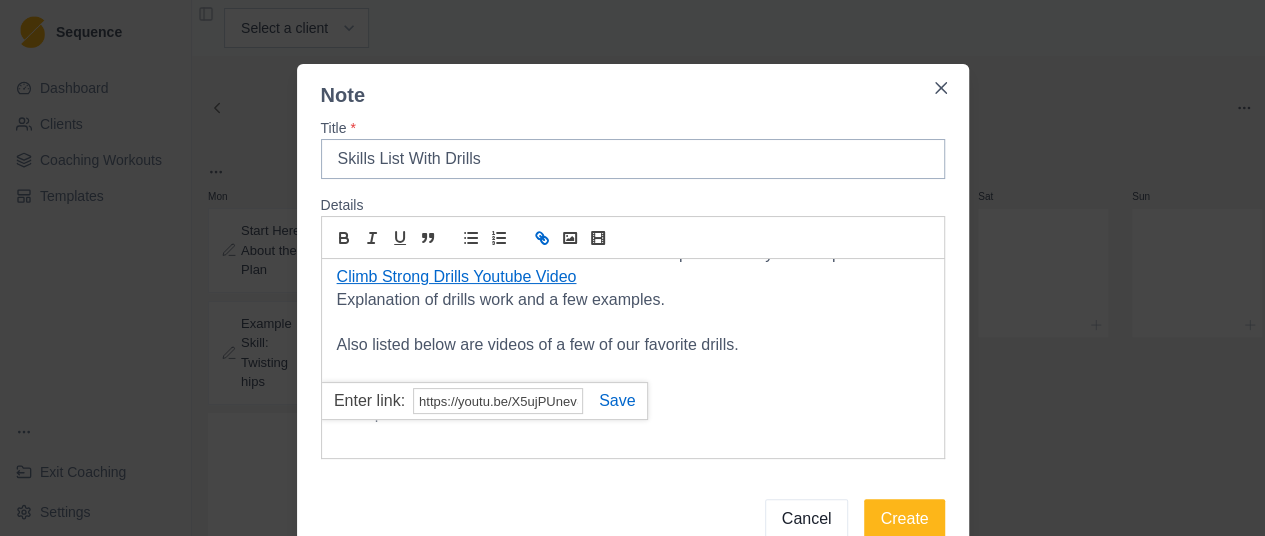 scroll, scrollTop: 0, scrollLeft: 15, axis: horizontal 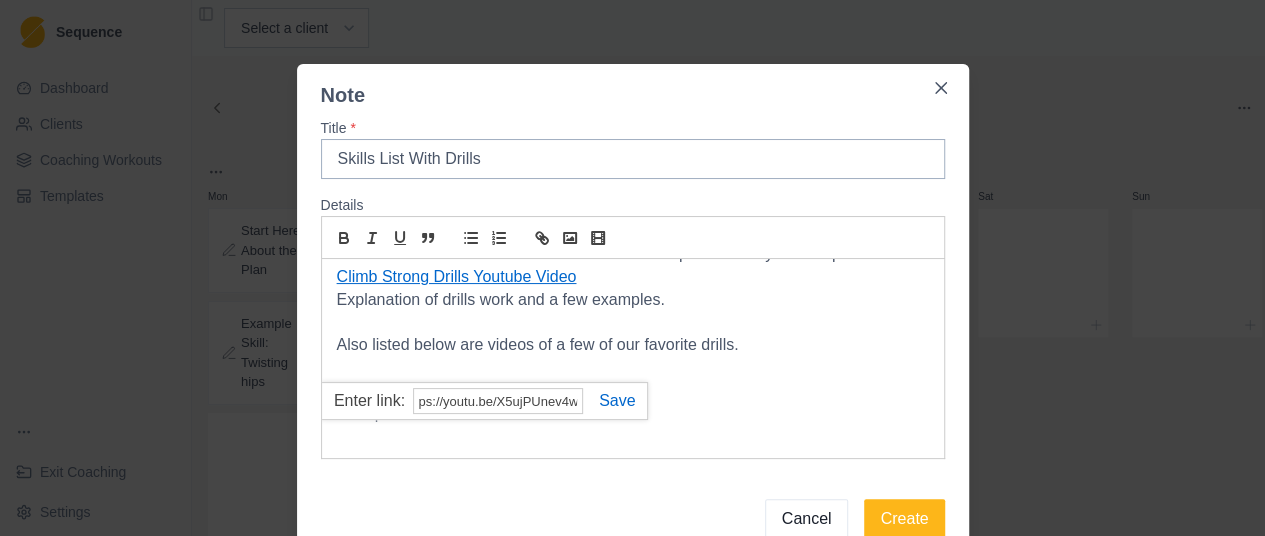 click at bounding box center (609, 400) 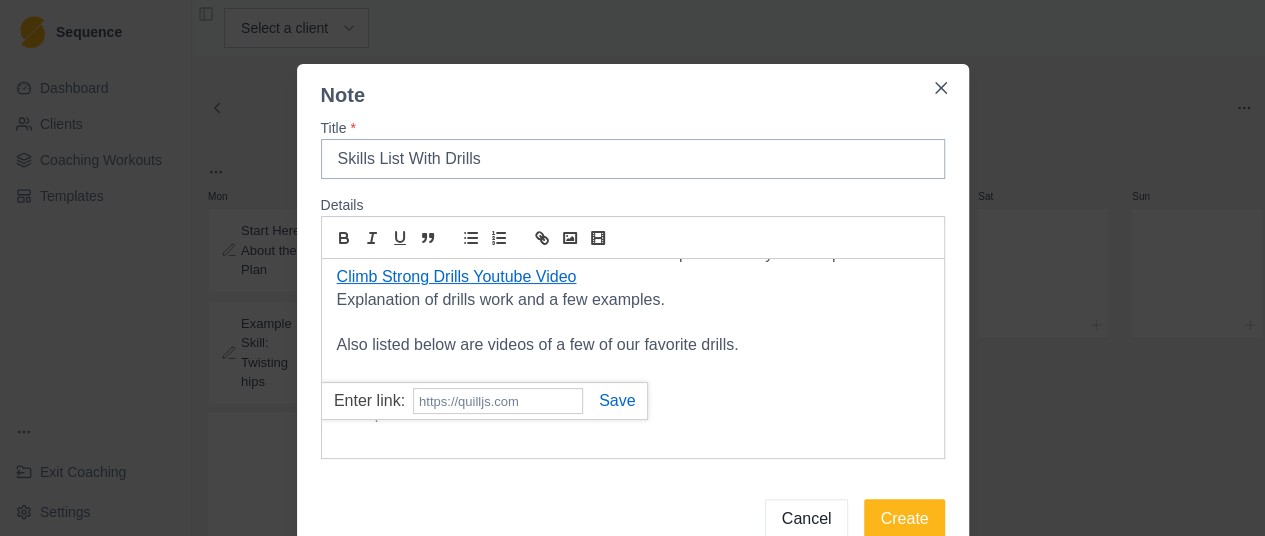 scroll, scrollTop: 0, scrollLeft: 0, axis: both 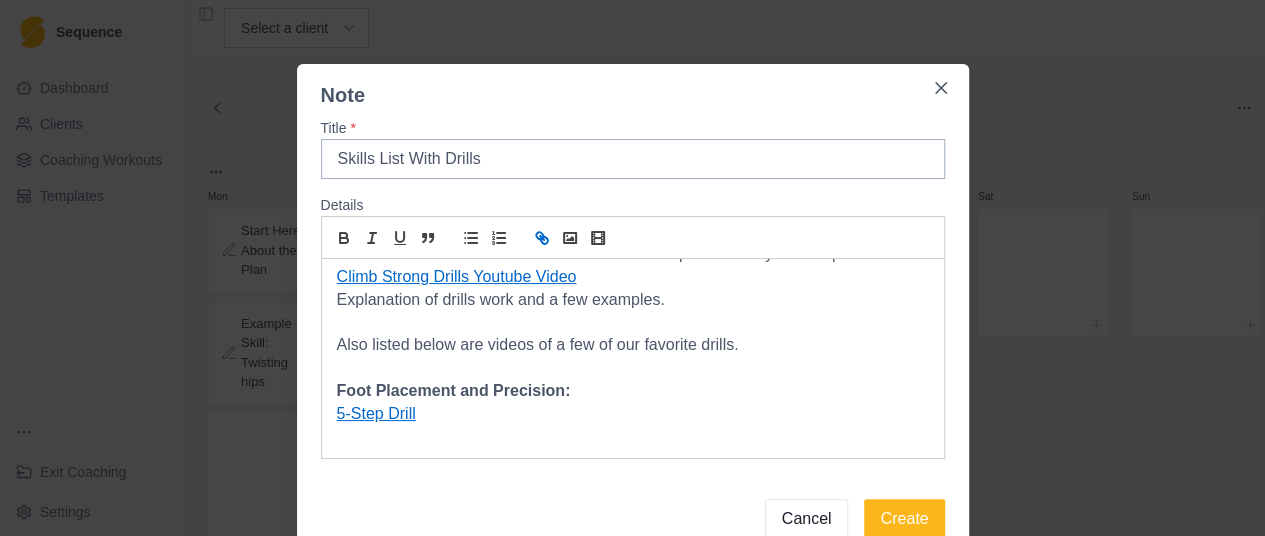 click on "5-Step Drill" at bounding box center (633, 414) 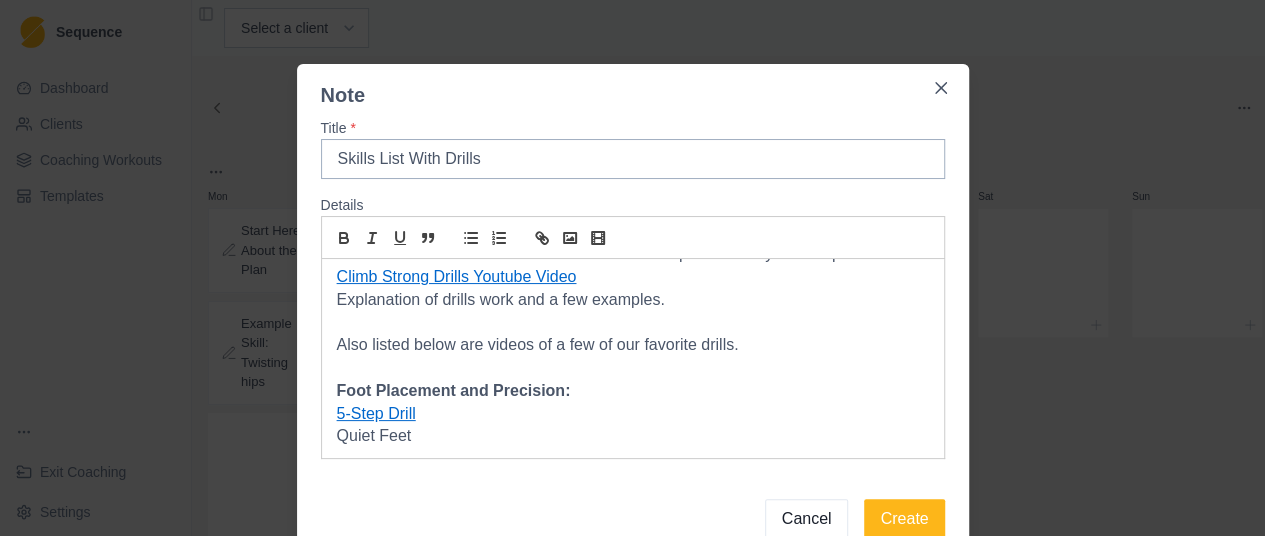 click on "5-Step Drill" at bounding box center (633, 414) 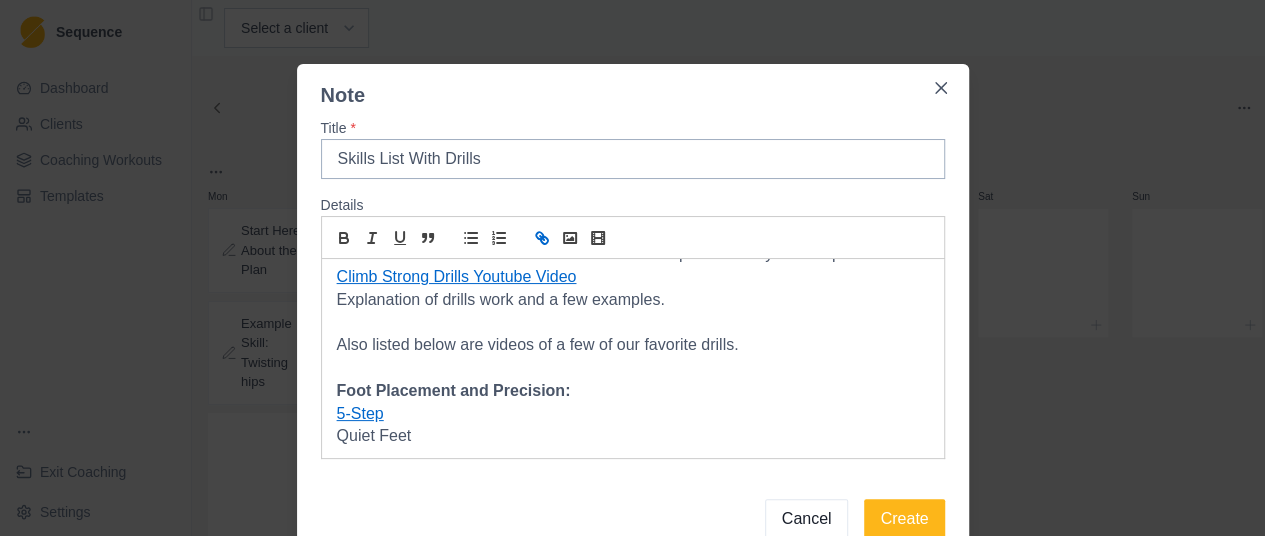 click on "Quiet Feet" at bounding box center [633, 436] 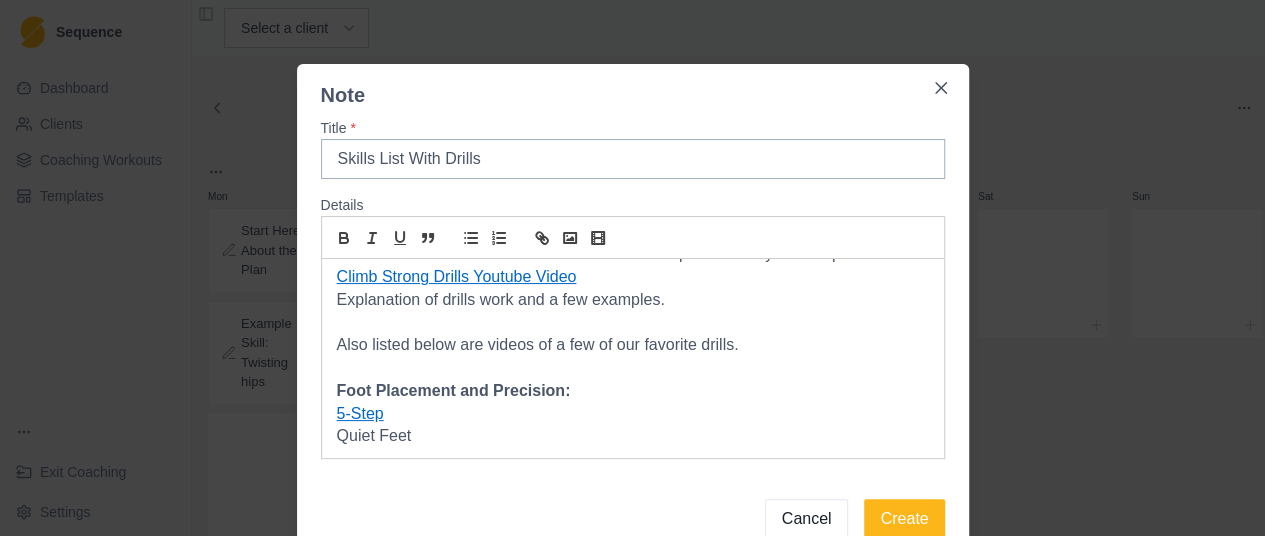 scroll, scrollTop: 60, scrollLeft: 0, axis: vertical 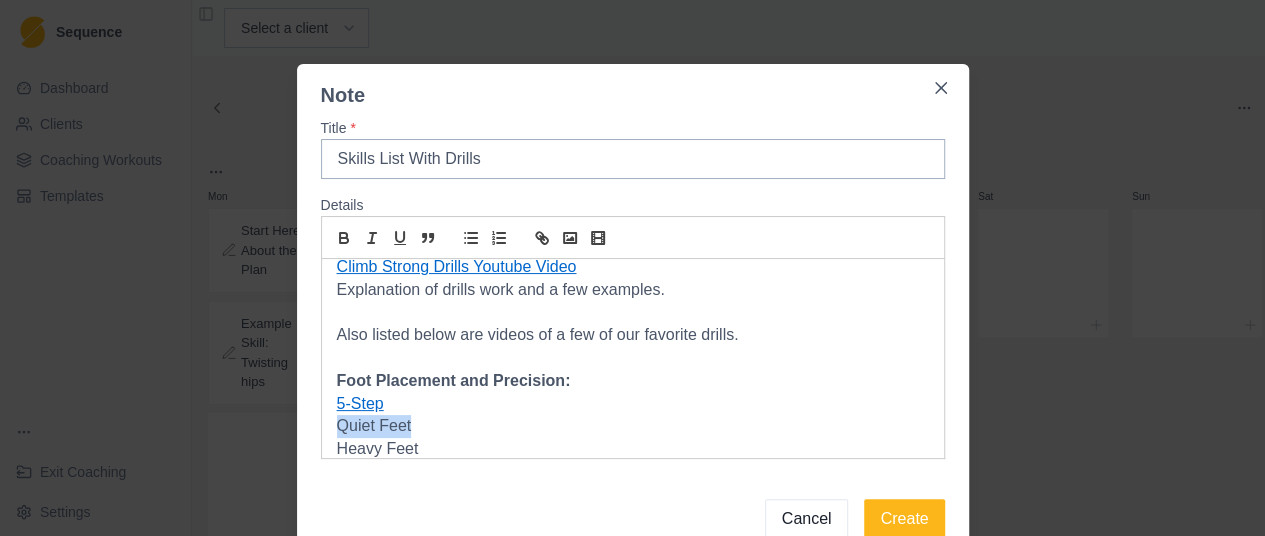drag, startPoint x: 426, startPoint y: 429, endPoint x: 300, endPoint y: 434, distance: 126.09917 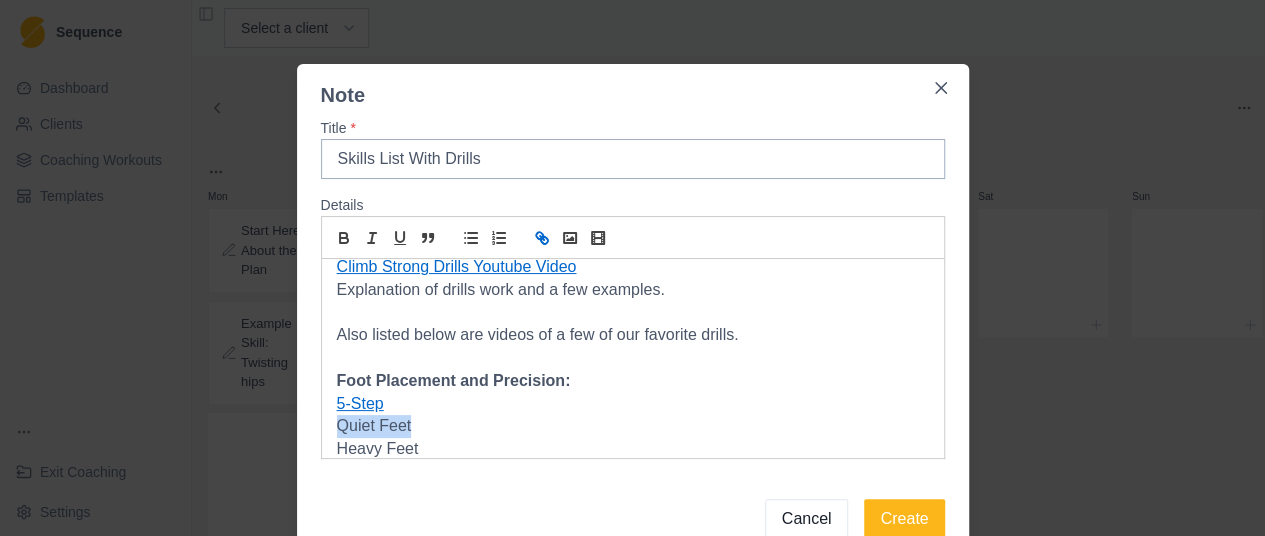 click at bounding box center (544, 240) 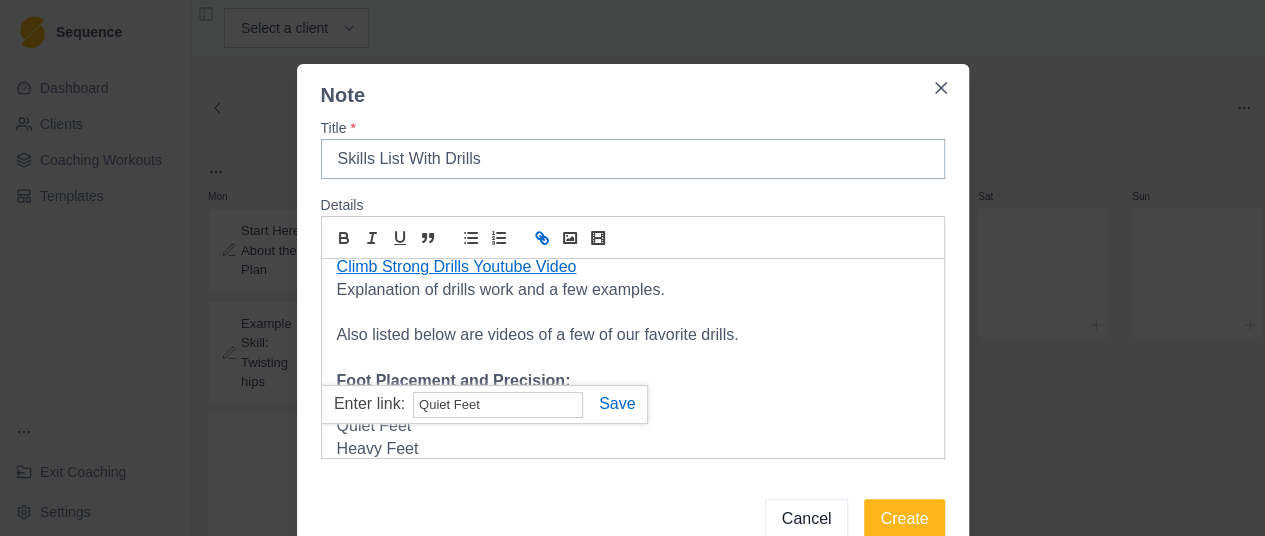 paste on "https://youtu.be/aj0PcNb0ld4" 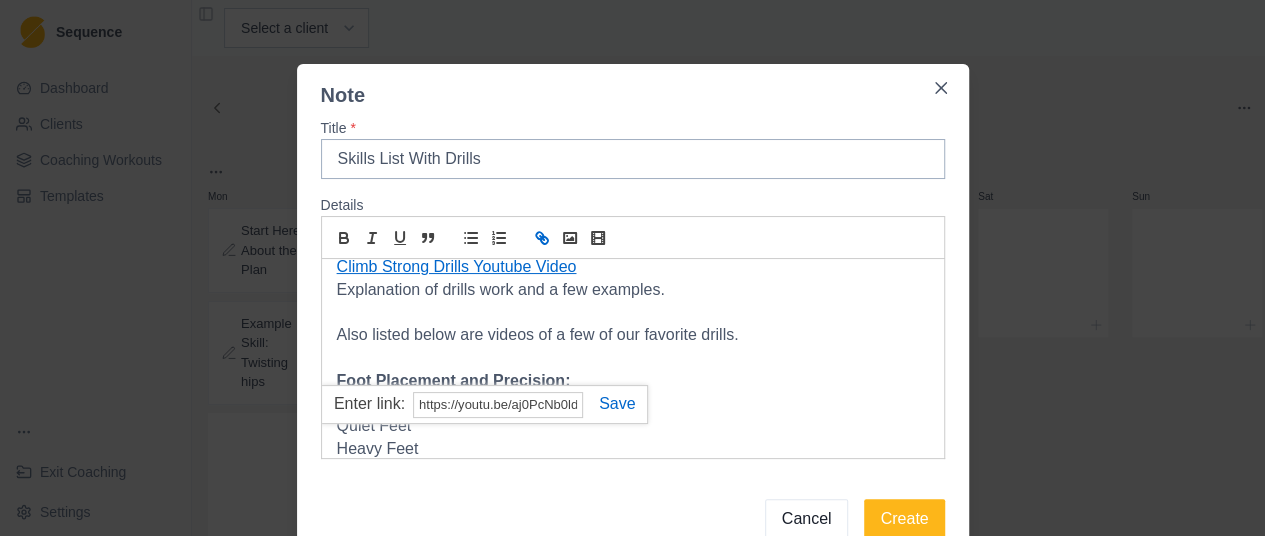 scroll, scrollTop: 0, scrollLeft: 7, axis: horizontal 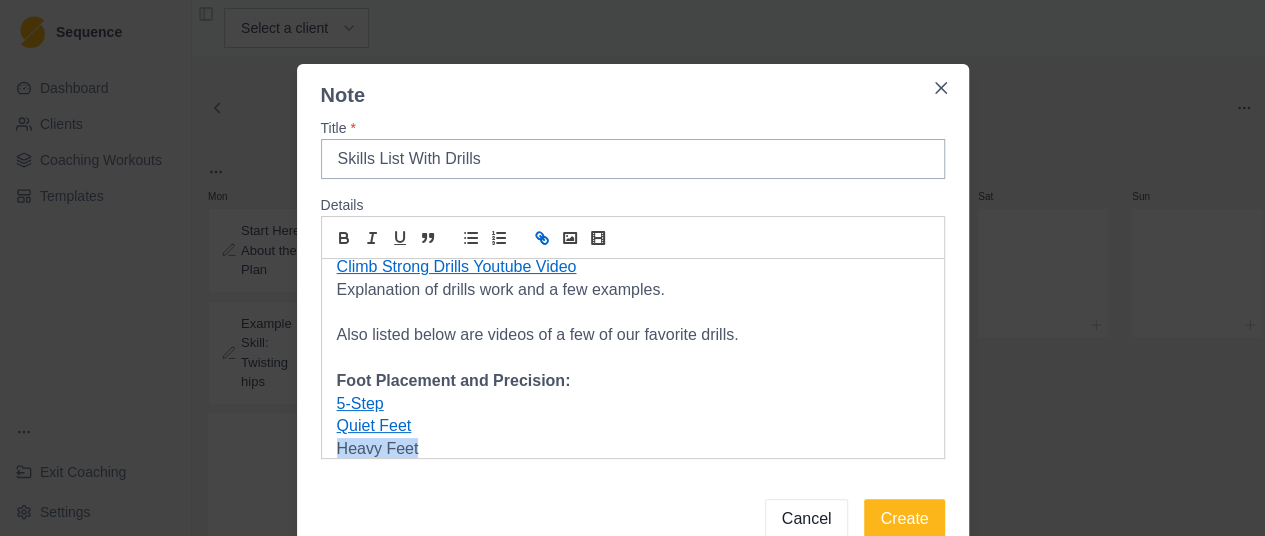 drag, startPoint x: 408, startPoint y: 443, endPoint x: 282, endPoint y: 428, distance: 126.88972 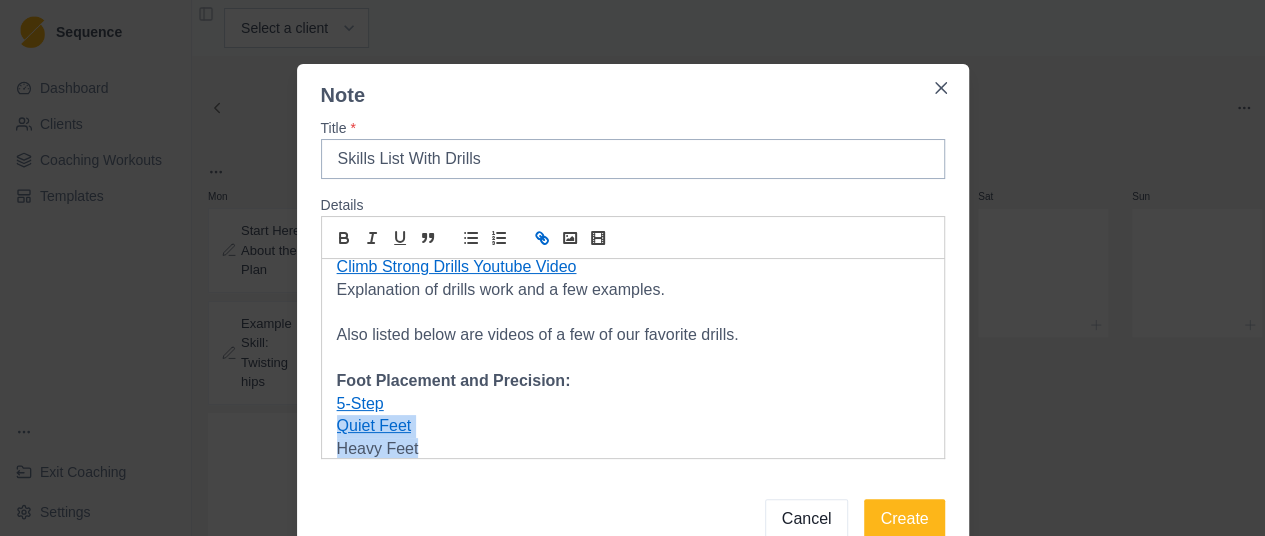 click at bounding box center [542, 238] 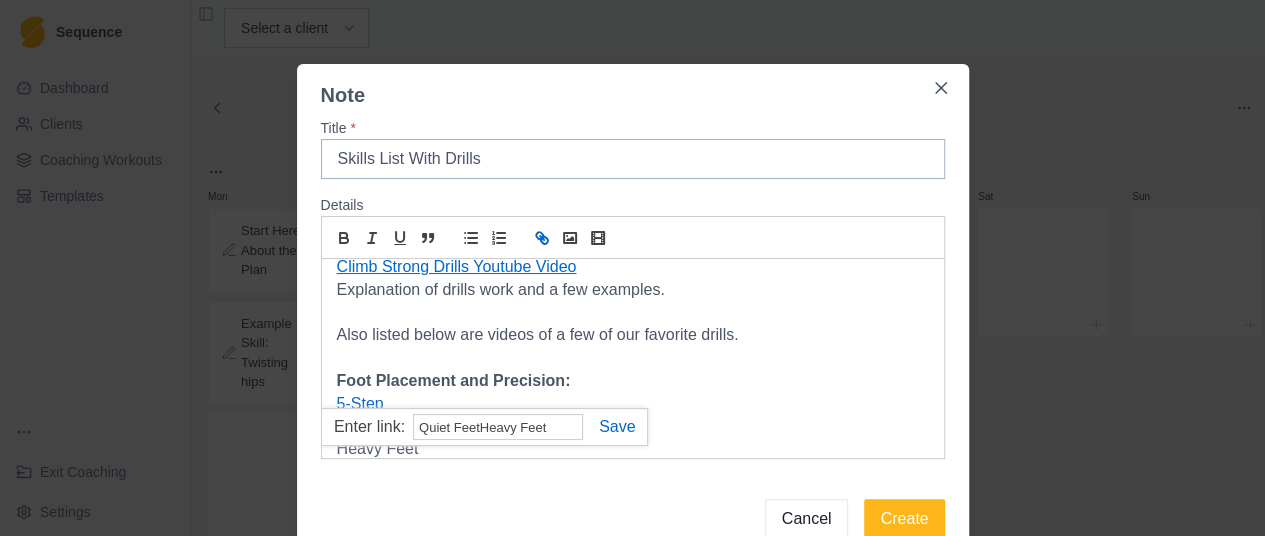 paste on "https://youtu.be/8q7aQ5ivbdU" 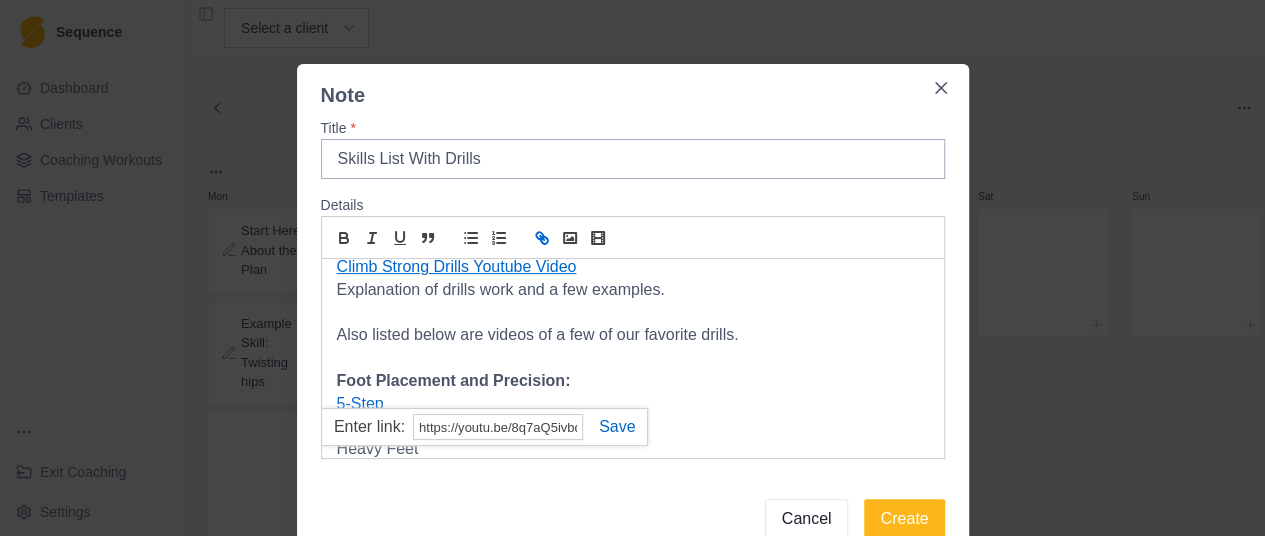 scroll, scrollTop: 0, scrollLeft: 13, axis: horizontal 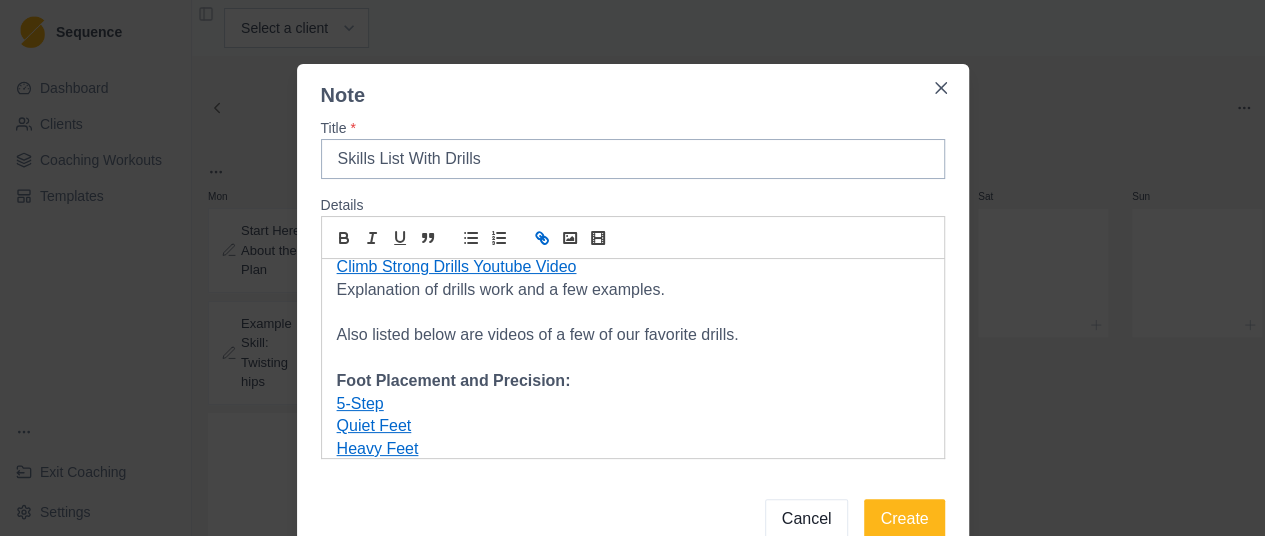 click on "5-Step" at bounding box center [633, 404] 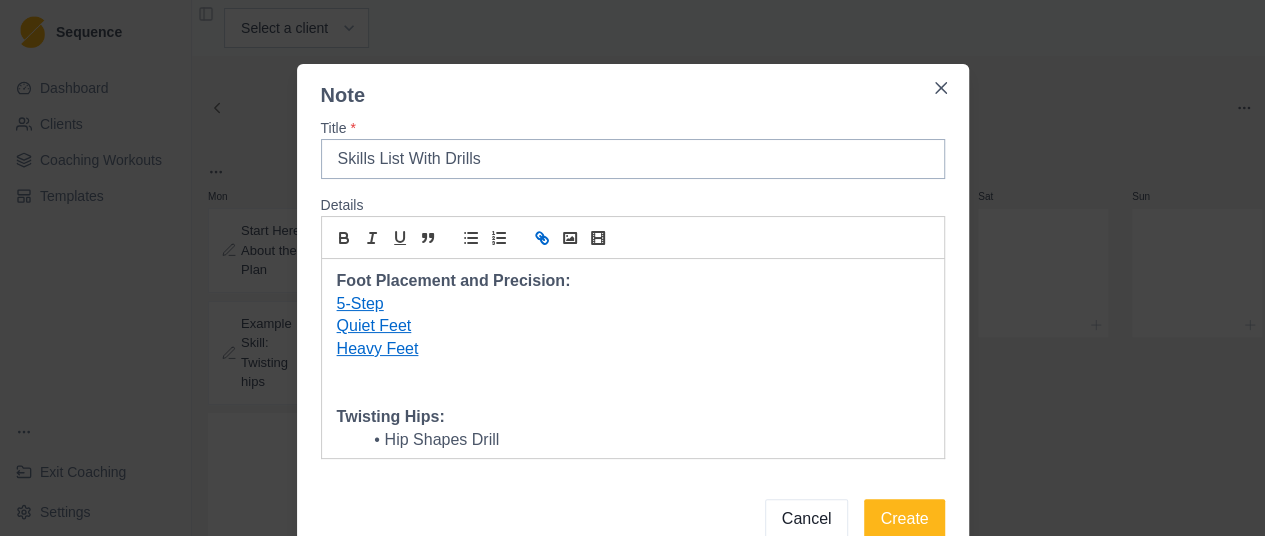 click at bounding box center (633, 394) 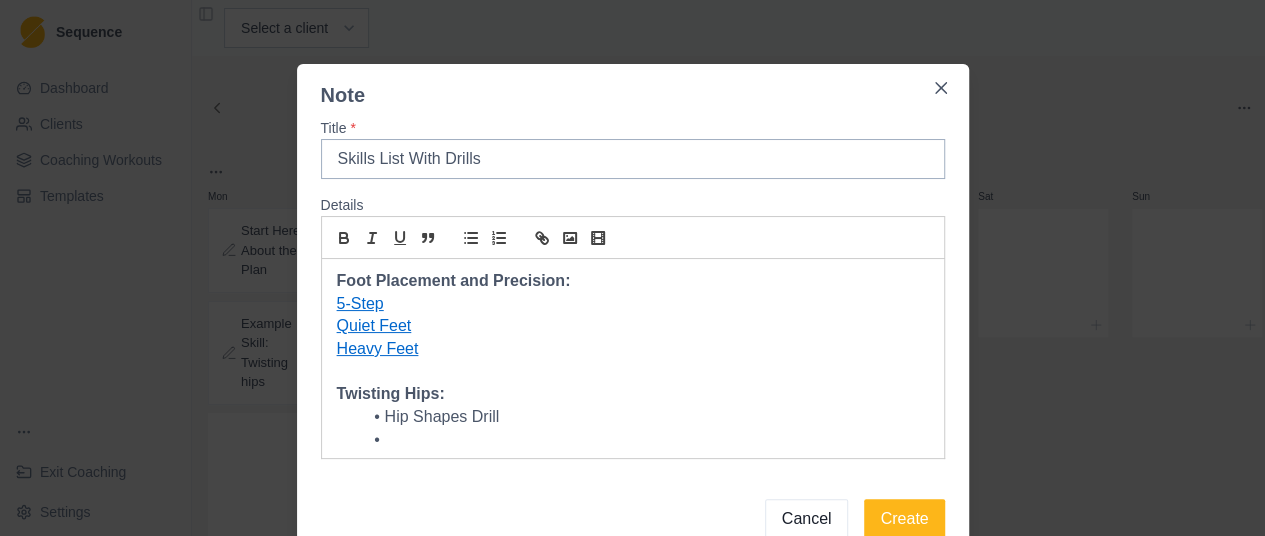 click at bounding box center [645, 440] 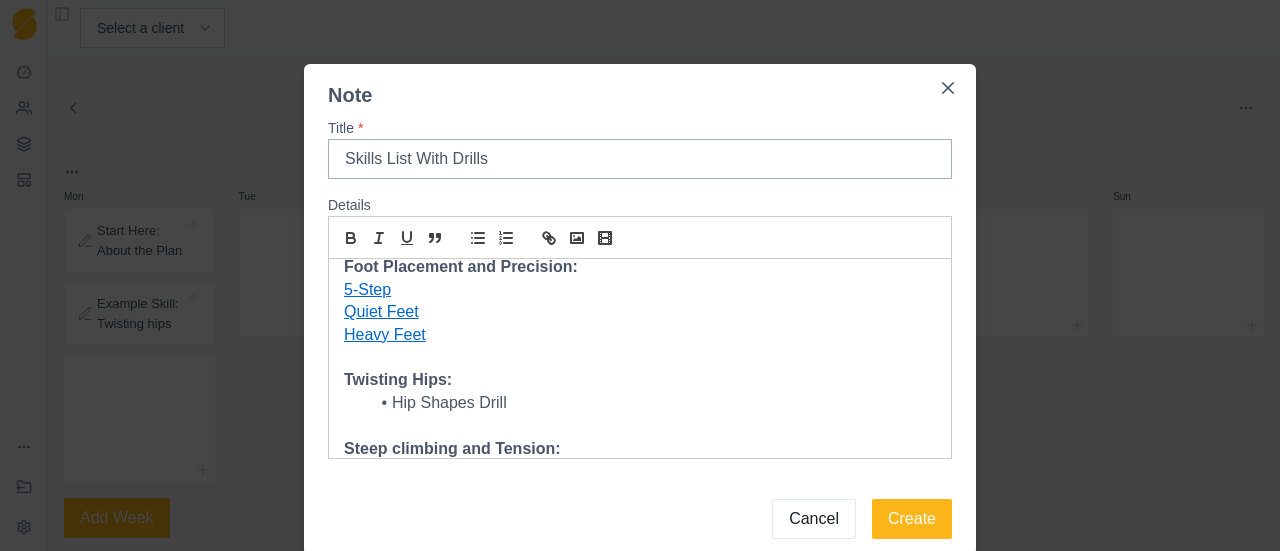 scroll, scrollTop: 196, scrollLeft: 0, axis: vertical 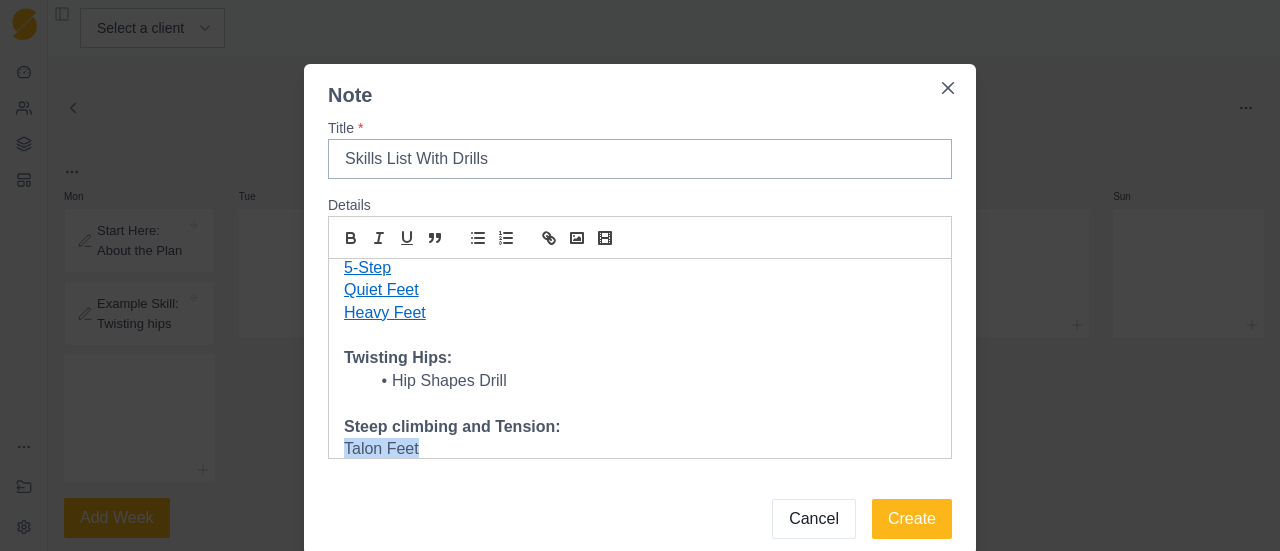 drag, startPoint x: 429, startPoint y: 447, endPoint x: 249, endPoint y: 441, distance: 180.09998 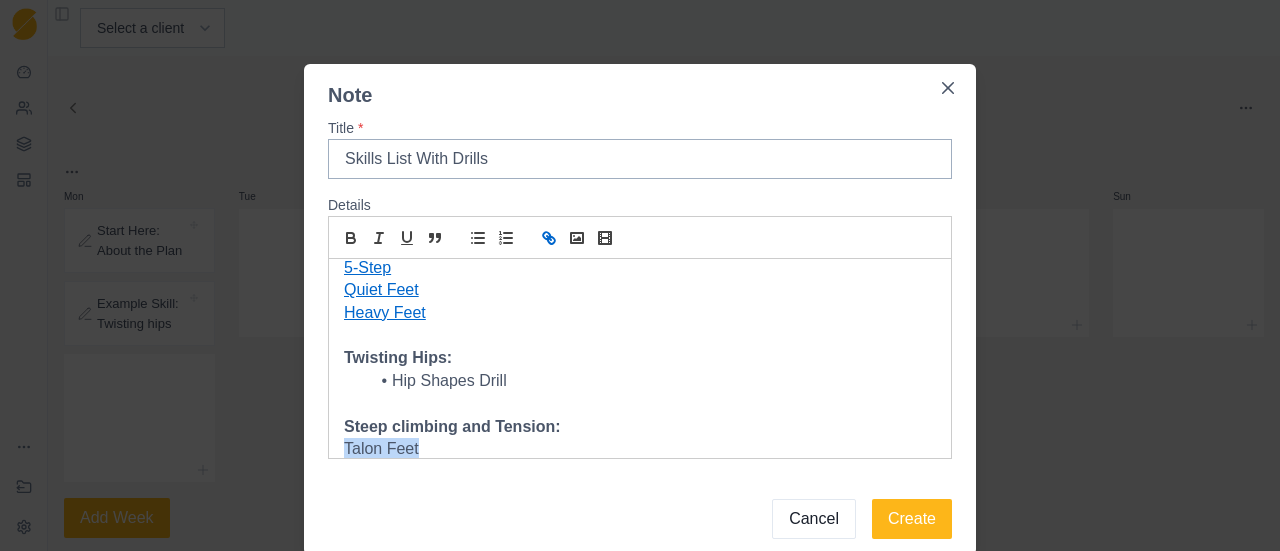 click at bounding box center (549, 238) 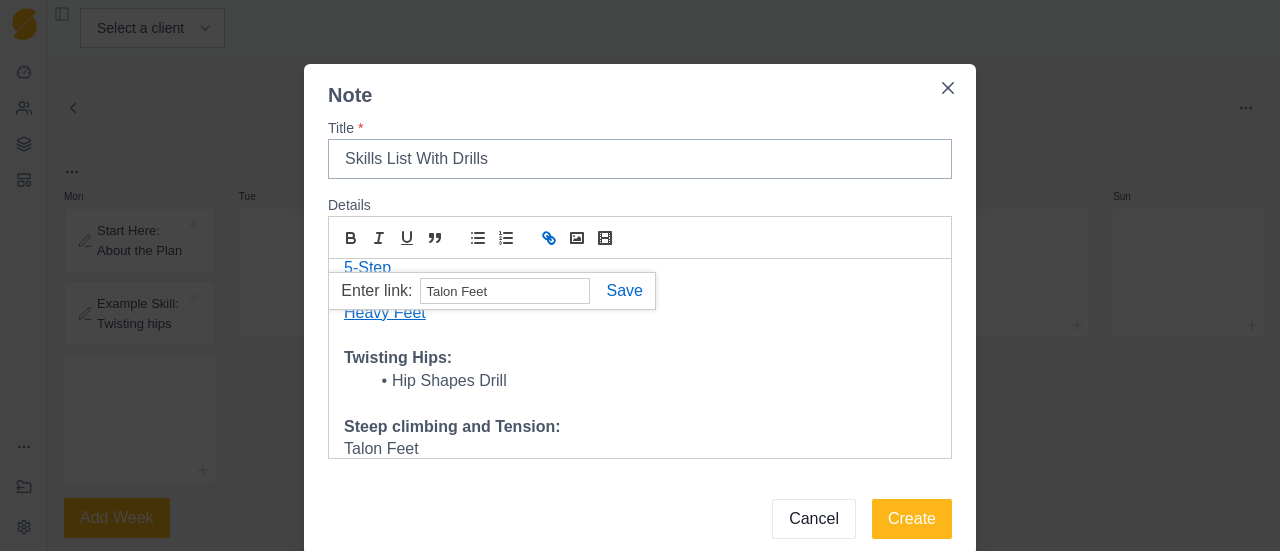 paste on "https://youtu.be/8q7aQ5ivbdU" 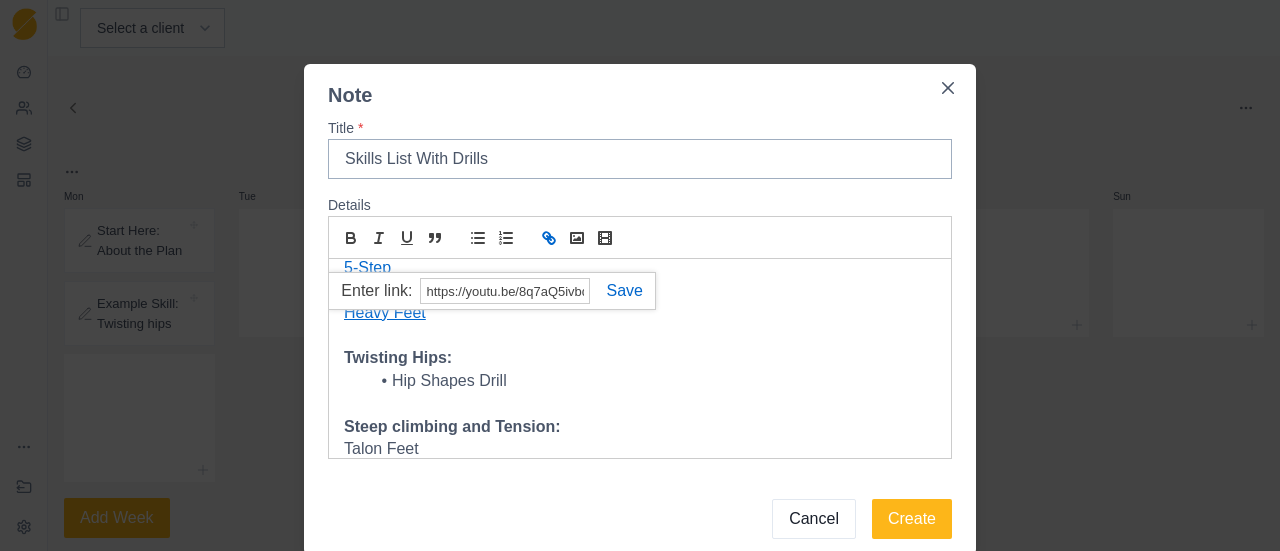 scroll, scrollTop: 0, scrollLeft: 13, axis: horizontal 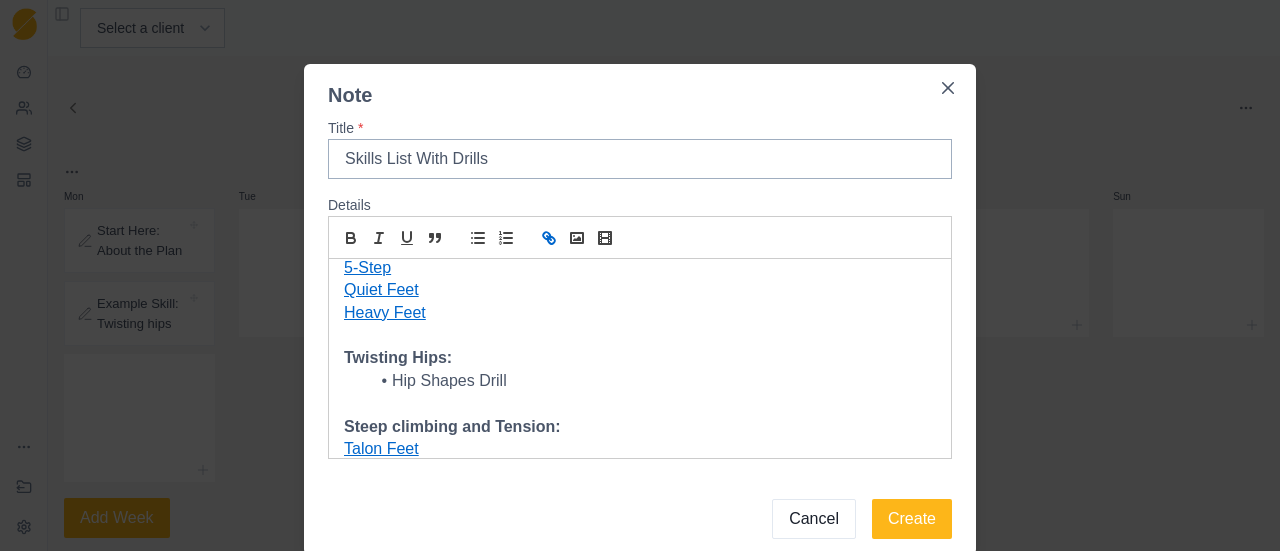 click at bounding box center [640, 404] 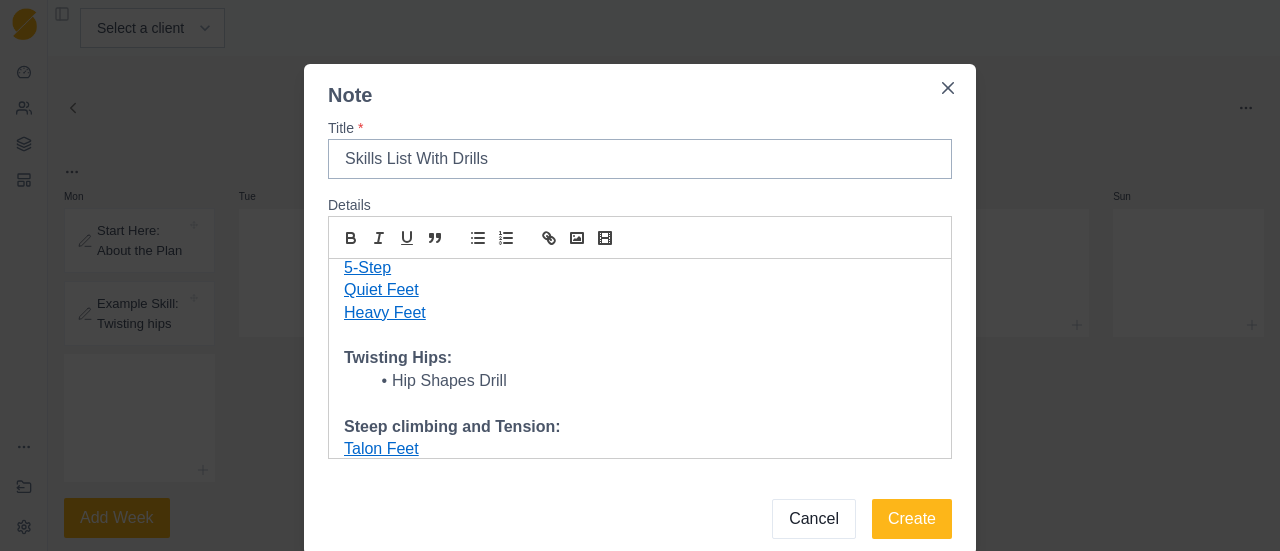click on "Talon Feet" at bounding box center (381, 289) 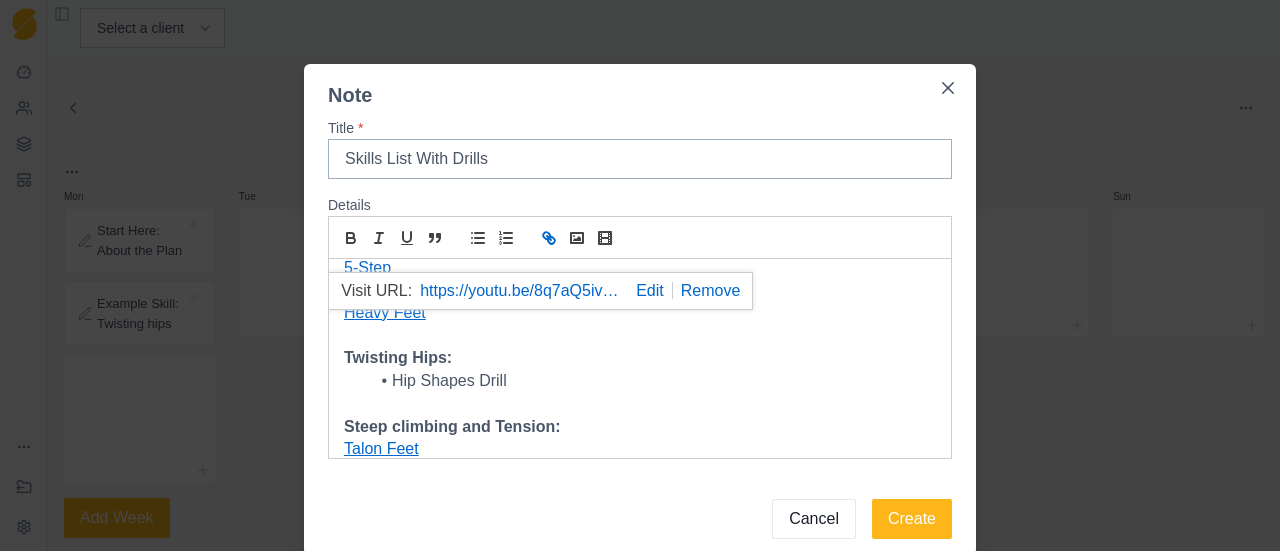 click on "https://youtu.be/8q7aQ5ivbdU" at bounding box center (520, 291) 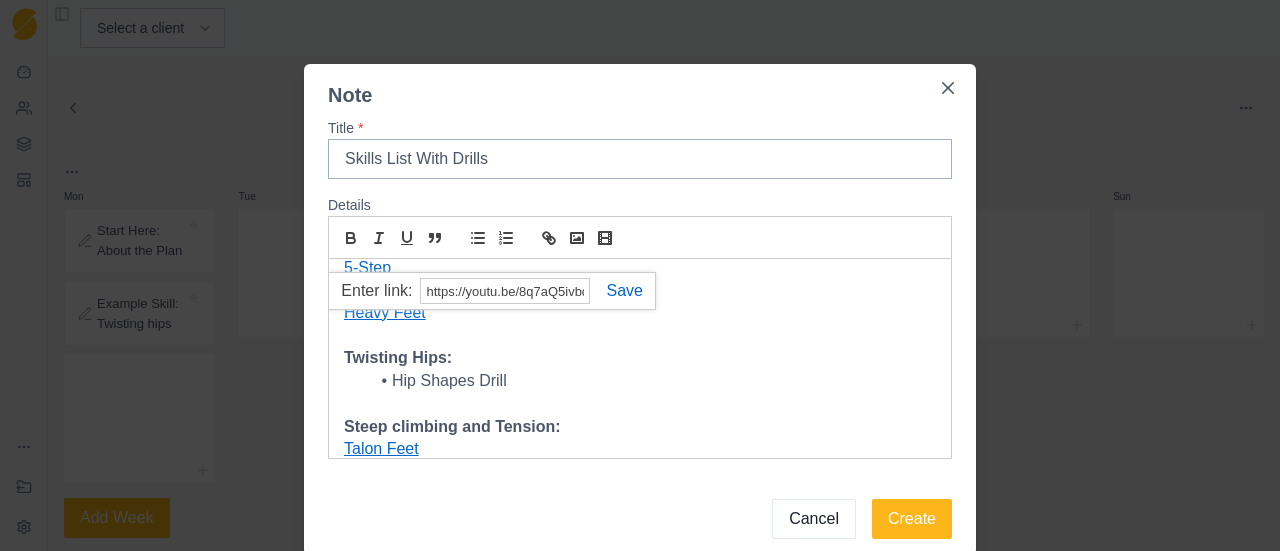 paste on "n[NUMBER]LDBVNzv0o" 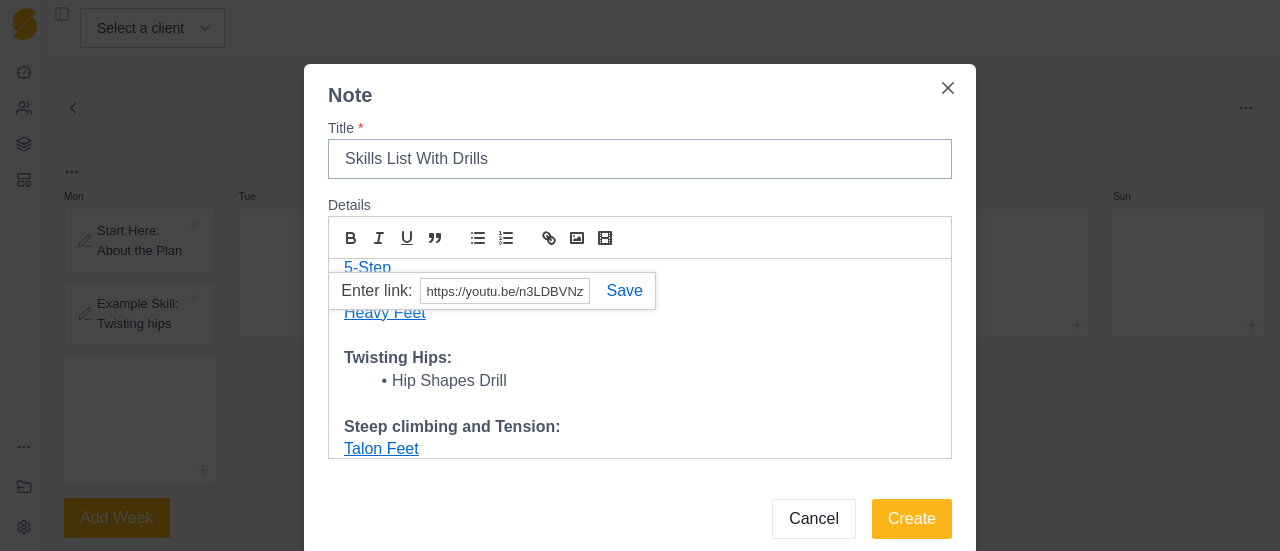 scroll, scrollTop: 0, scrollLeft: 19, axis: horizontal 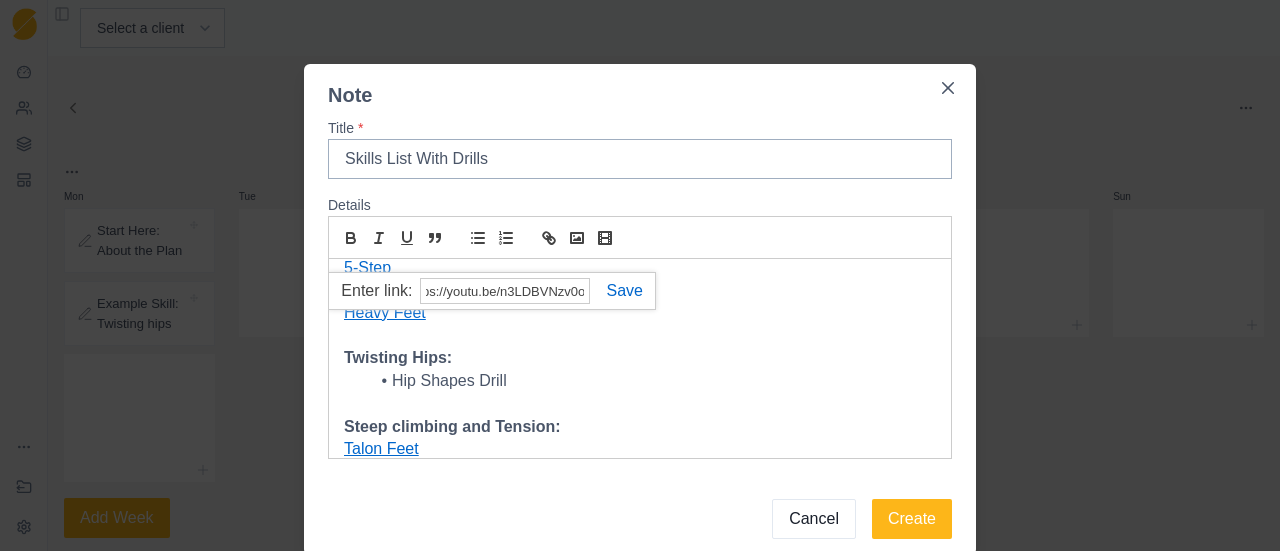 type on "https://youtu.be/n3LDBVNzv0o" 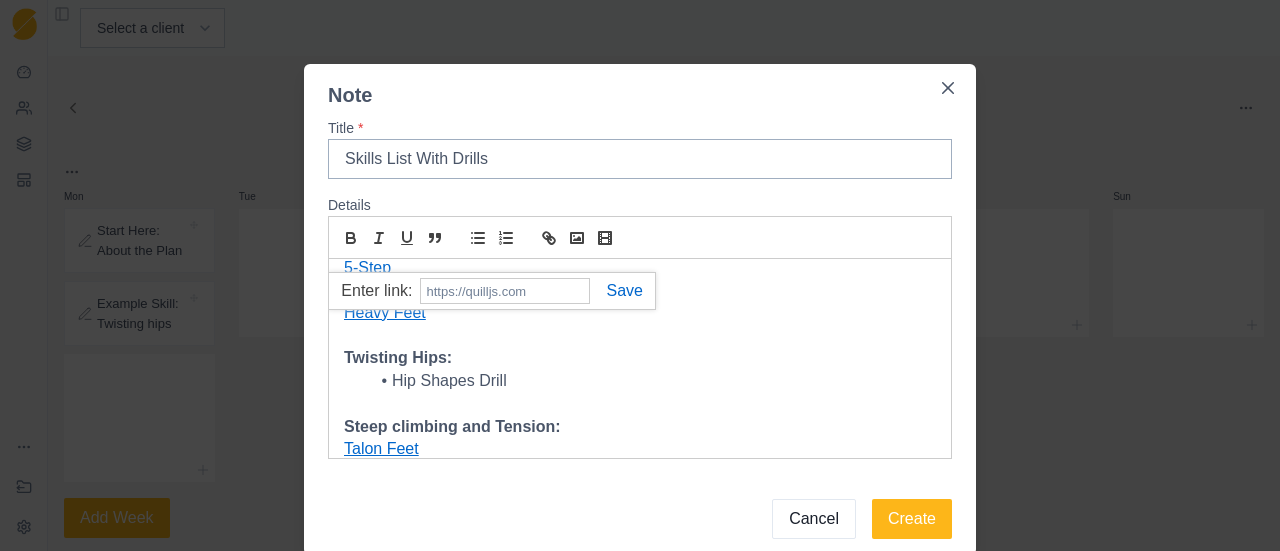 scroll, scrollTop: 0, scrollLeft: 0, axis: both 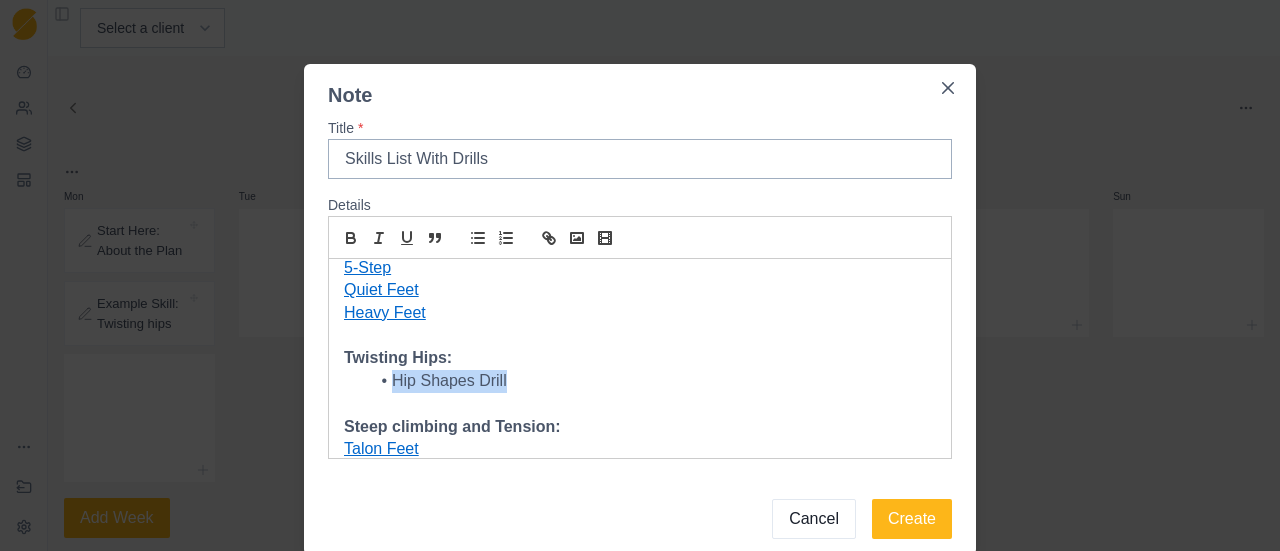 drag, startPoint x: 389, startPoint y: 378, endPoint x: 218, endPoint y: 378, distance: 171 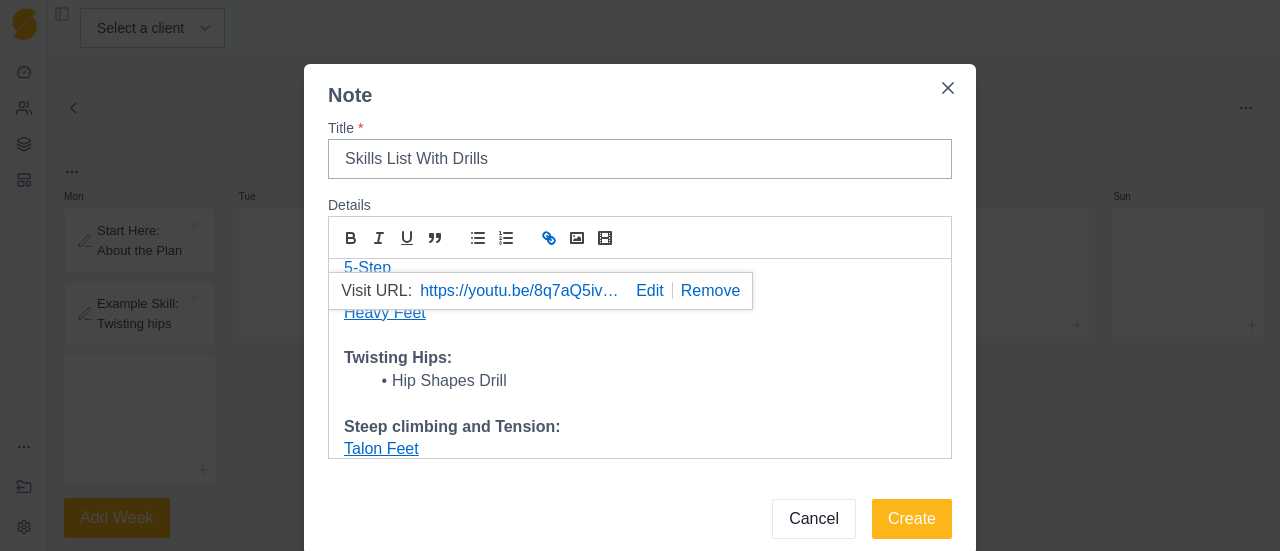 click on "Steep climbing and Tension:" at bounding box center (640, 427) 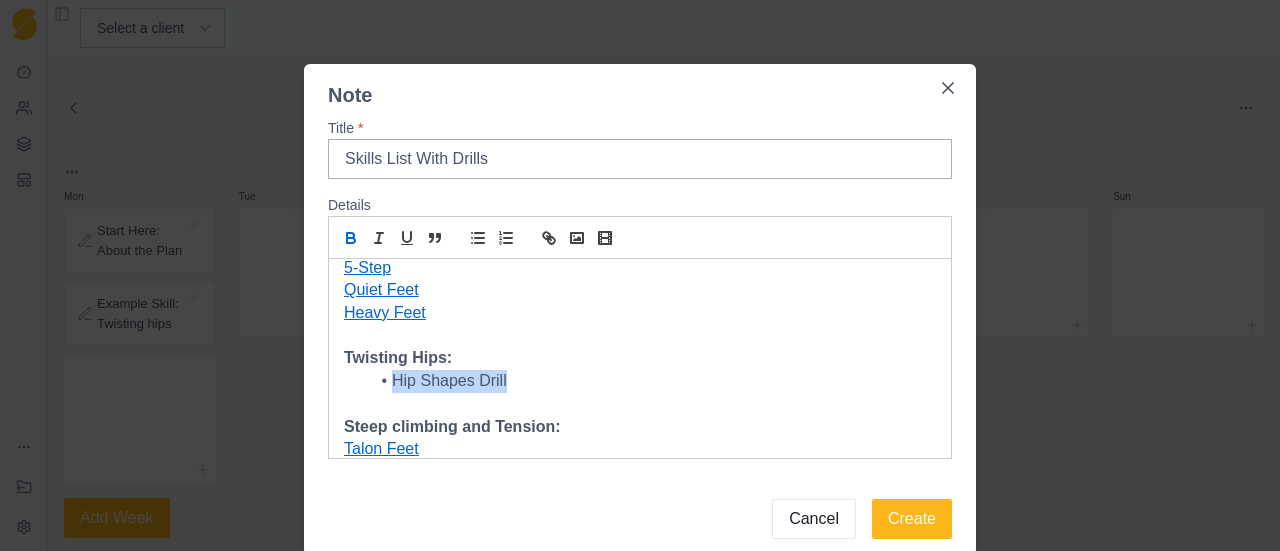 drag, startPoint x: 513, startPoint y: 375, endPoint x: 265, endPoint y: 377, distance: 248.00807 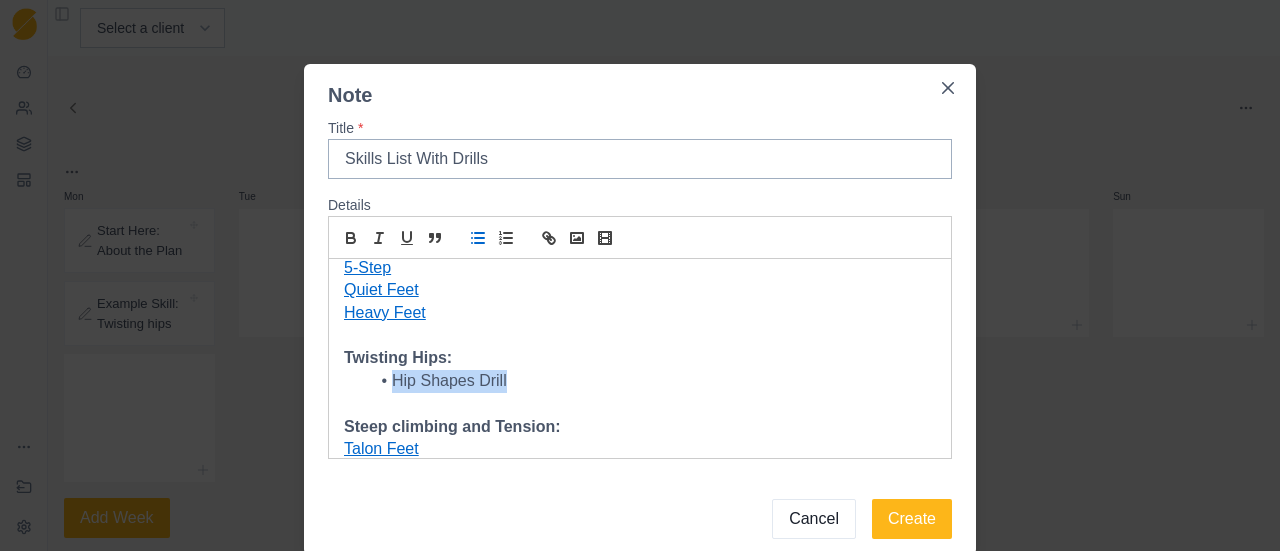 click on "Hip Shapes Drill" at bounding box center (652, 381) 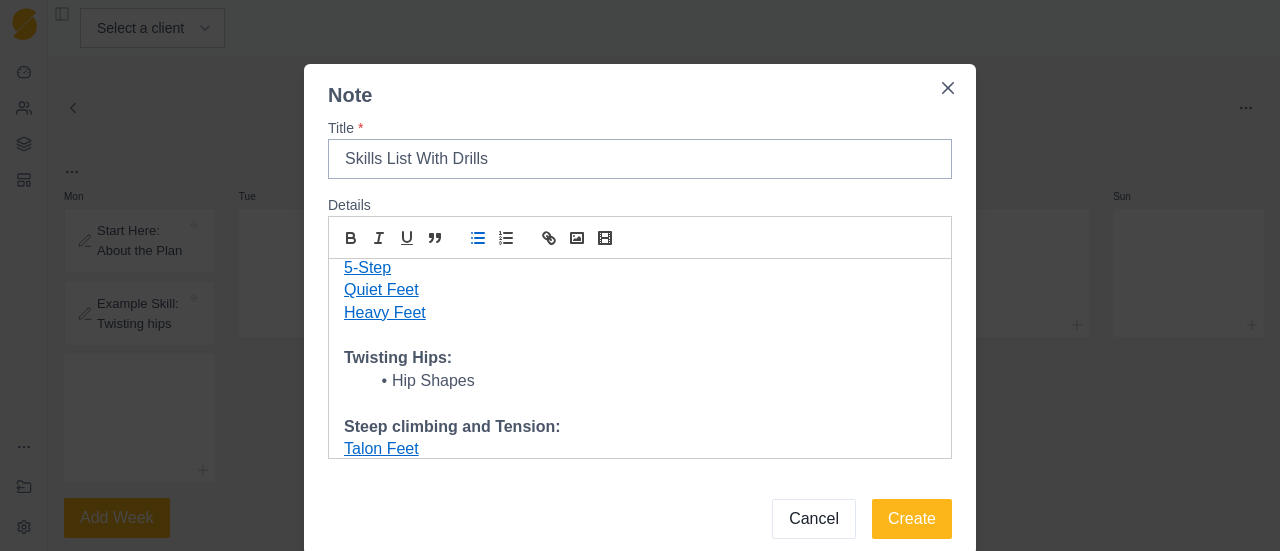 click at bounding box center (478, 238) 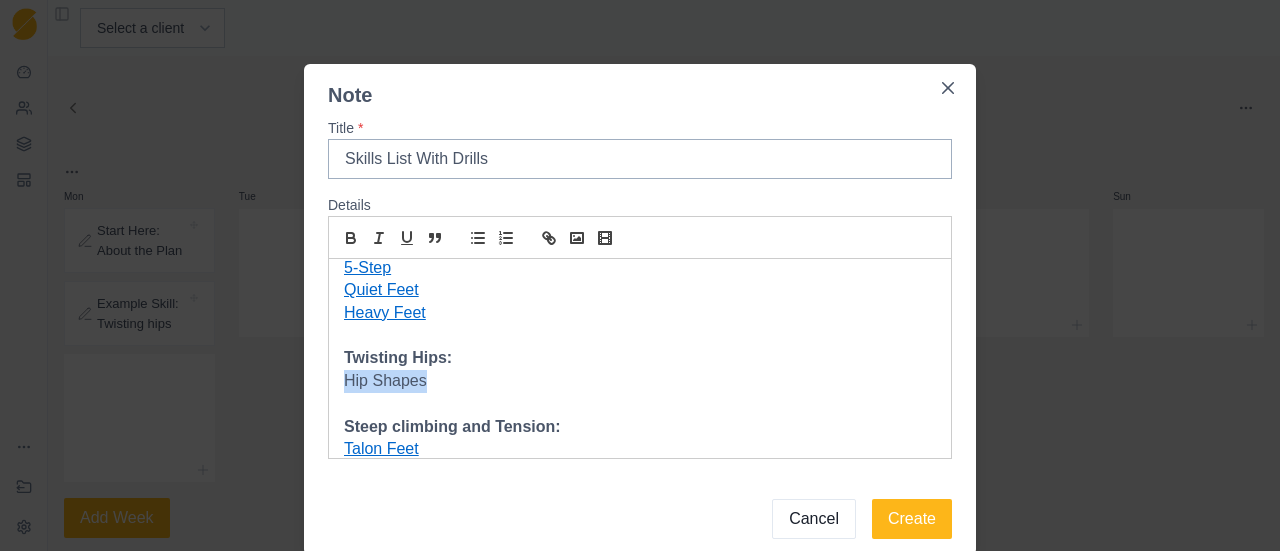 drag, startPoint x: 428, startPoint y: 381, endPoint x: 245, endPoint y: 380, distance: 183.00273 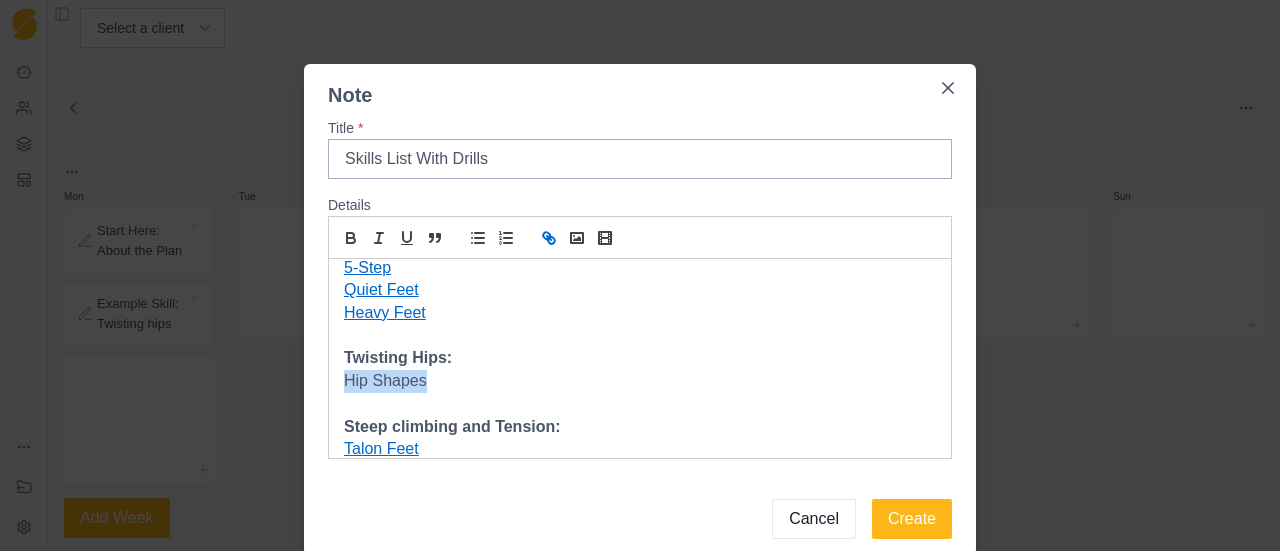 click at bounding box center (551, 240) 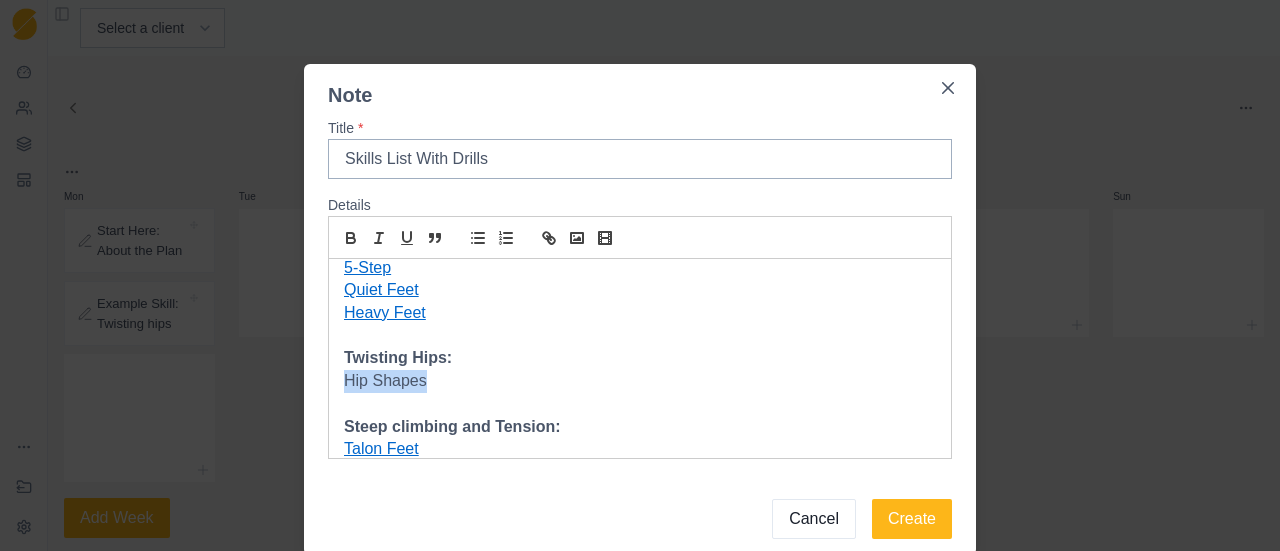 drag, startPoint x: 424, startPoint y: 380, endPoint x: 287, endPoint y: 379, distance: 137.00365 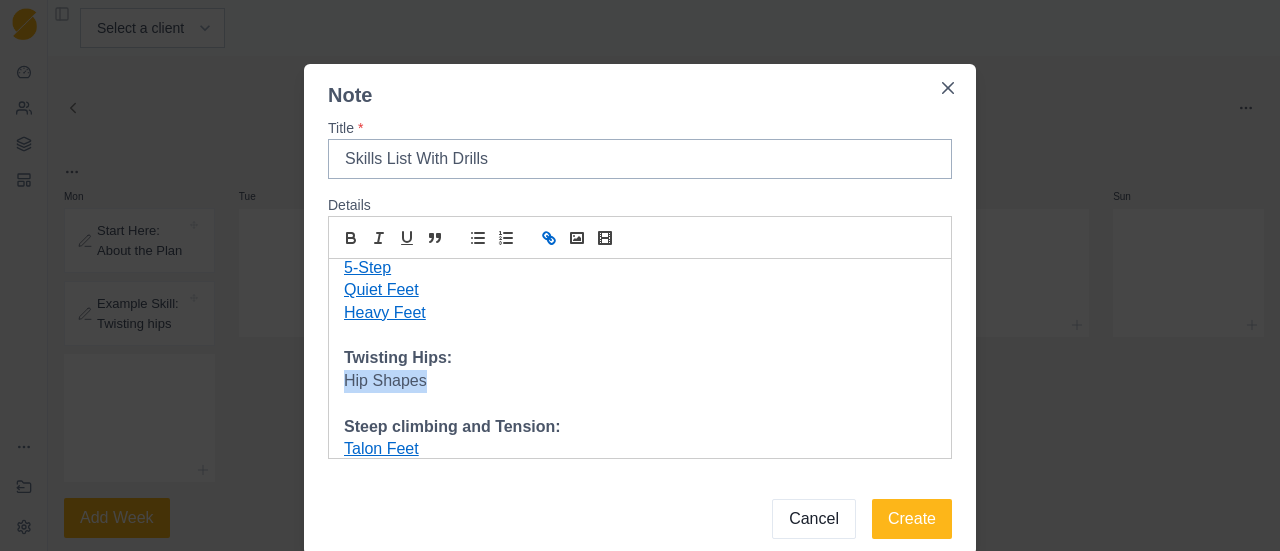 click at bounding box center [551, 240] 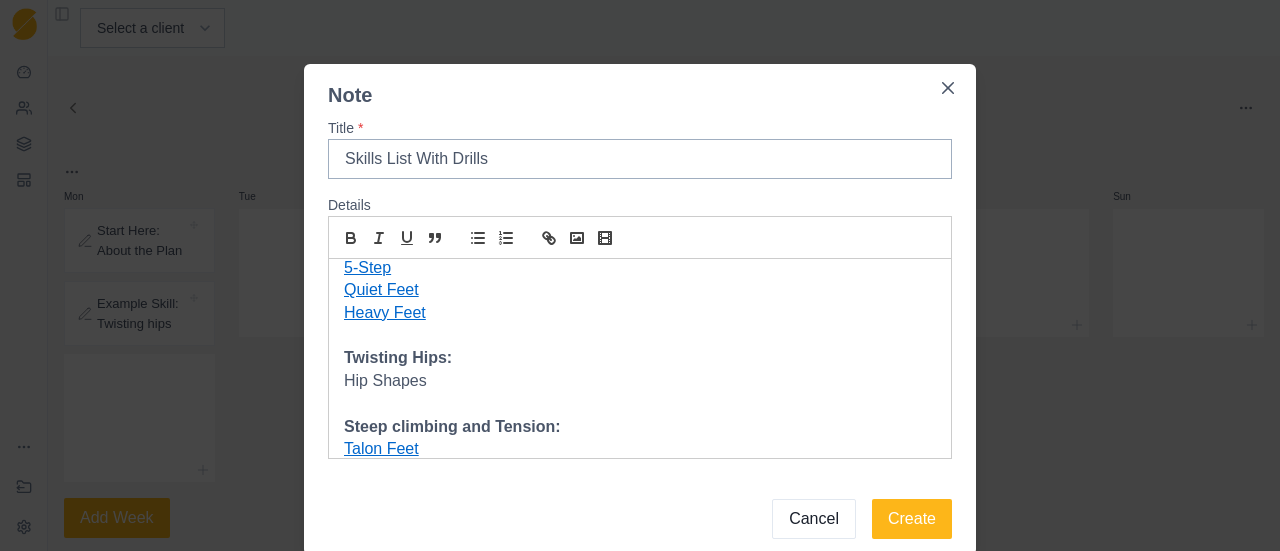 click on "Hip Shapes" at bounding box center [640, 381] 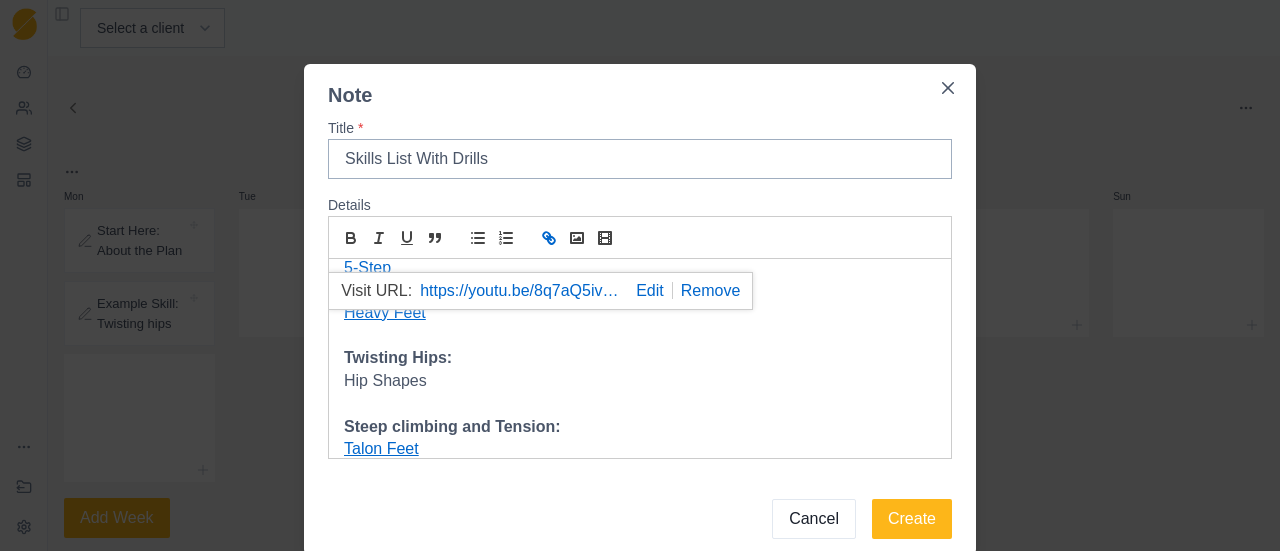 drag, startPoint x: 386, startPoint y: 455, endPoint x: 868, endPoint y: 359, distance: 491.4672 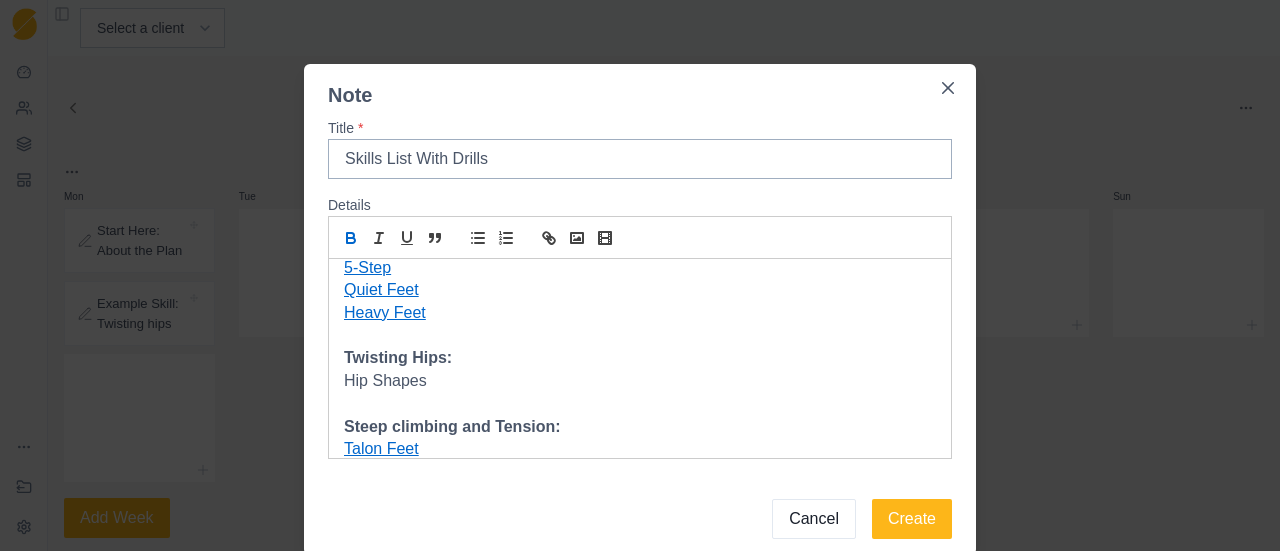 click on "Talon Feet" at bounding box center (381, 289) 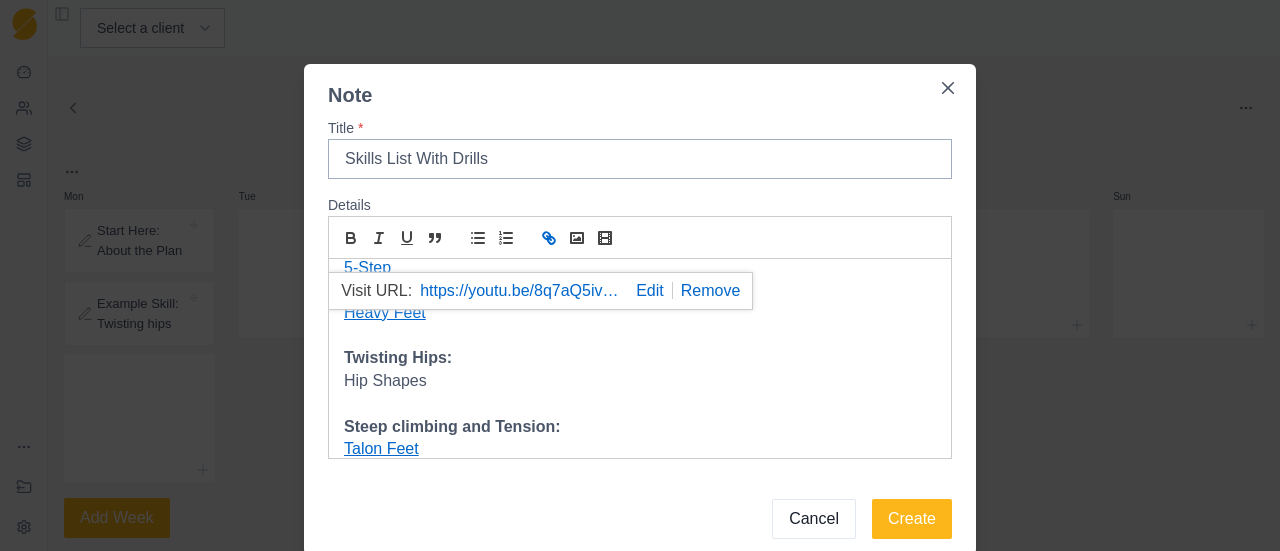 click at bounding box center [646, 290] 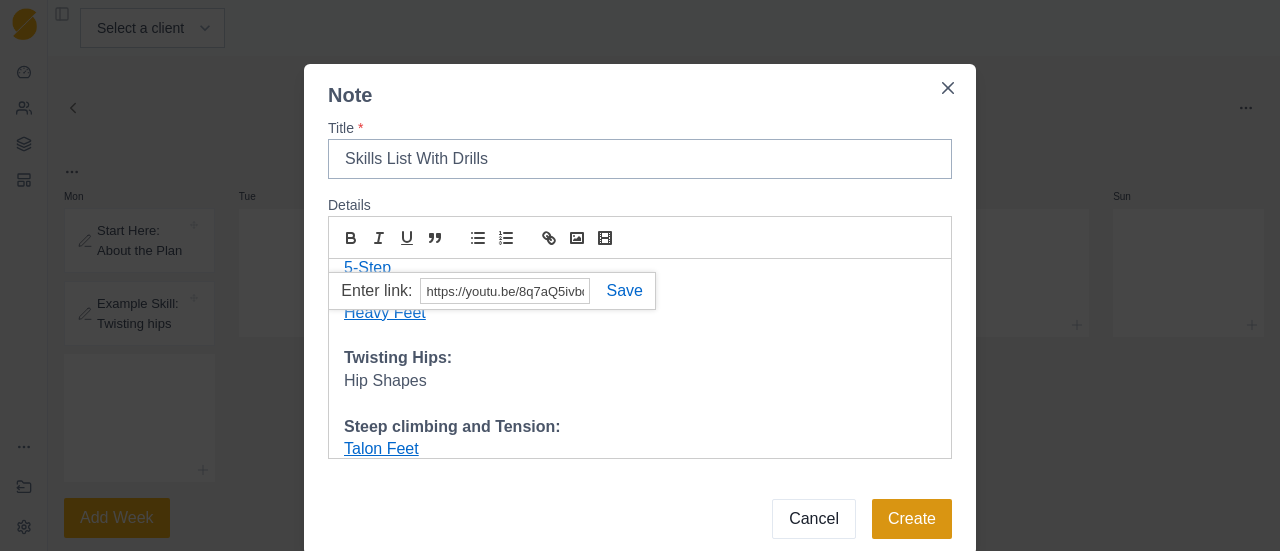 click on "Create" at bounding box center [912, 519] 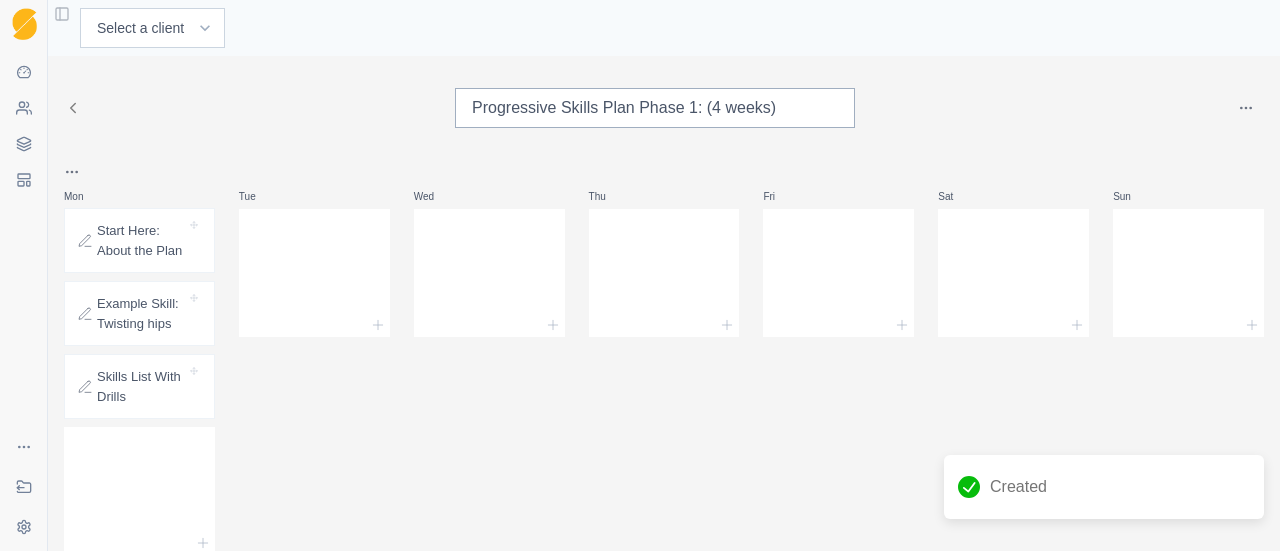 click on "Skills List With Drills" at bounding box center [141, 386] 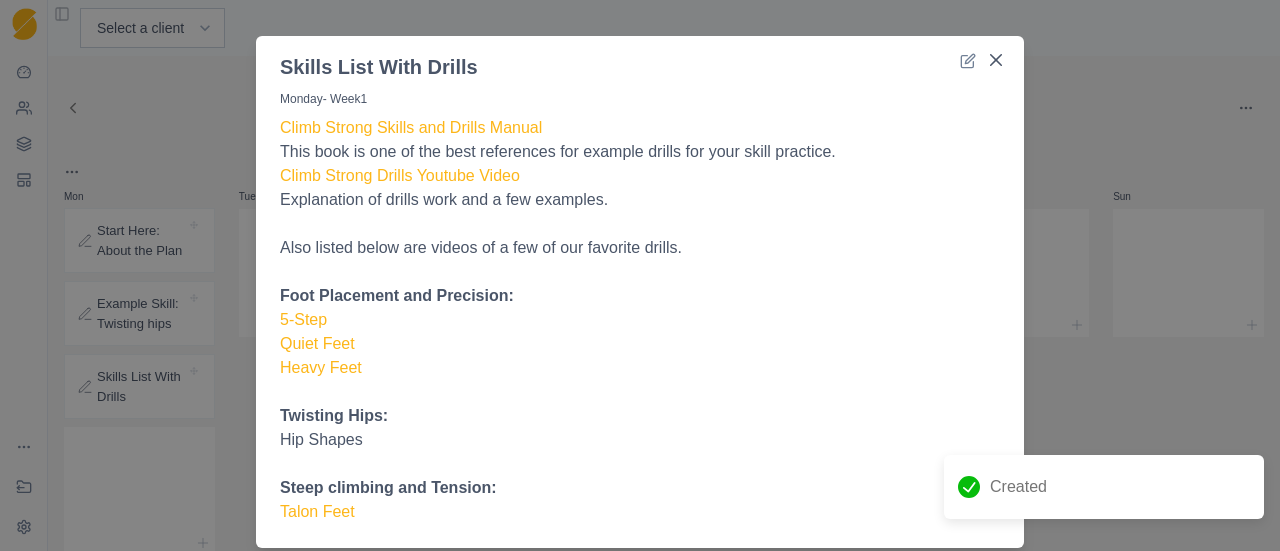 scroll, scrollTop: 0, scrollLeft: 0, axis: both 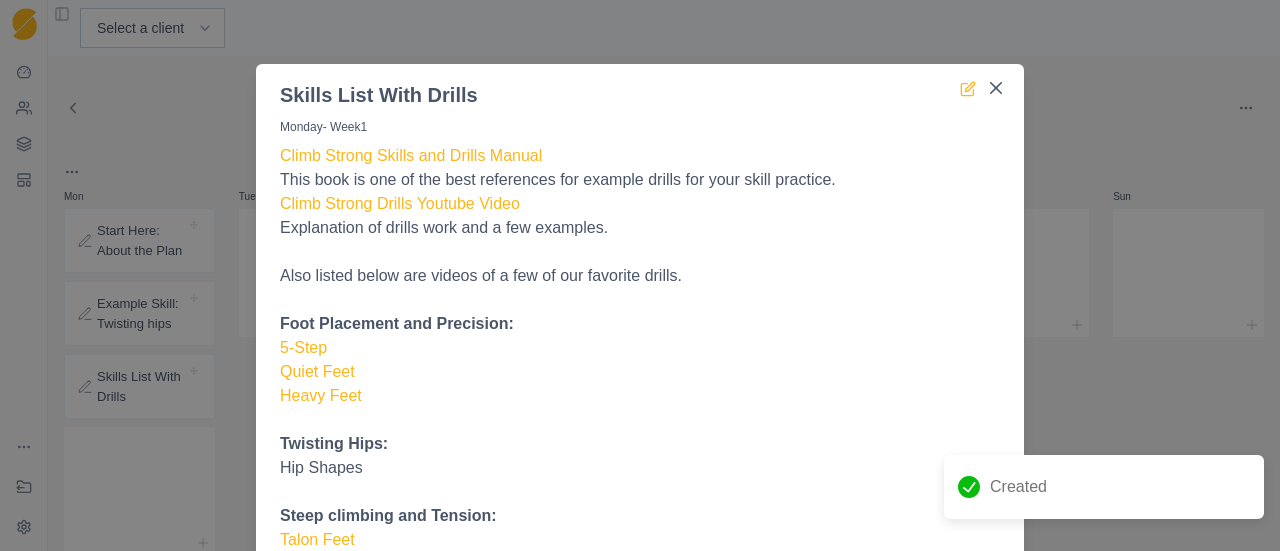 click on "Skills List With Drills" at bounding box center [640, 87] 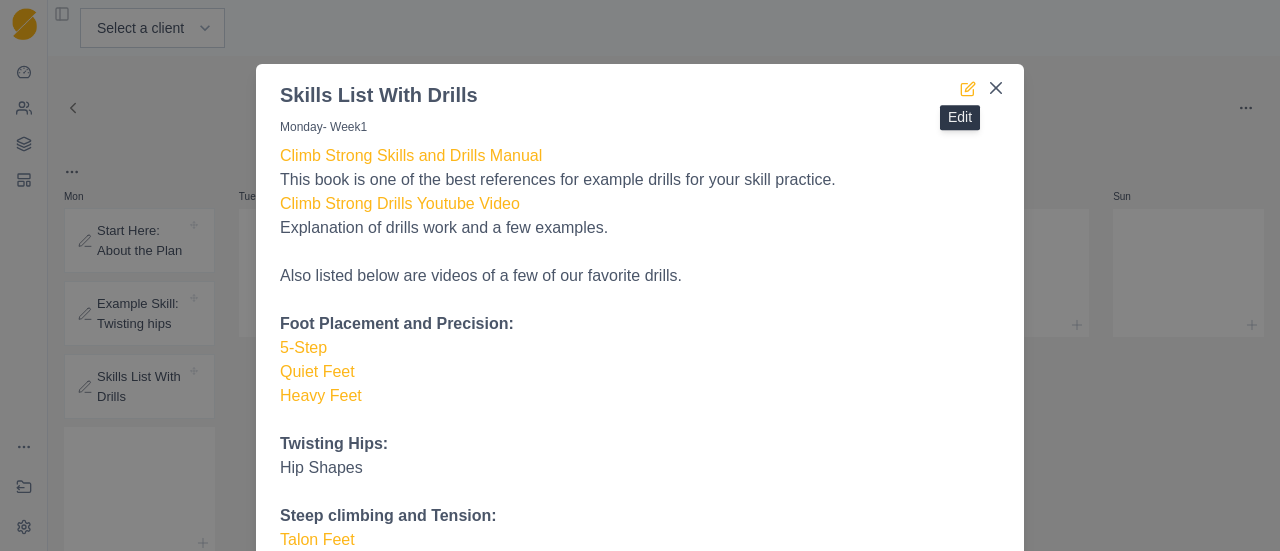 click at bounding box center (968, 89) 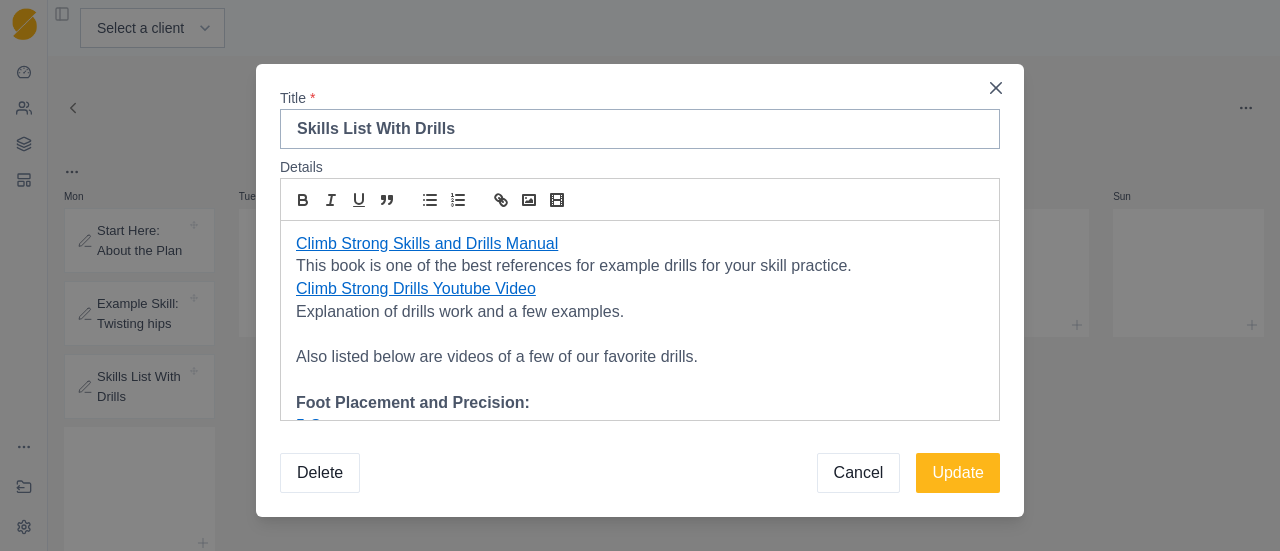 scroll, scrollTop: 210, scrollLeft: 0, axis: vertical 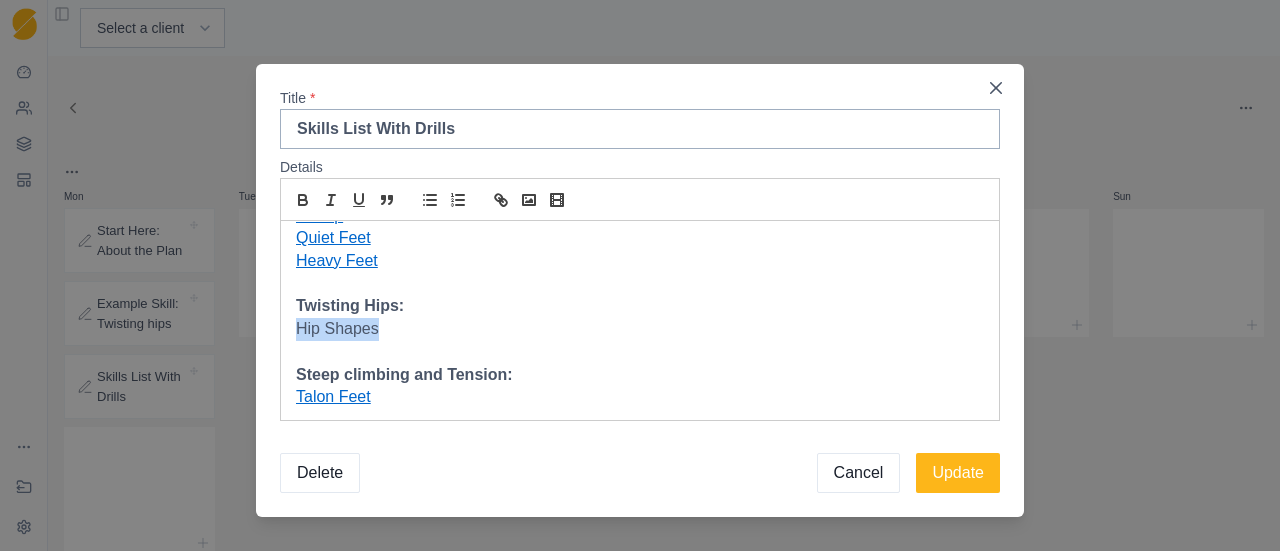 drag, startPoint x: 396, startPoint y: 333, endPoint x: 220, endPoint y: 333, distance: 176 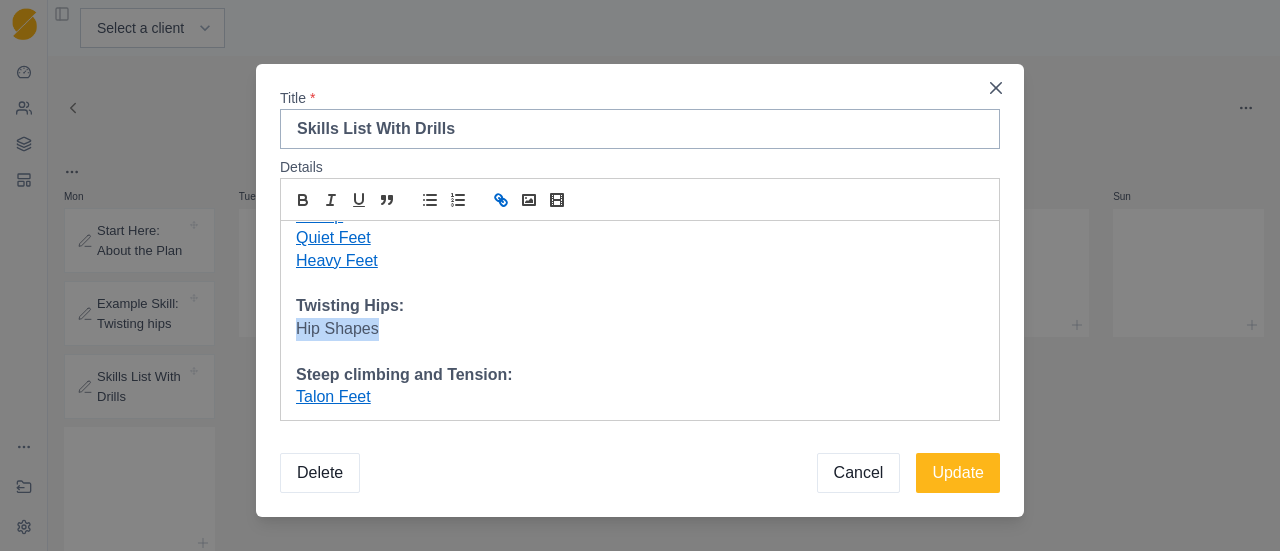 click at bounding box center (501, 200) 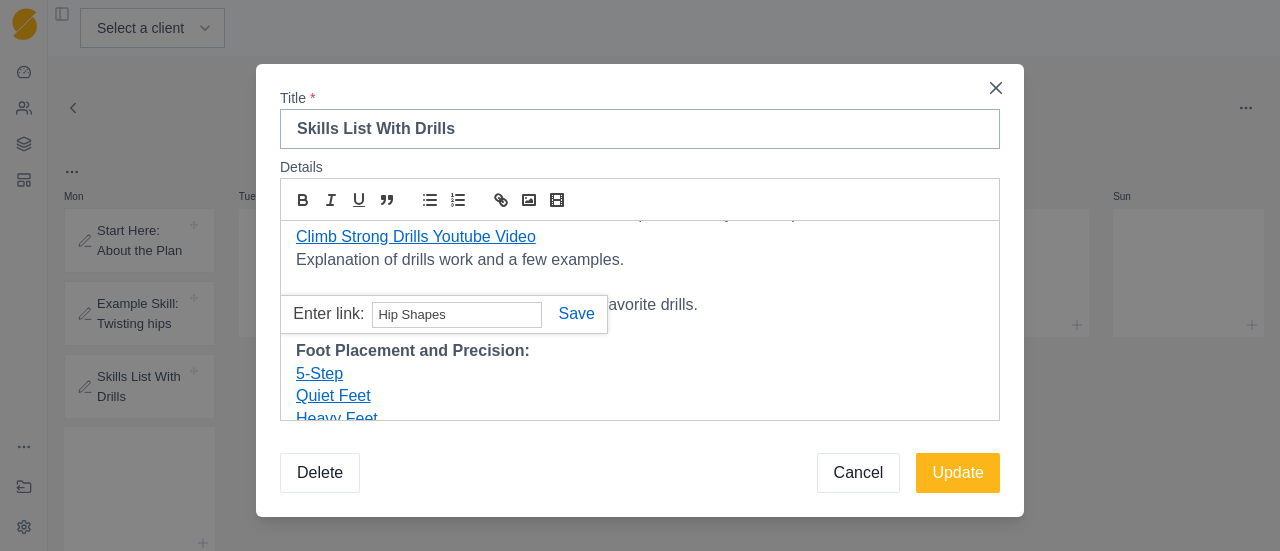 scroll, scrollTop: 0, scrollLeft: 0, axis: both 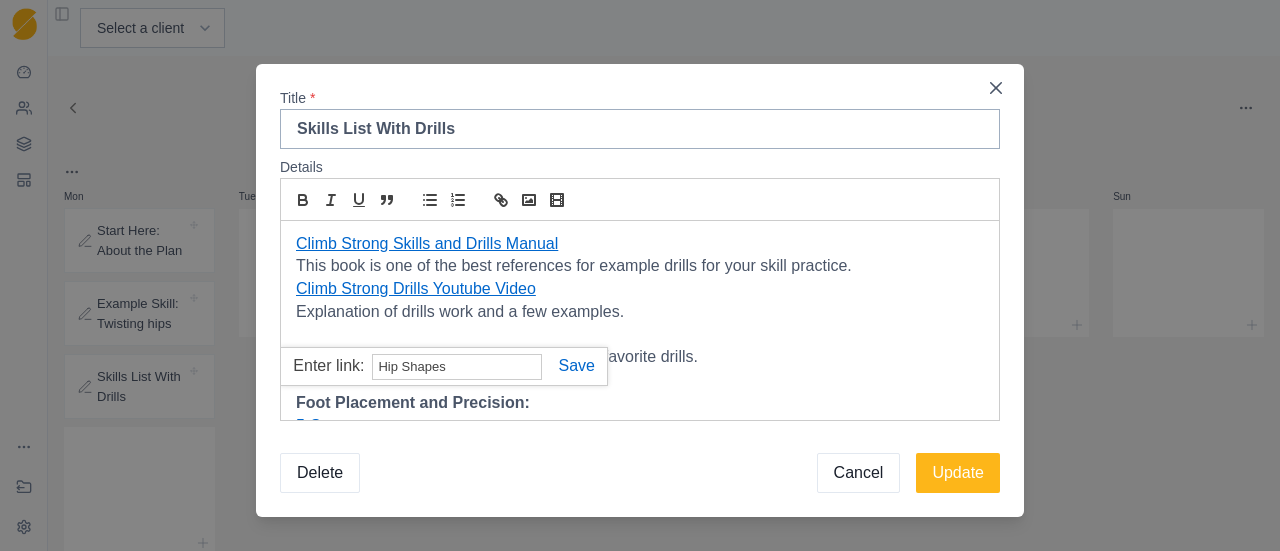 paste on "https://youtu.be/PPBjS3CKoQ0" 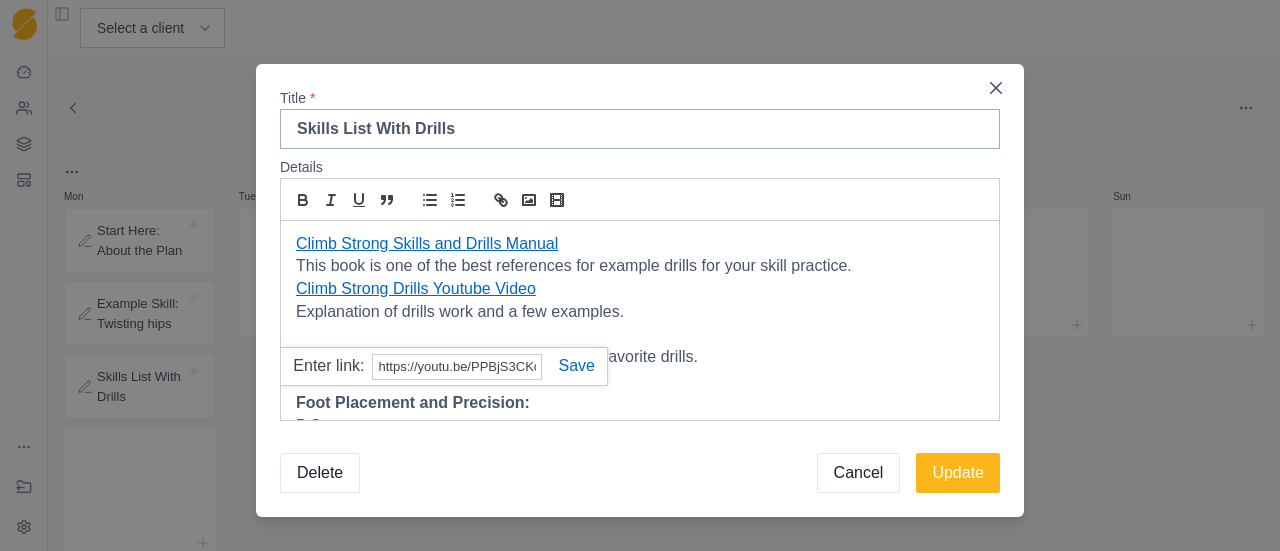 scroll, scrollTop: 0, scrollLeft: 21, axis: horizontal 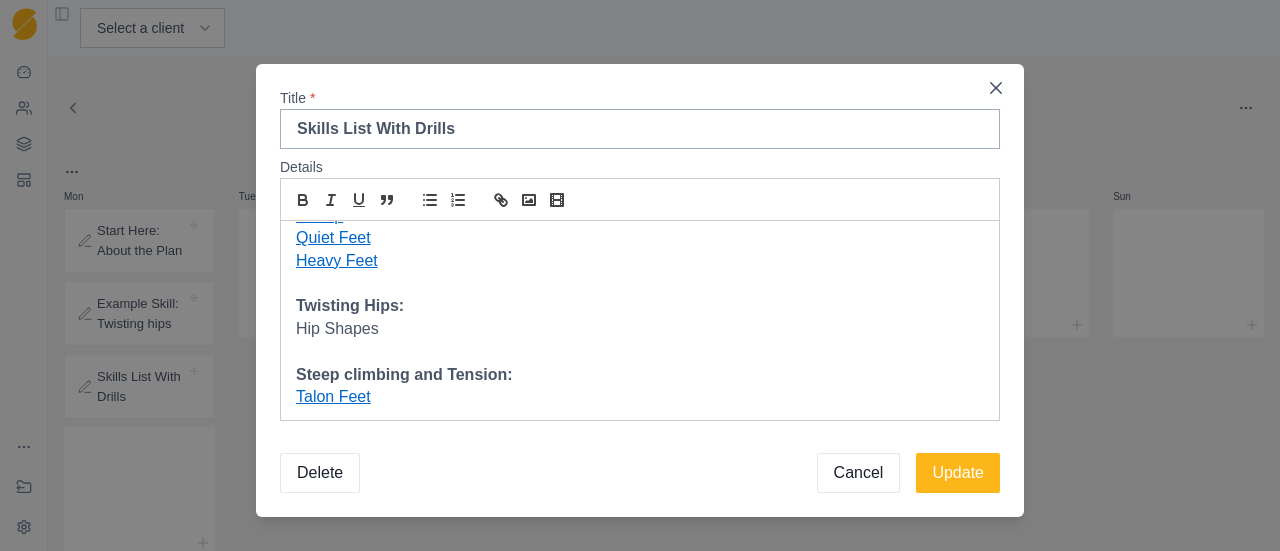 click on "Twisting Hips:" at bounding box center [640, 306] 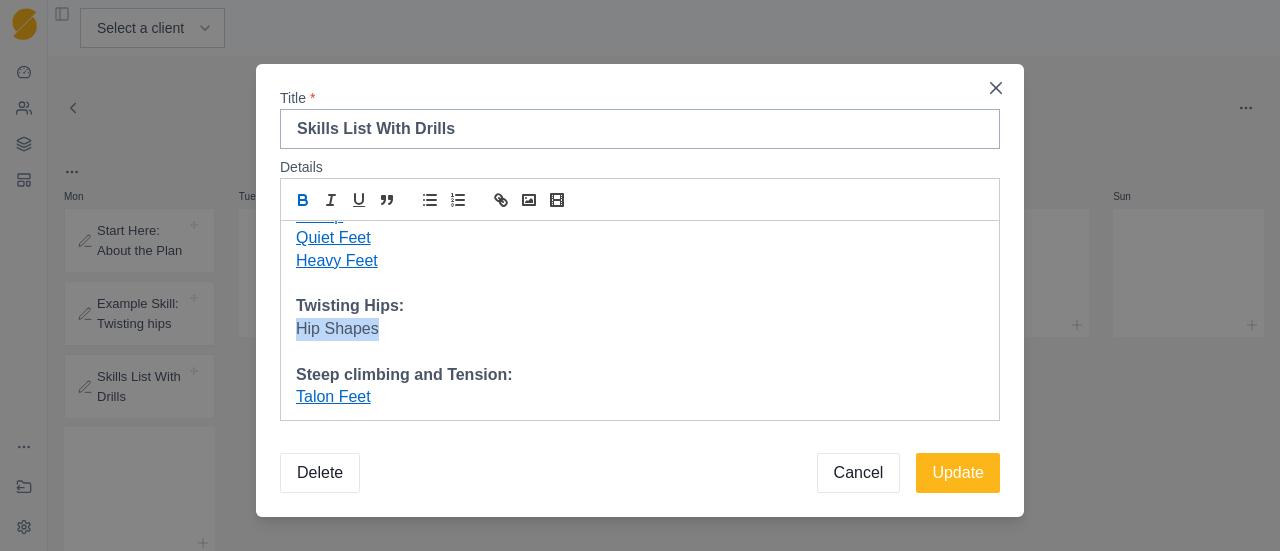 drag, startPoint x: 383, startPoint y: 332, endPoint x: 281, endPoint y: 337, distance: 102.122475 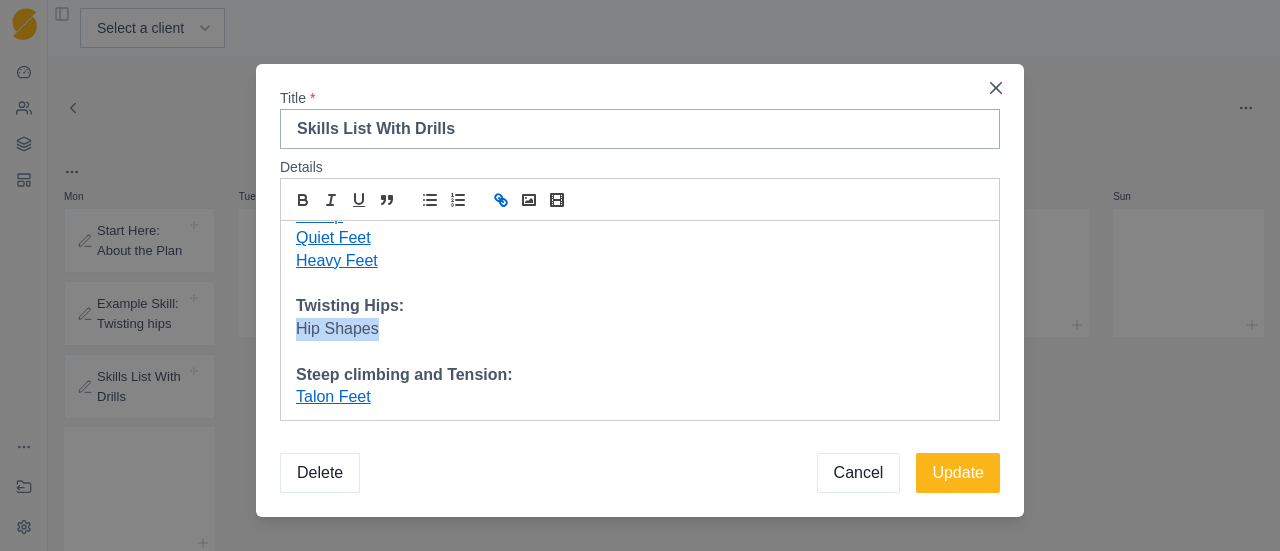 click at bounding box center [503, 202] 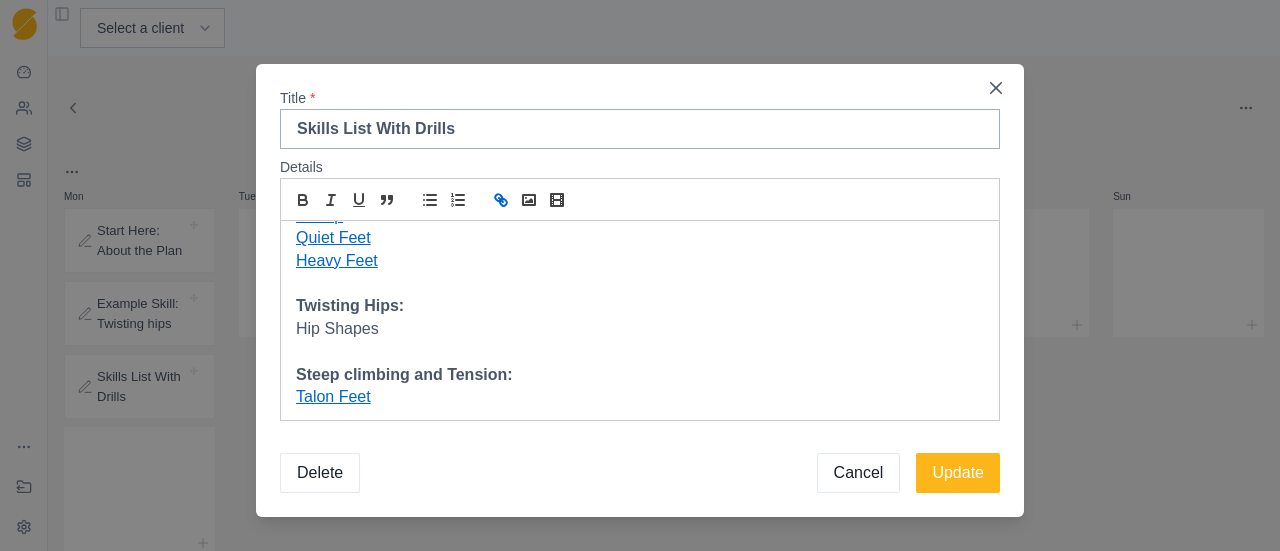 paste on "https://youtu.be/PPBjS3CKoQ0" 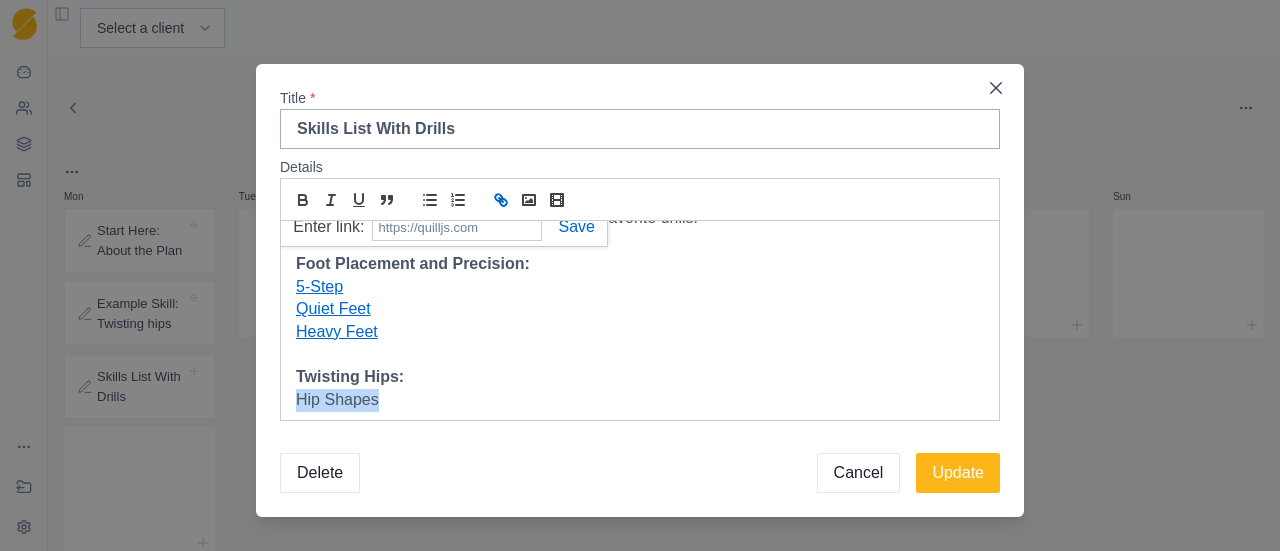 scroll, scrollTop: 0, scrollLeft: 0, axis: both 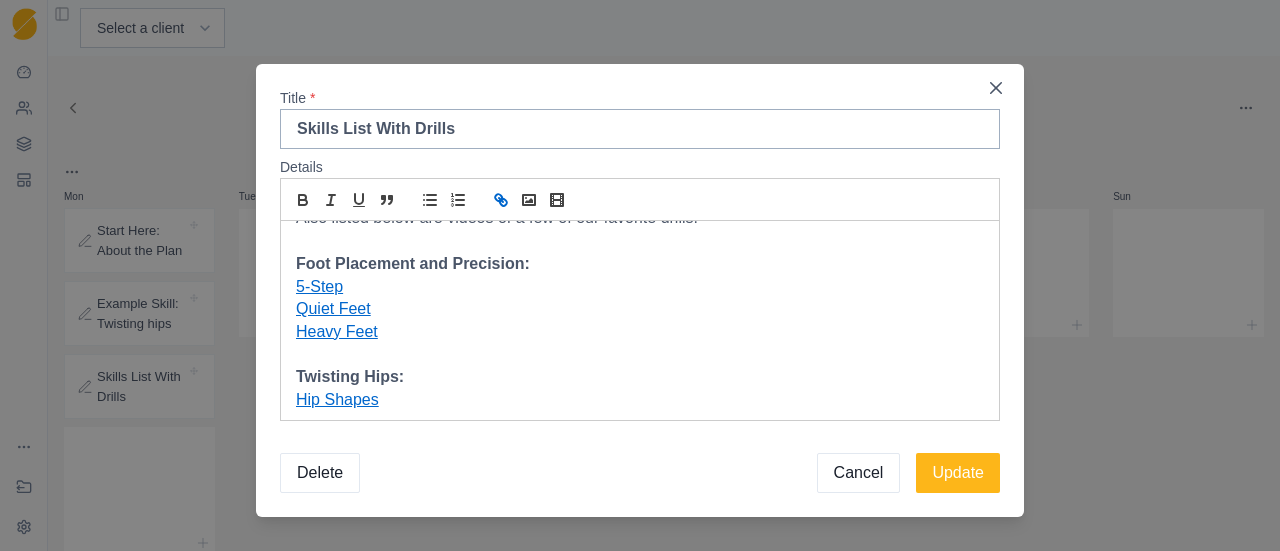 click on "Twisting Hips:" at bounding box center [640, 377] 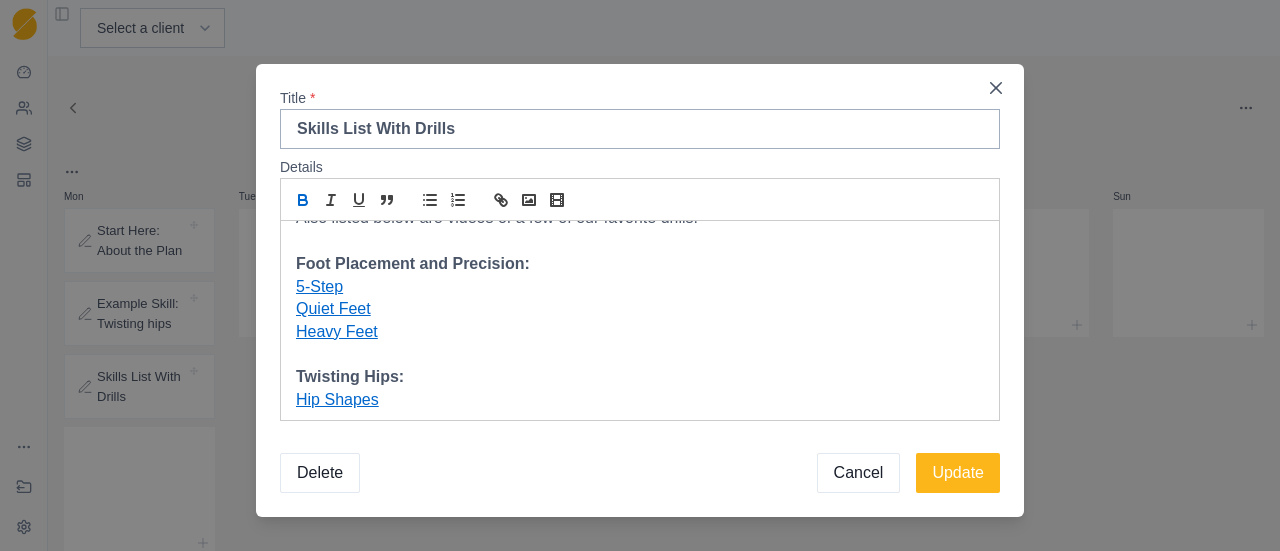 scroll, scrollTop: 210, scrollLeft: 0, axis: vertical 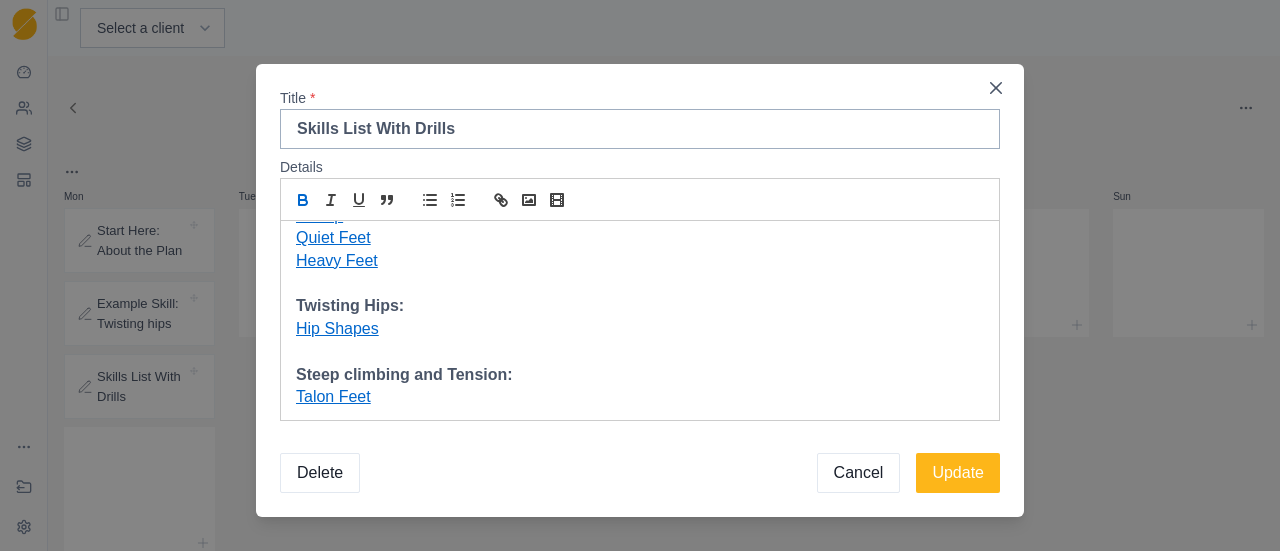 click on "Climb Strong Skills and Drills Manual This book is one of the best references for example drills for your skill practice. Climb Strong Drills Youtube Video Explanation of drills work and a few examples. Also listed below are videos of a few of our favorite drills. Foot Placement and Precision: 5-Step Quiet Feet Heavy Feet Twisting Hips: Hip Shapes Steep climbing and Tension: Talon Feet" at bounding box center [640, 216] 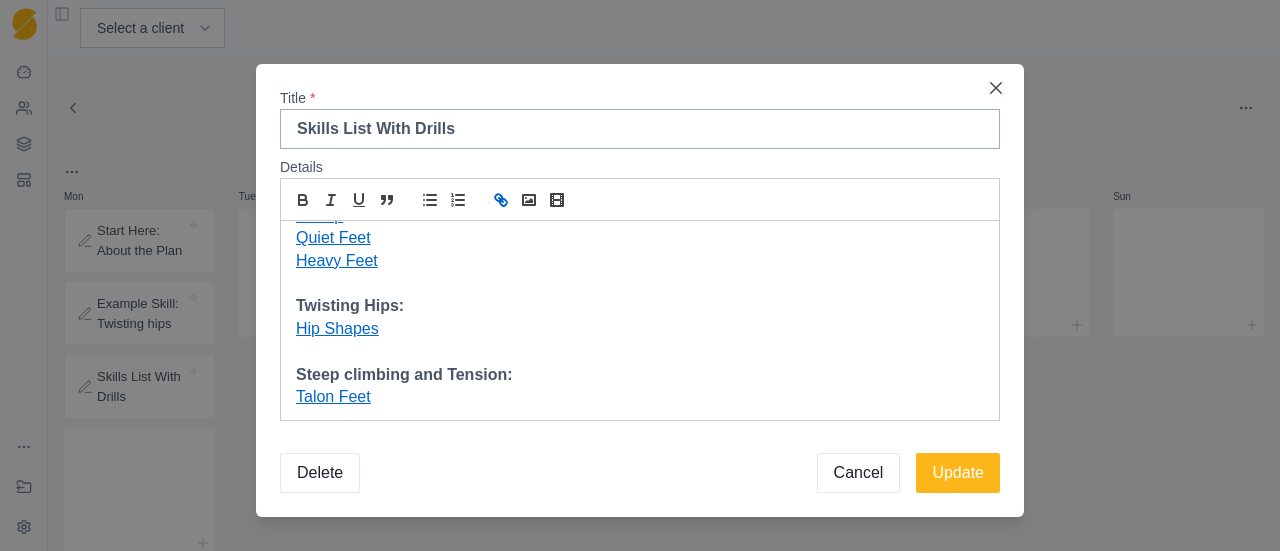 click on "Talon Feet" at bounding box center (333, 237) 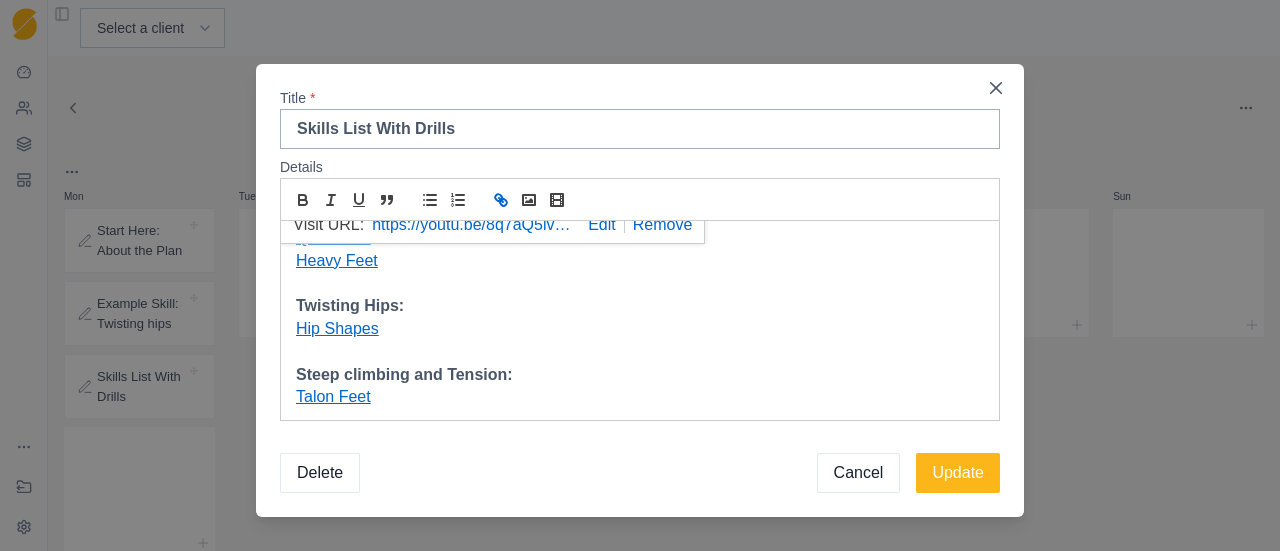 click at bounding box center (598, 224) 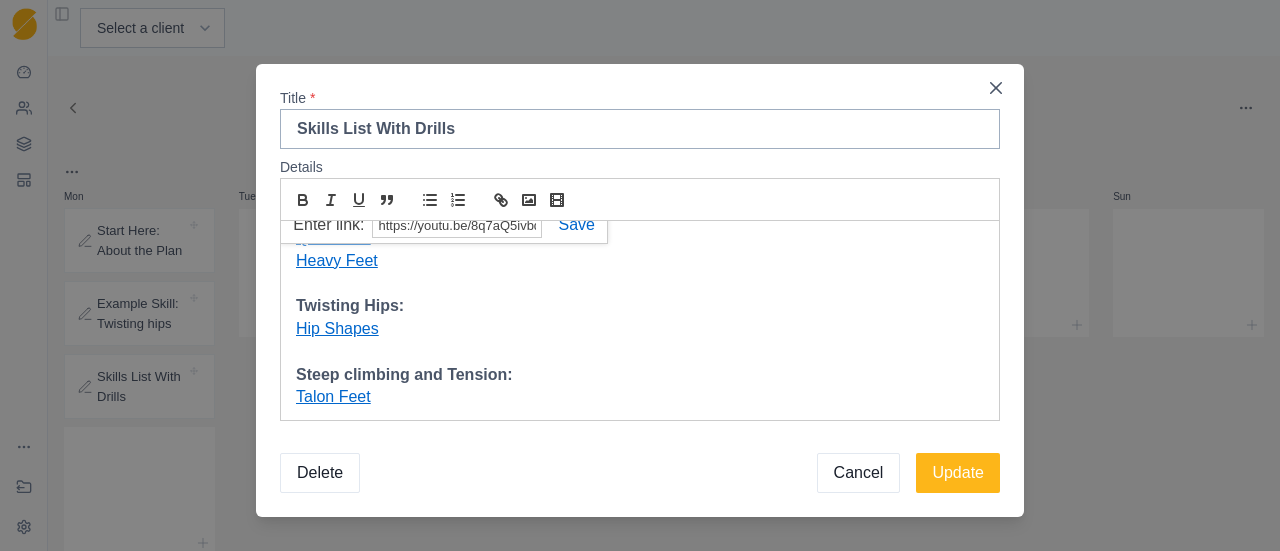 paste on "n[NUMBER]LDBVNzv0o" 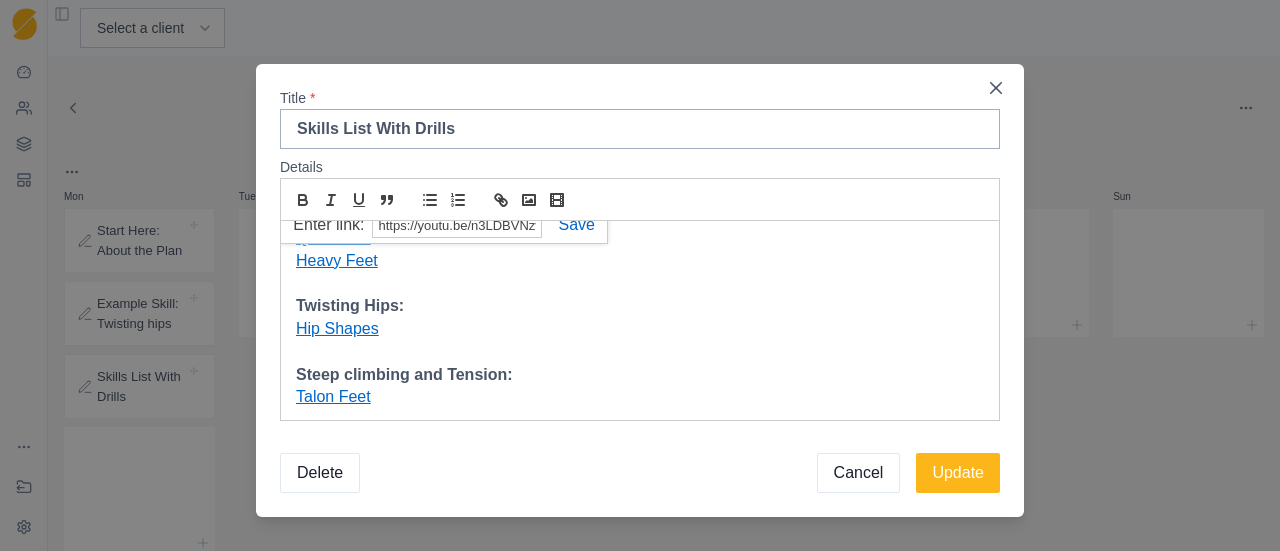 scroll, scrollTop: 0, scrollLeft: 19, axis: horizontal 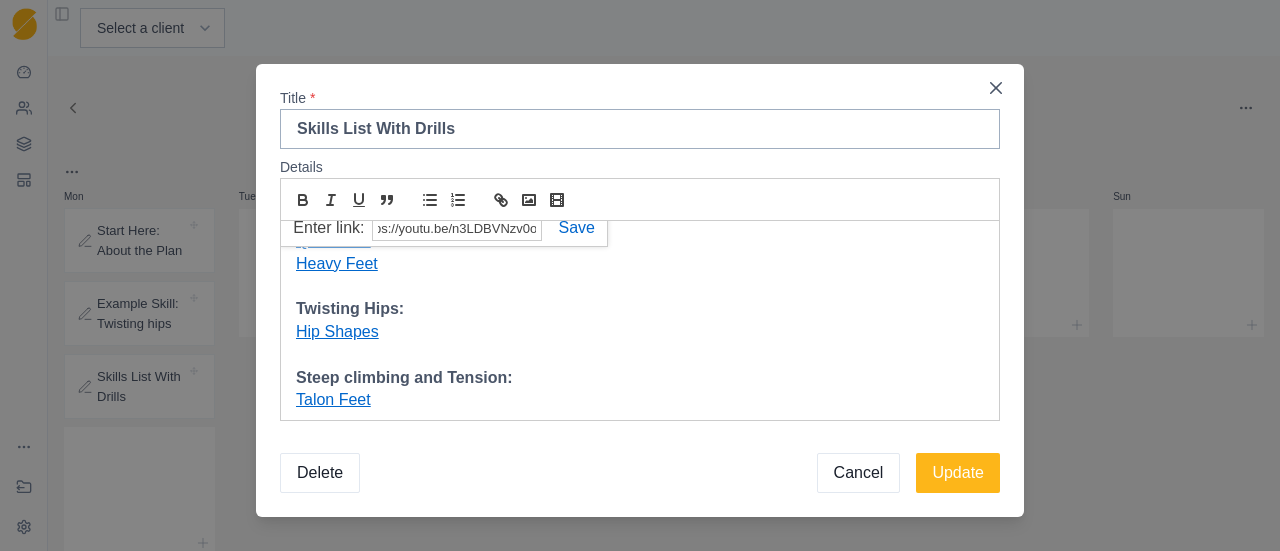 type on "https://youtu.be/n3LDBVNzv0o" 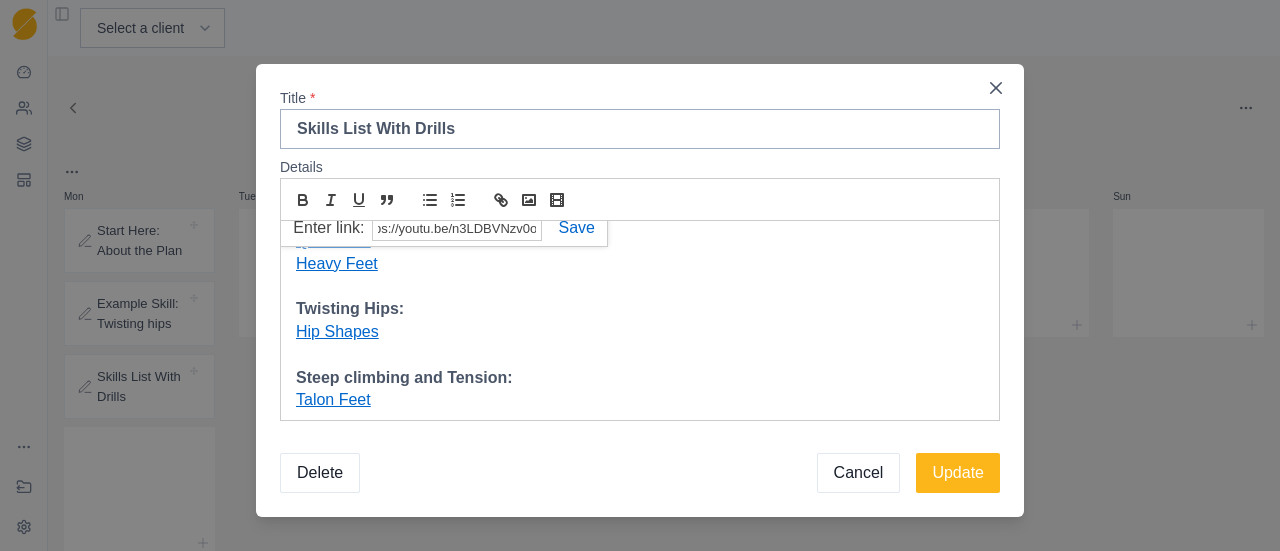 click at bounding box center (568, 227) 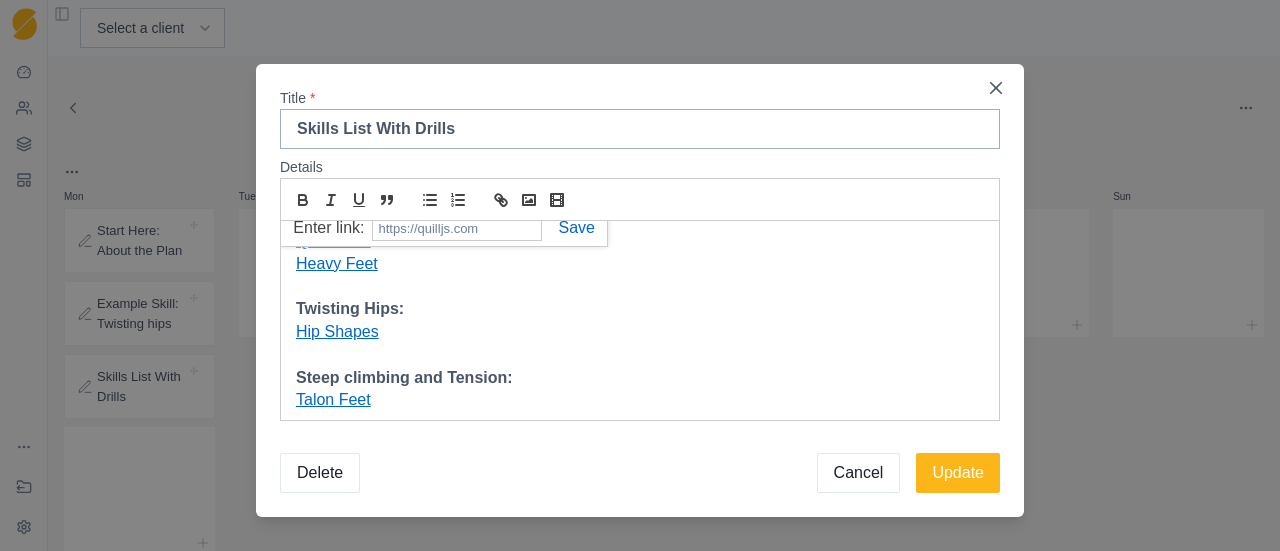scroll, scrollTop: 0, scrollLeft: 0, axis: both 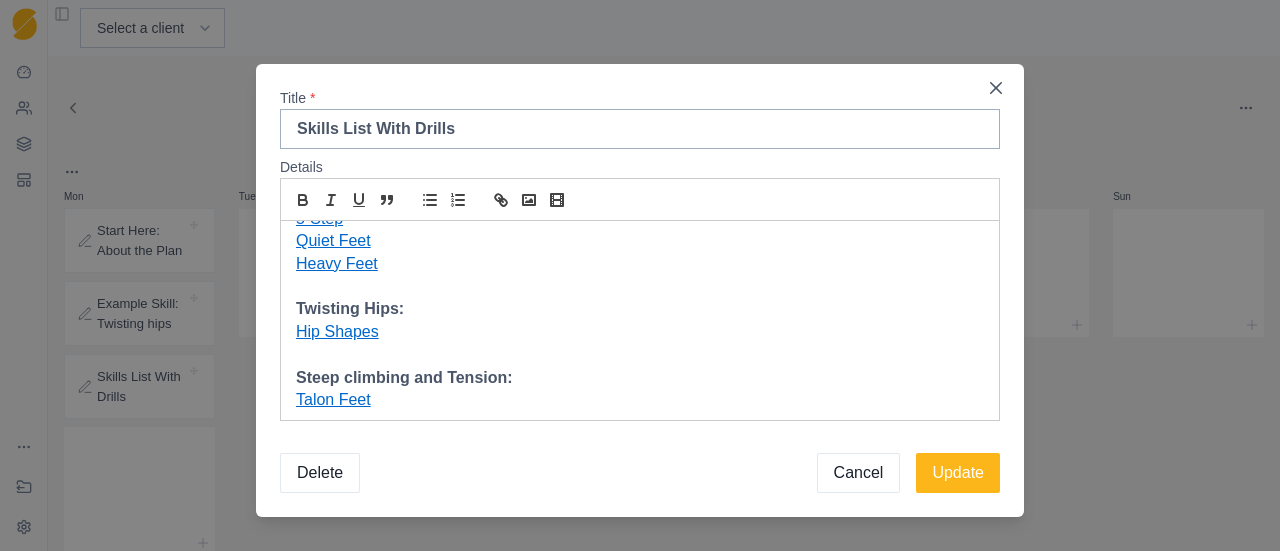 click on "Talon Feet" at bounding box center [640, 400] 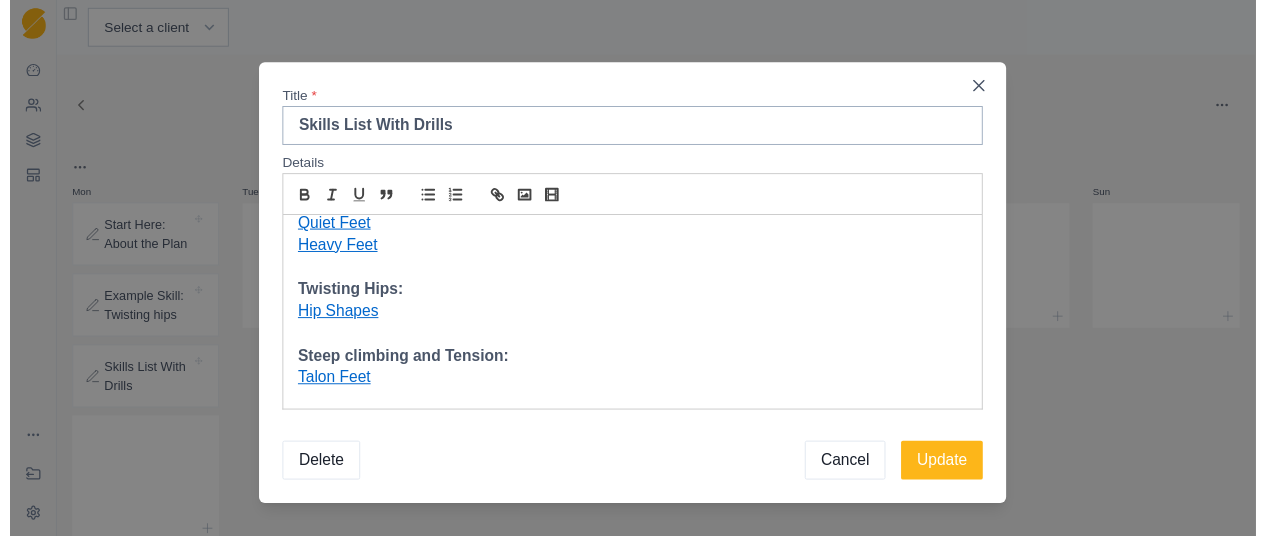 scroll, scrollTop: 242, scrollLeft: 0, axis: vertical 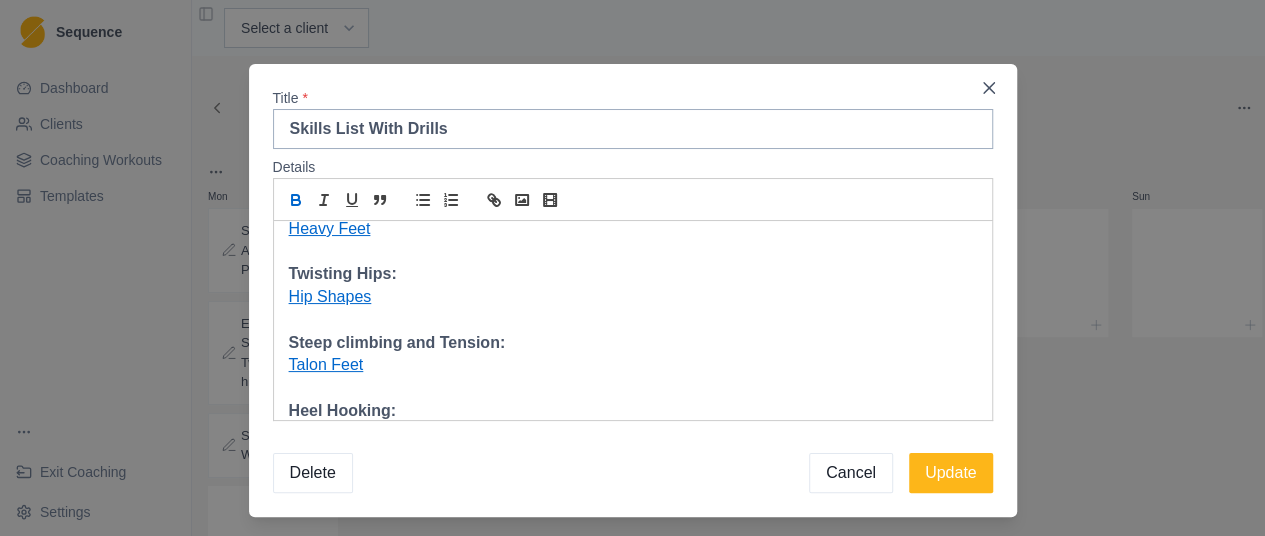 click at bounding box center (633, 388) 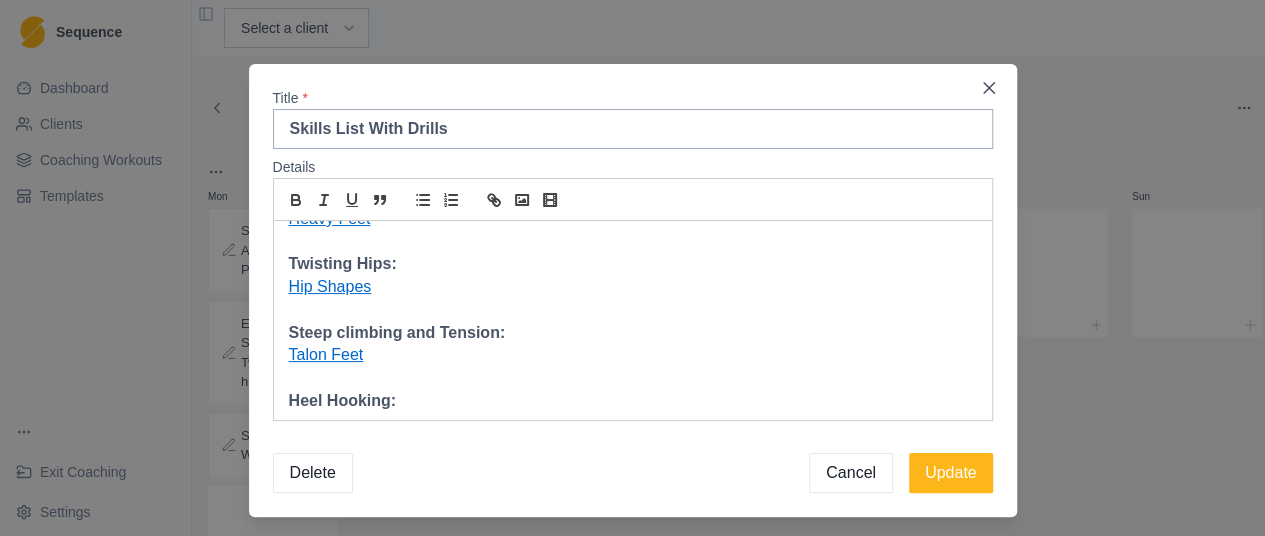 scroll, scrollTop: 256, scrollLeft: 0, axis: vertical 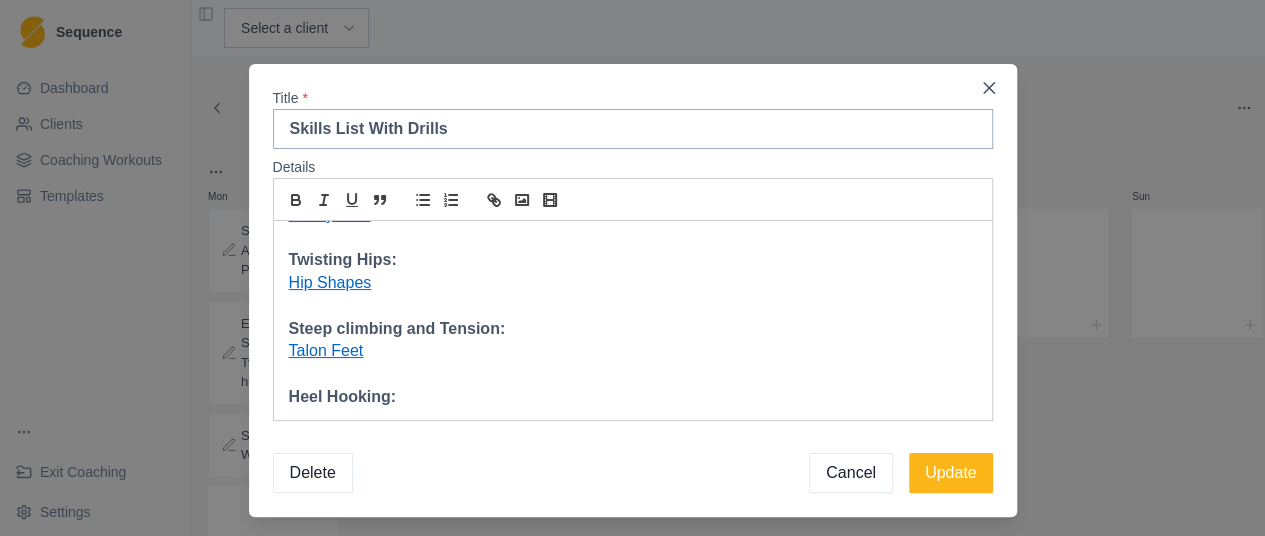click on "Heel Hooking:" at bounding box center (633, 397) 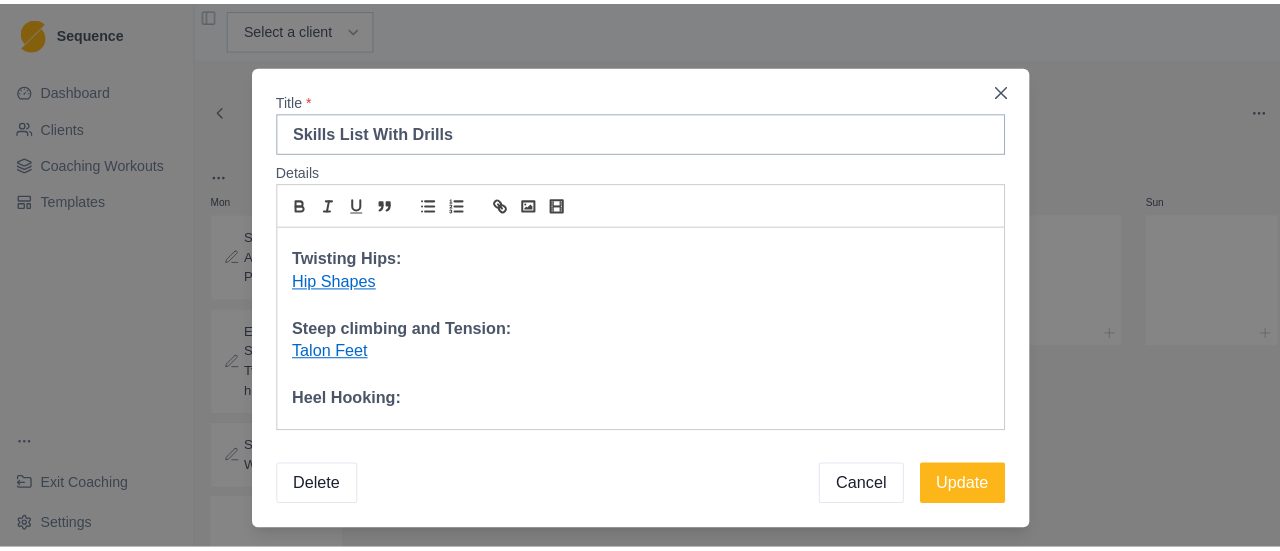 scroll, scrollTop: 287, scrollLeft: 0, axis: vertical 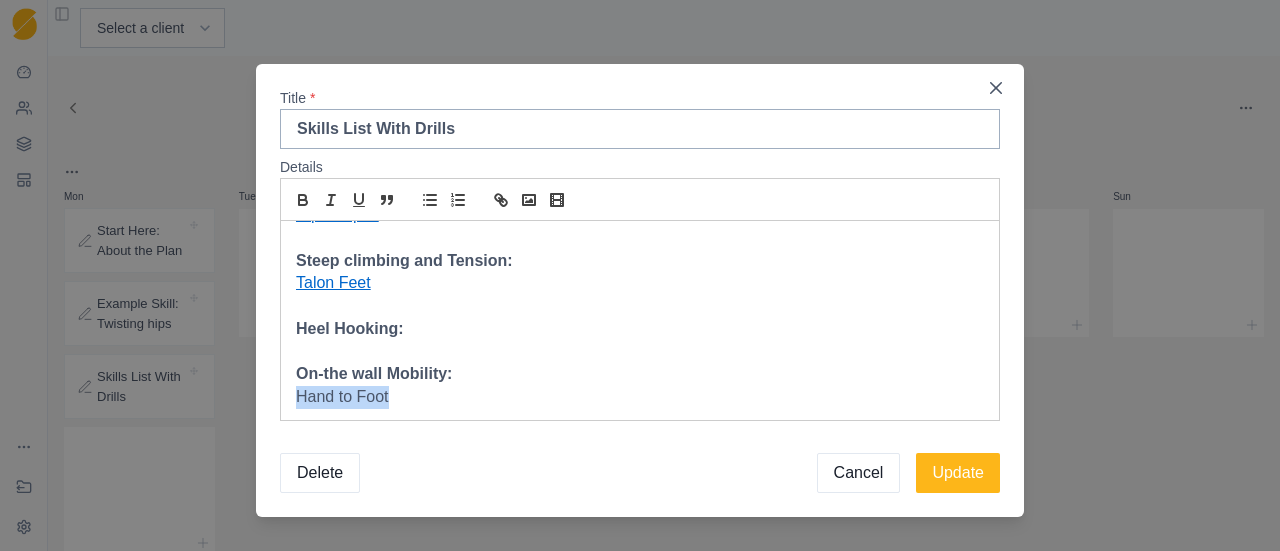 drag, startPoint x: 410, startPoint y: 405, endPoint x: 239, endPoint y: 417, distance: 171.42053 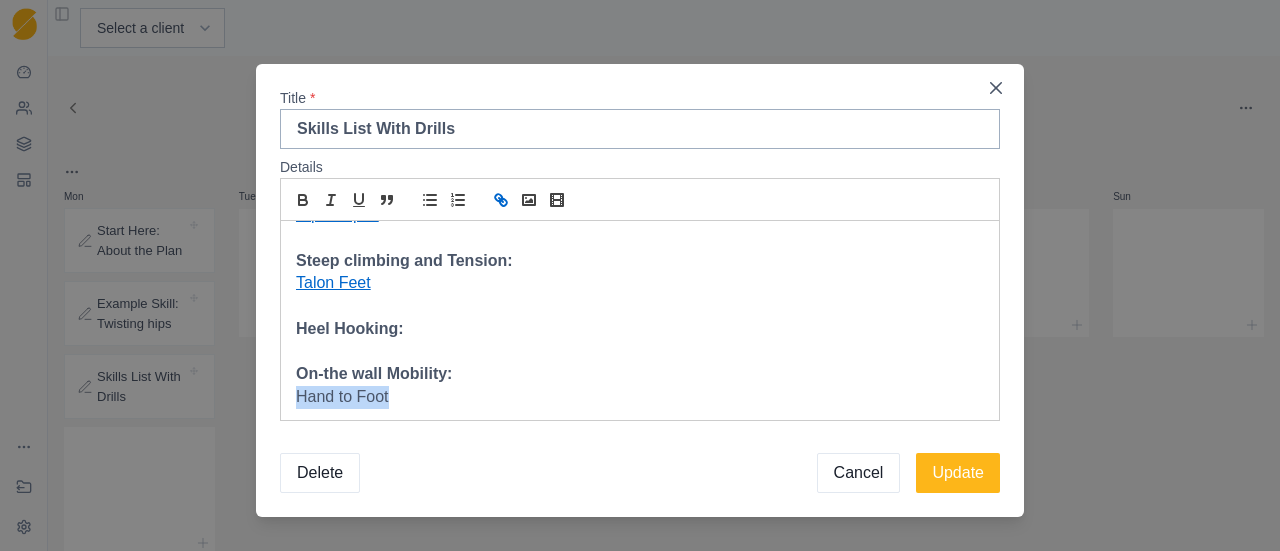 click at bounding box center [501, 200] 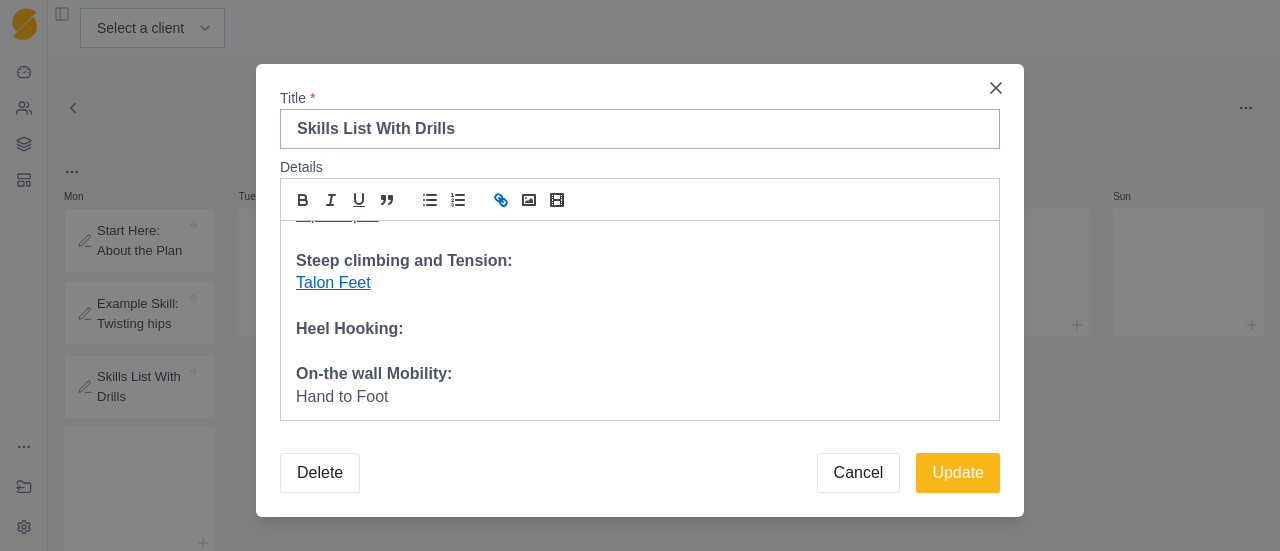 paste on "https://youtu.be/3dGexDilRlQ" 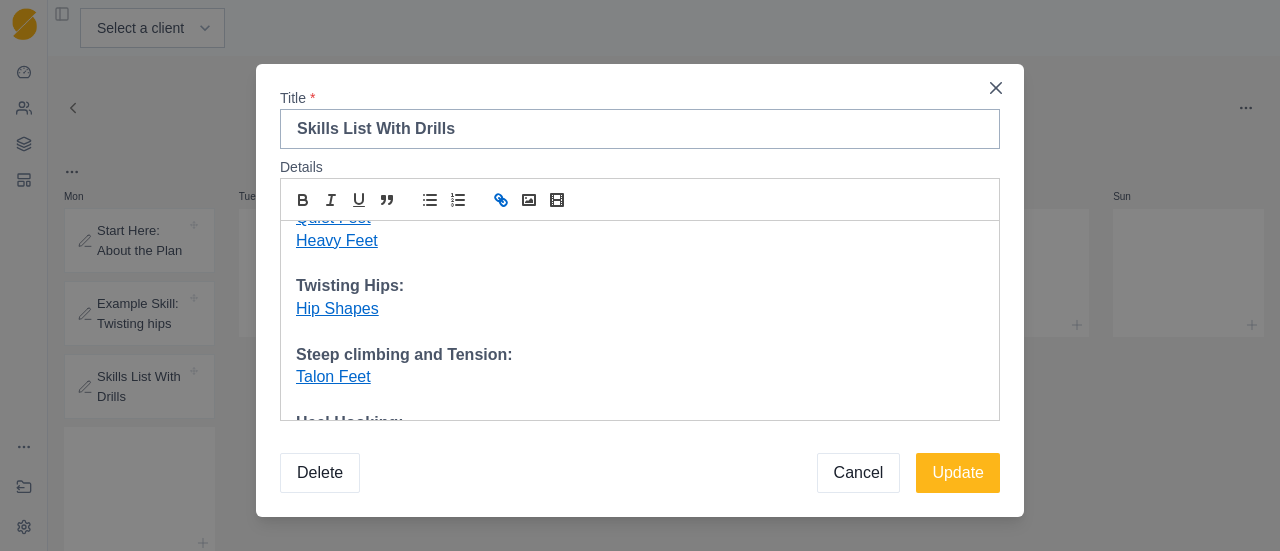 scroll, scrollTop: 0, scrollLeft: 0, axis: both 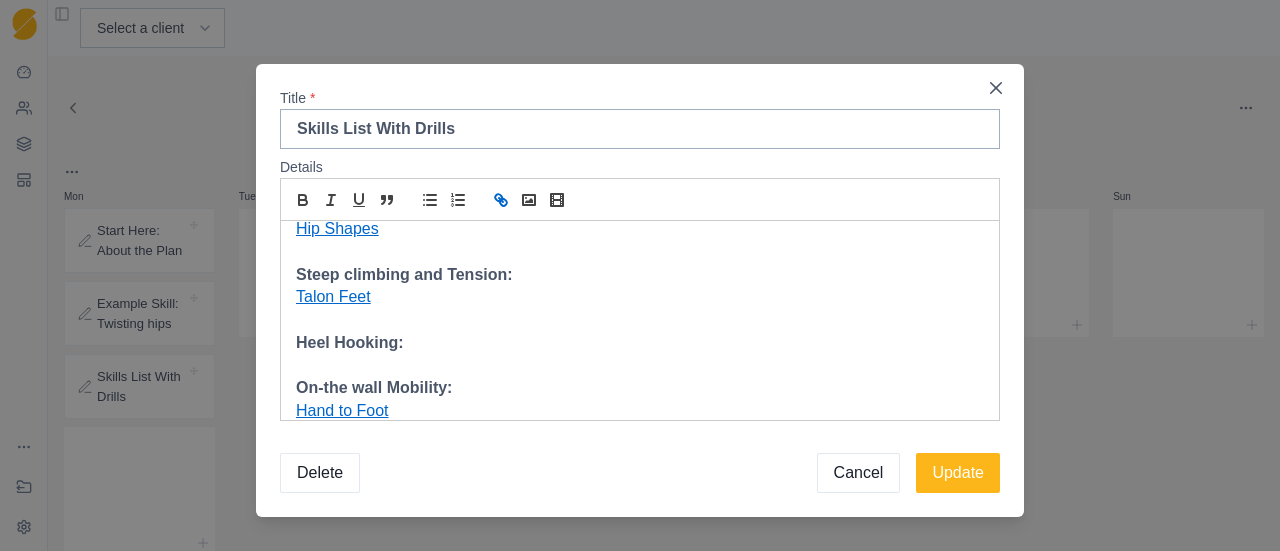 click at bounding box center (640, 365) 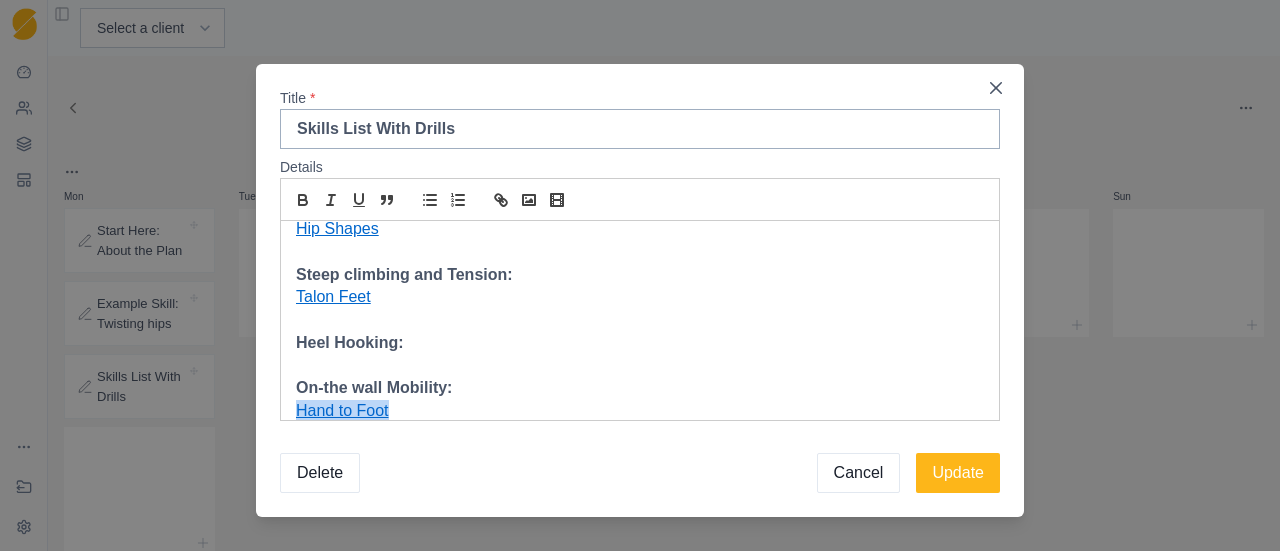 drag, startPoint x: 354, startPoint y: 409, endPoint x: 280, endPoint y: 411, distance: 74.02702 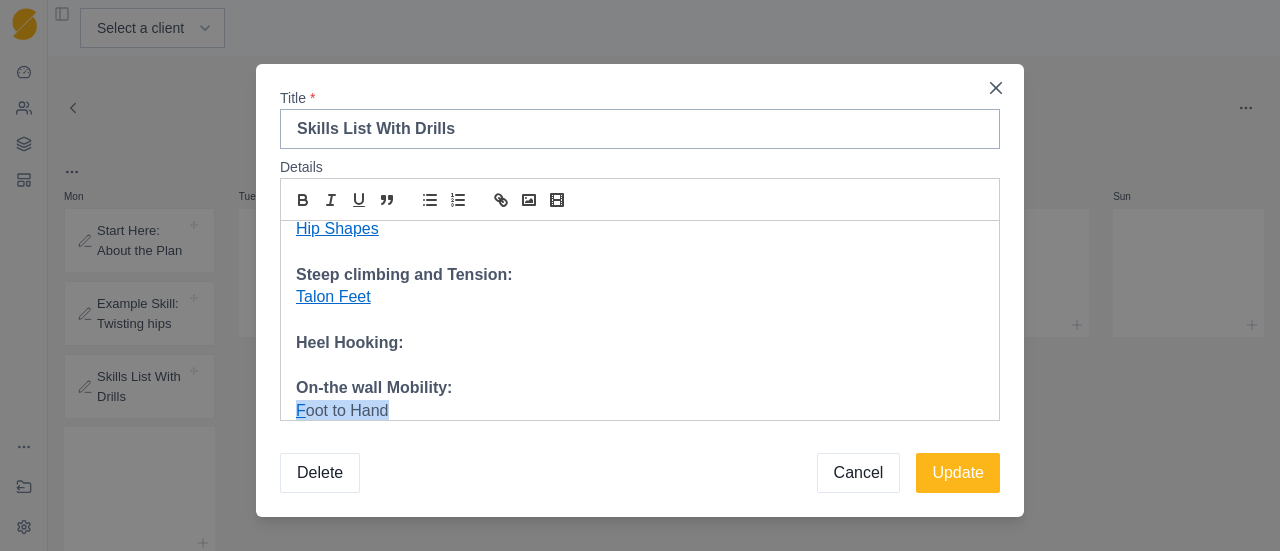 drag, startPoint x: 384, startPoint y: 409, endPoint x: 245, endPoint y: 413, distance: 139.05754 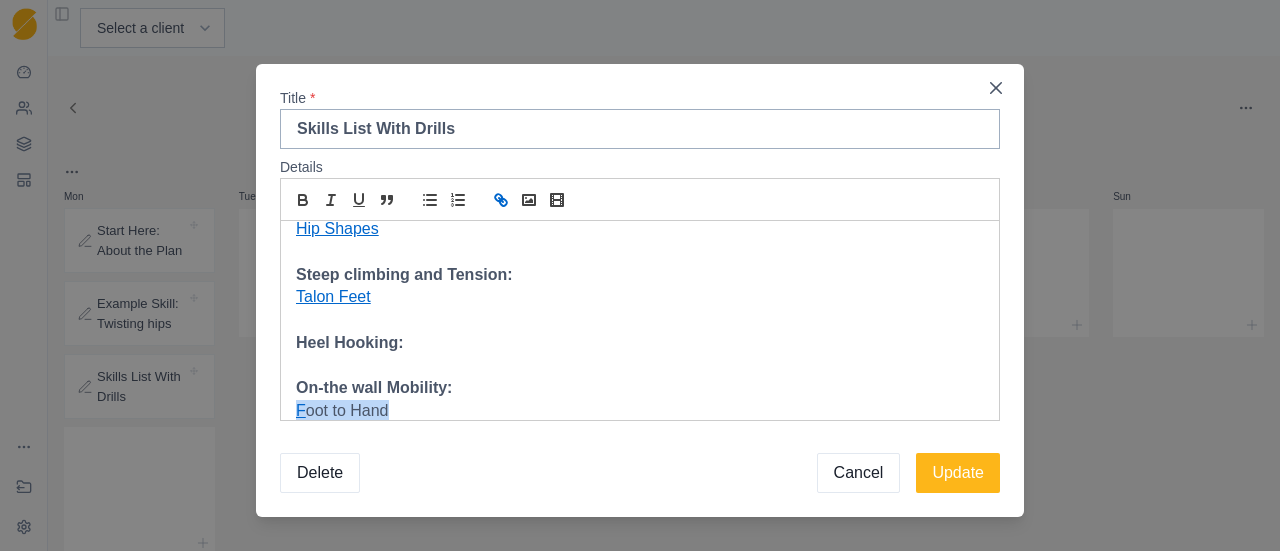 click at bounding box center [501, 200] 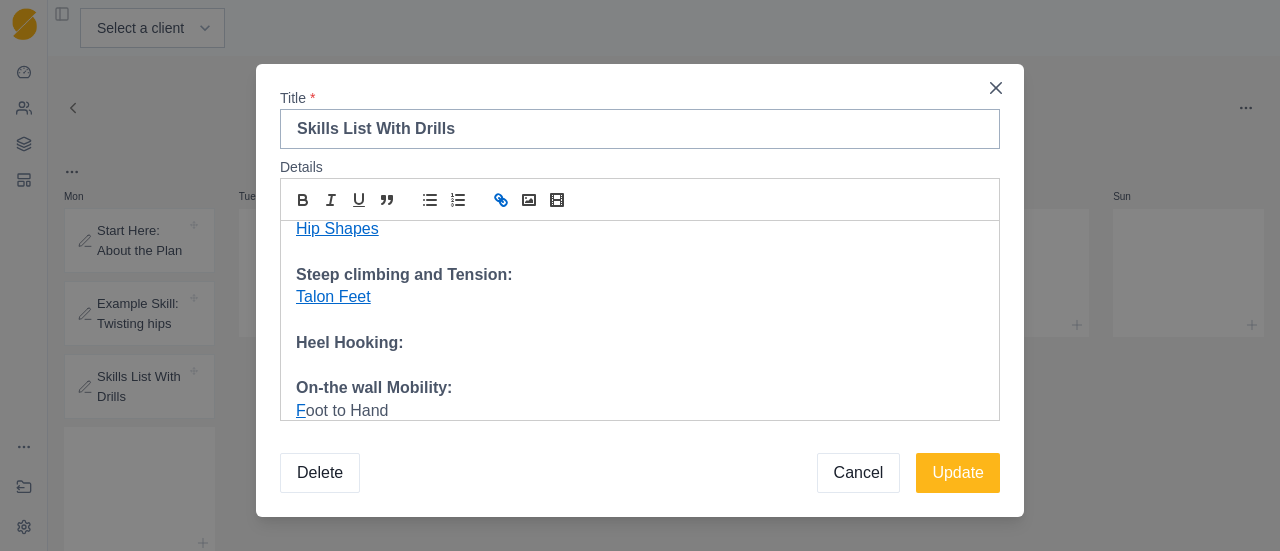 paste on "https://youtu.be/3dGexDilRlQ" 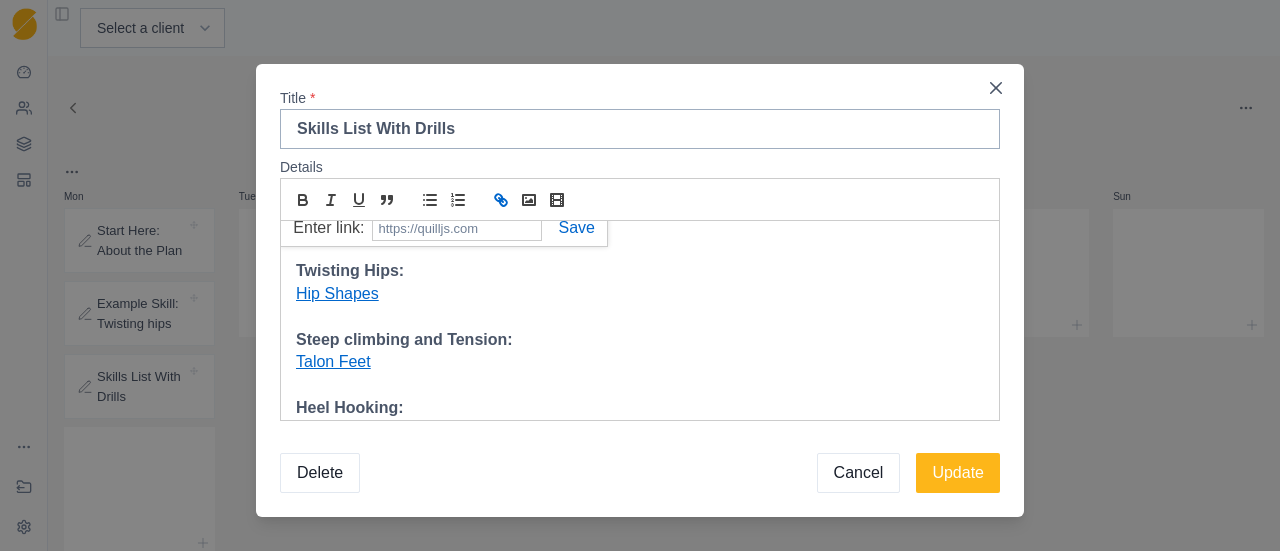scroll, scrollTop: 0, scrollLeft: 0, axis: both 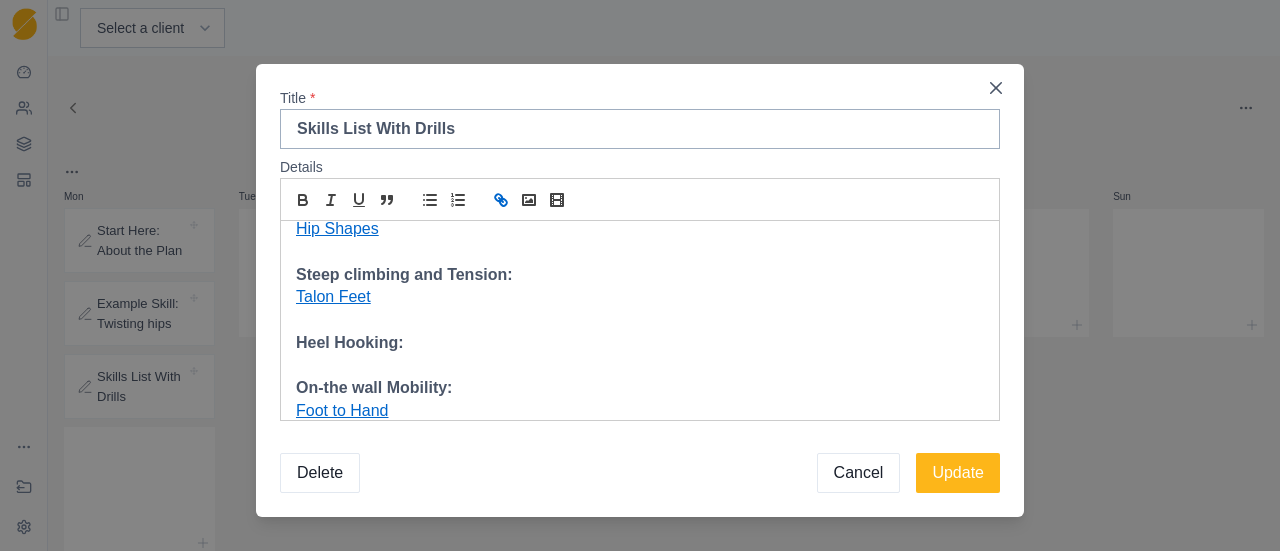 click at bounding box center (640, 365) 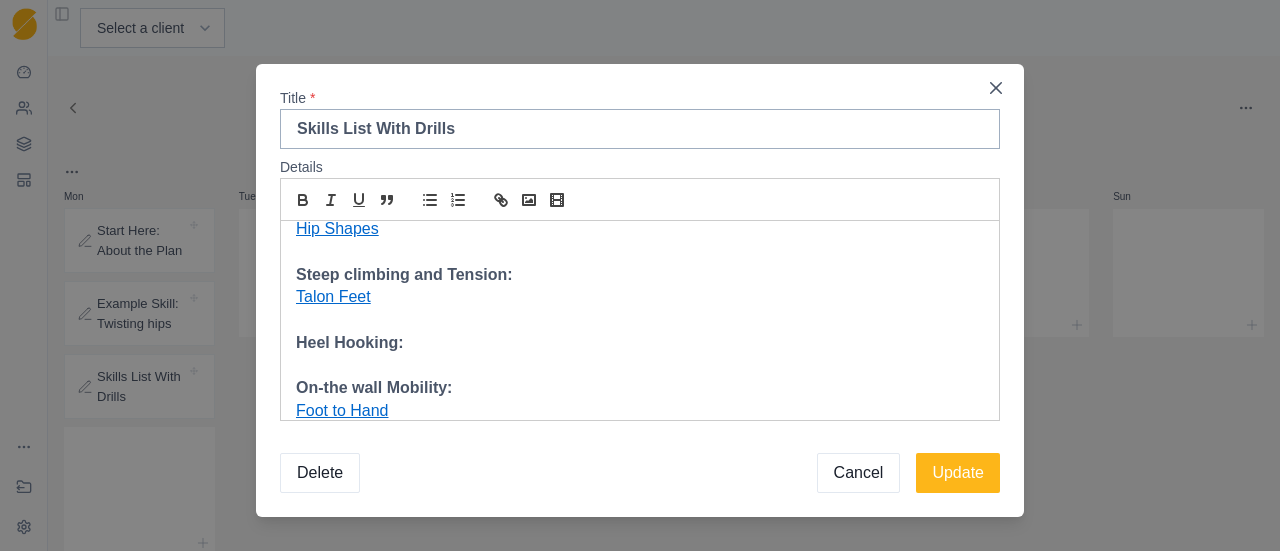 scroll, scrollTop: 300, scrollLeft: 0, axis: vertical 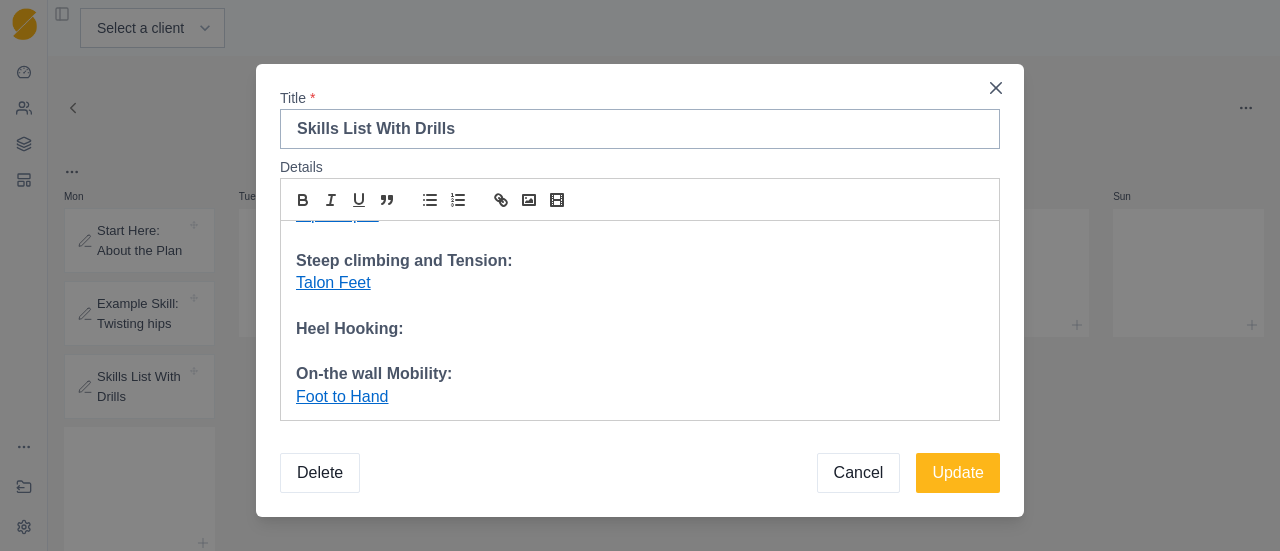 drag, startPoint x: 422, startPoint y: 324, endPoint x: 266, endPoint y: 339, distance: 156.7195 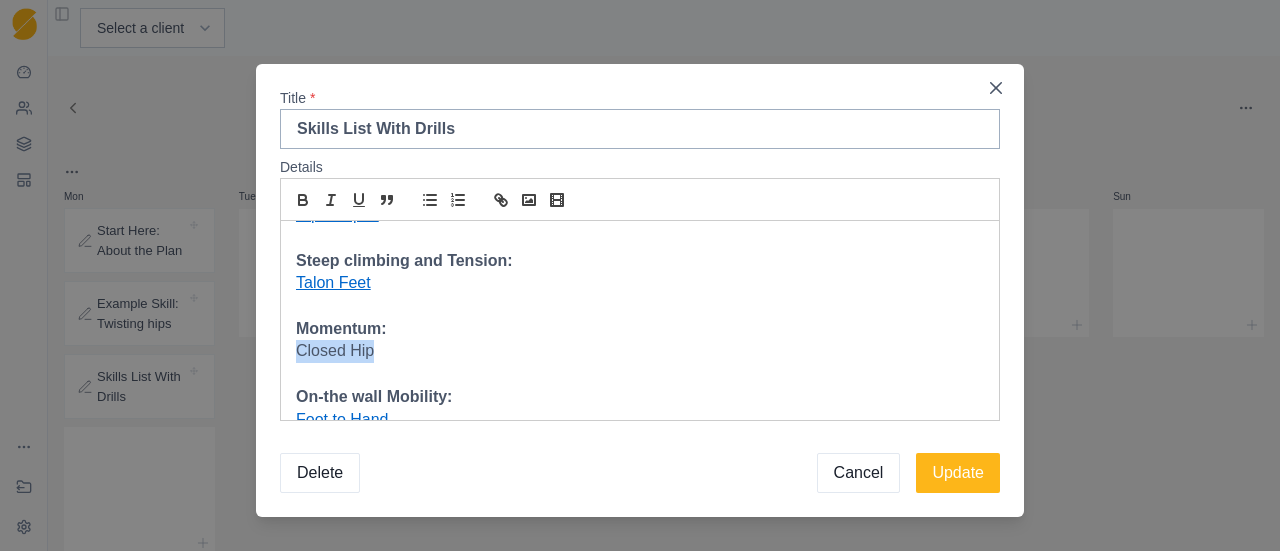 drag, startPoint x: 380, startPoint y: 352, endPoint x: 250, endPoint y: 357, distance: 130.09612 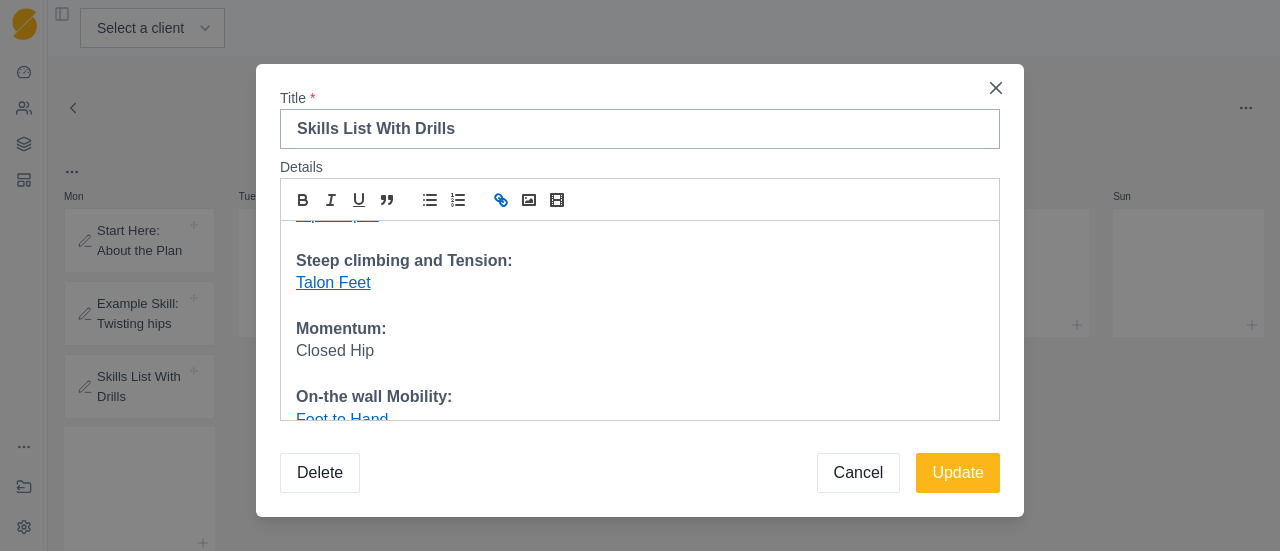 click at bounding box center [503, 202] 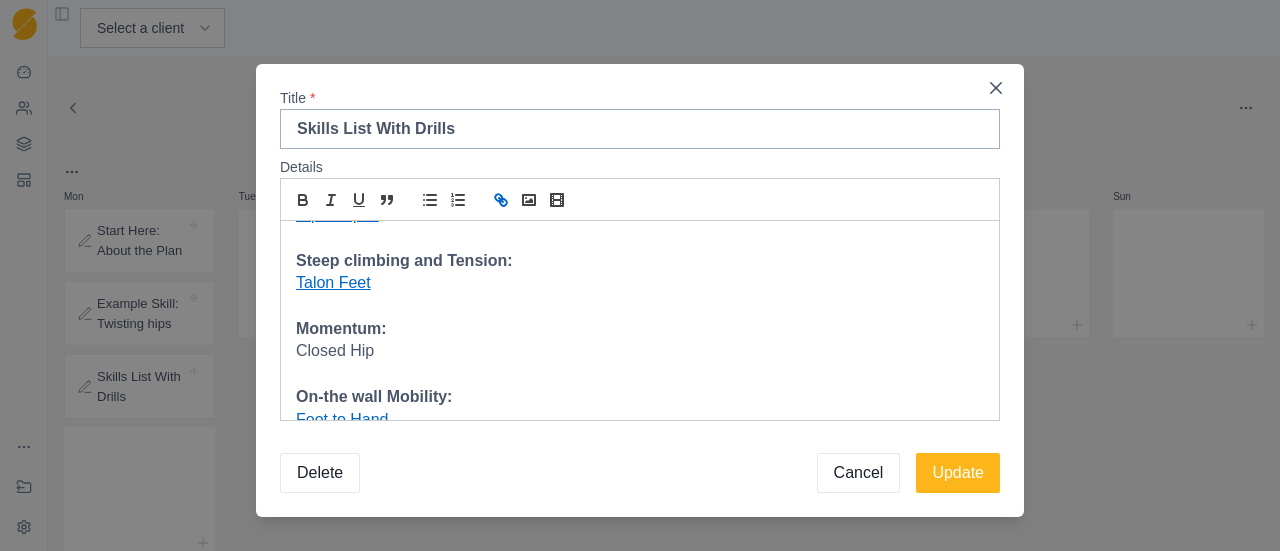 paste on "https://youtu.be/3dGexDilRlQ" 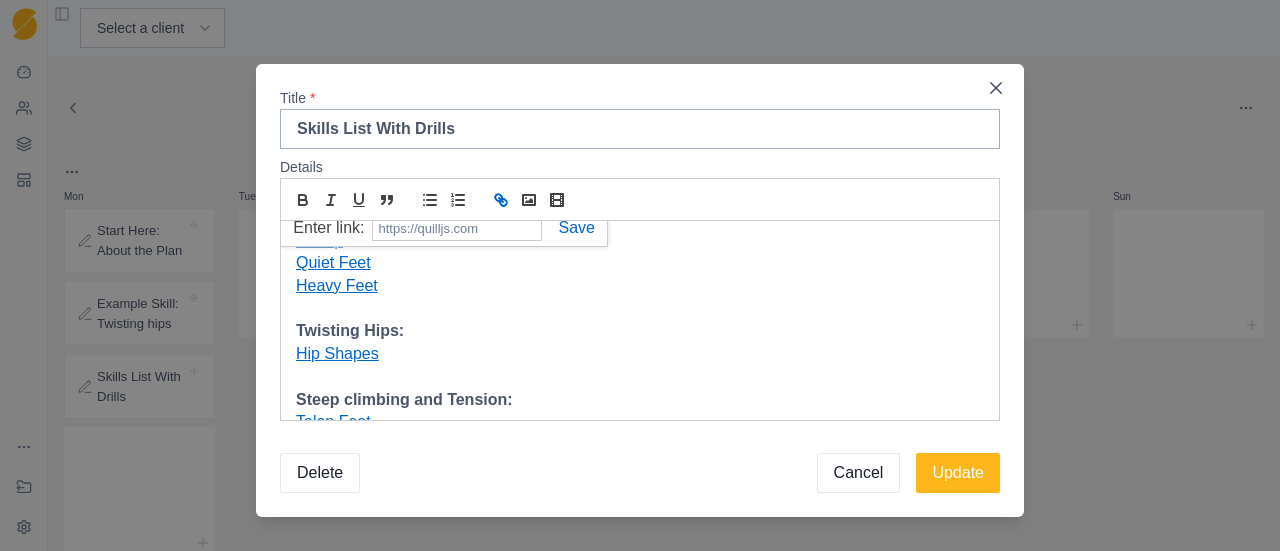 scroll, scrollTop: 0, scrollLeft: 0, axis: both 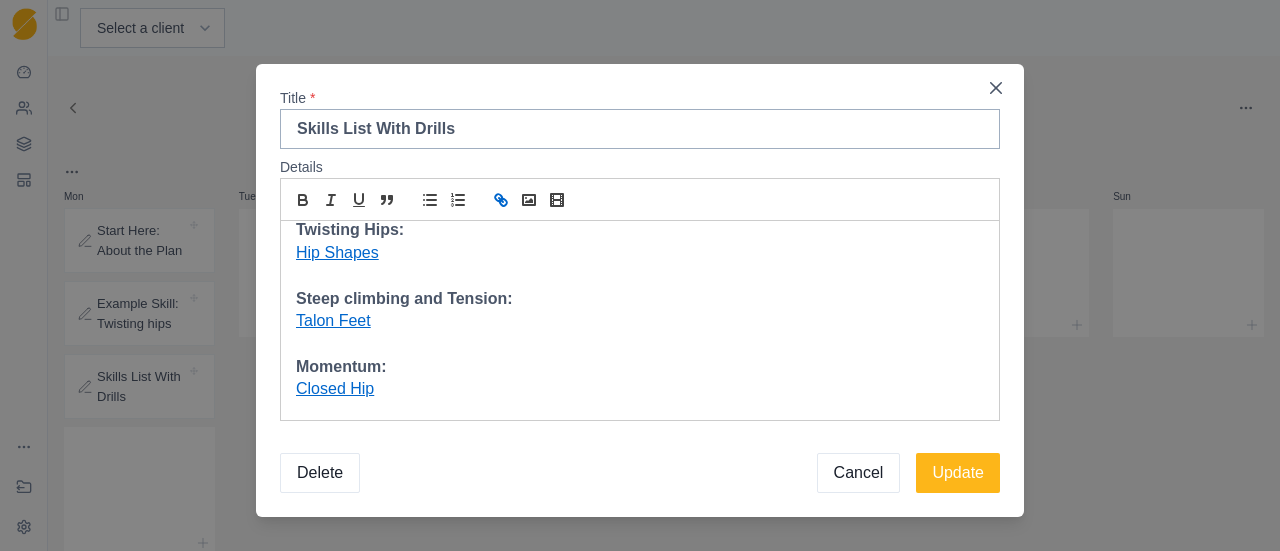 click on "Closed Hip" at bounding box center (640, 389) 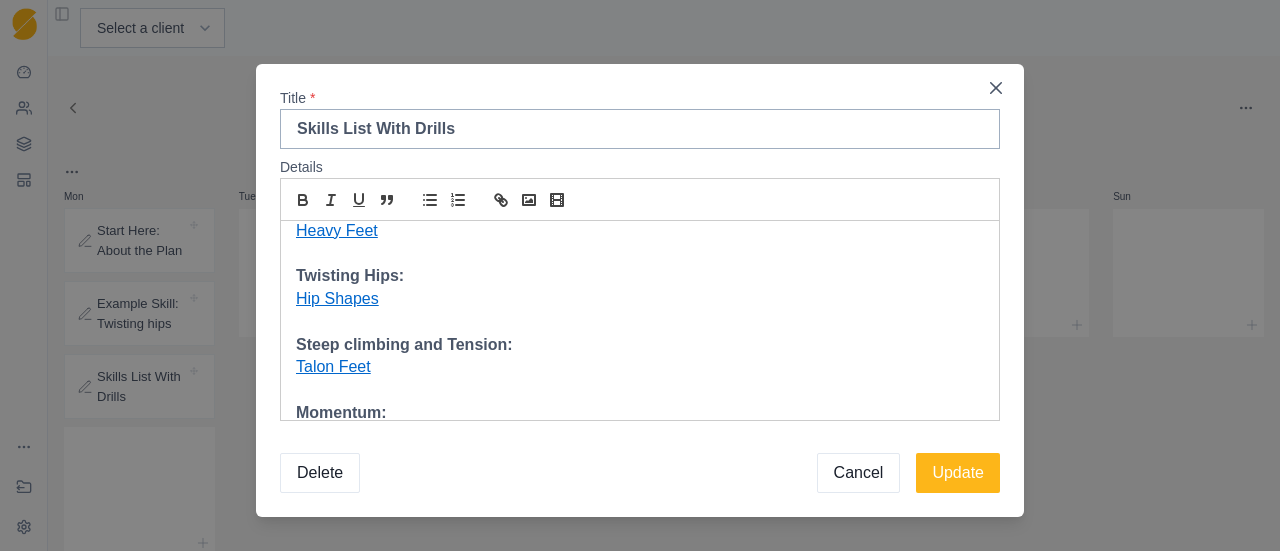 scroll, scrollTop: 0, scrollLeft: 0, axis: both 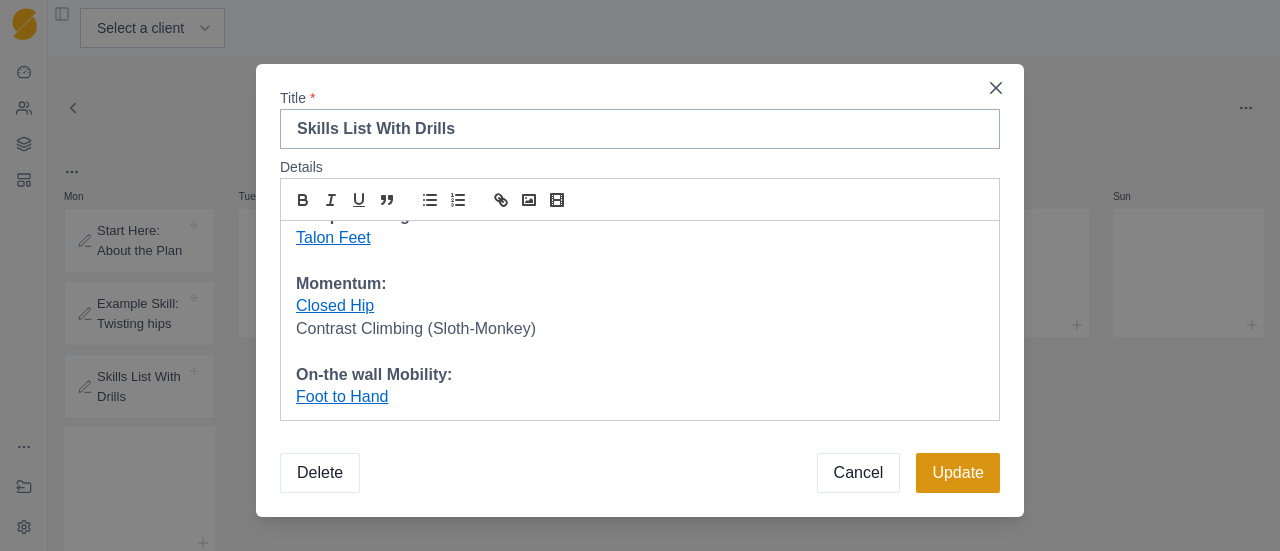 click on "Update" at bounding box center [958, 473] 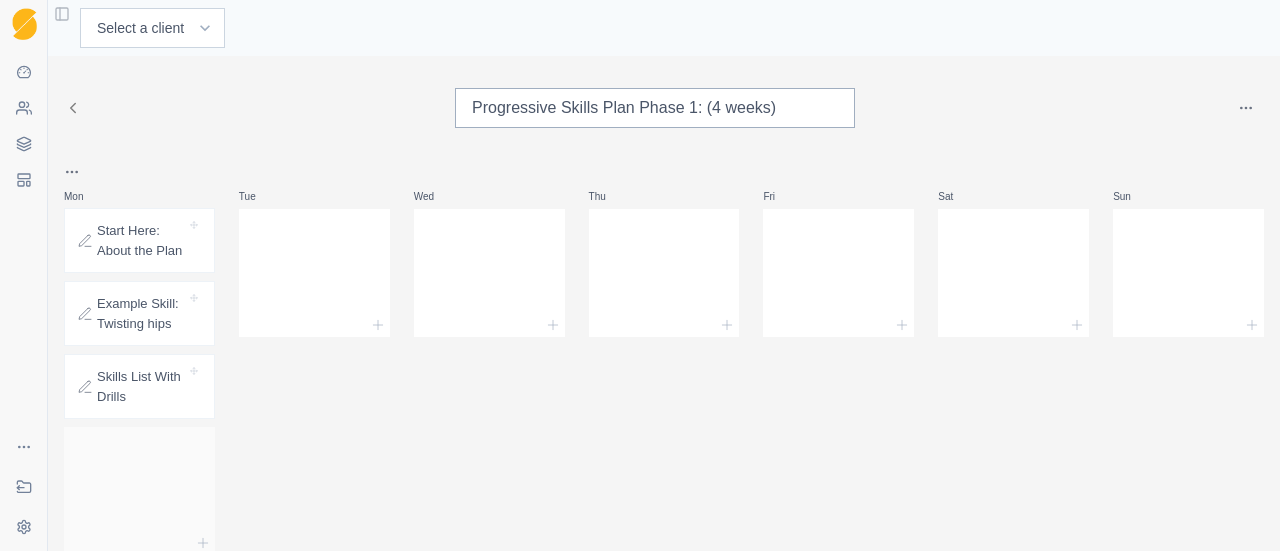 click at bounding box center (139, 487) 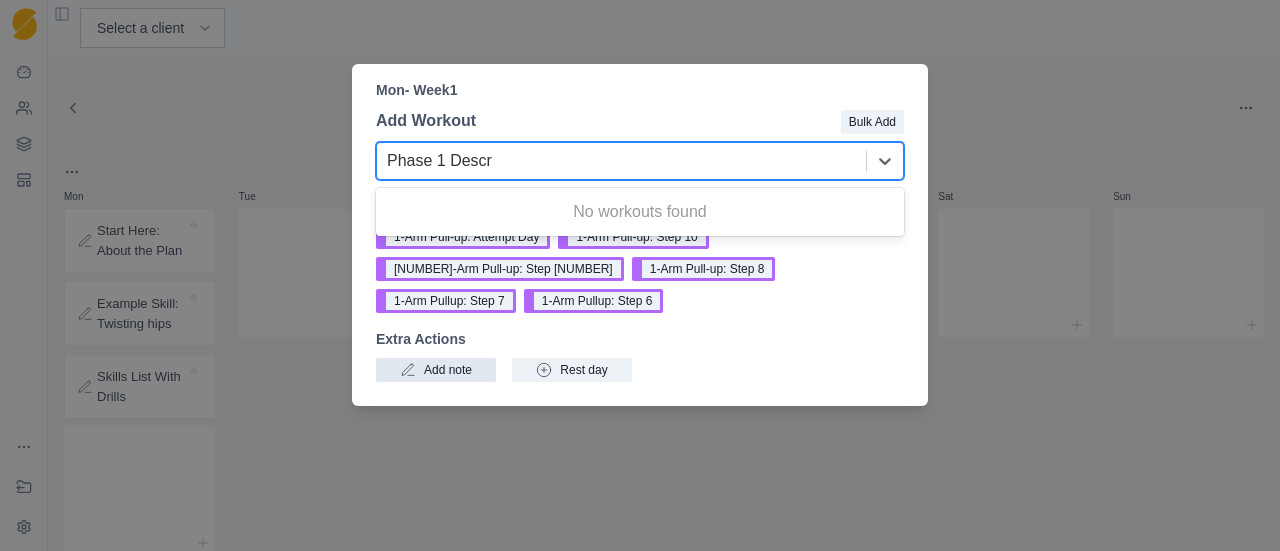 type on "Phase 1 Descr" 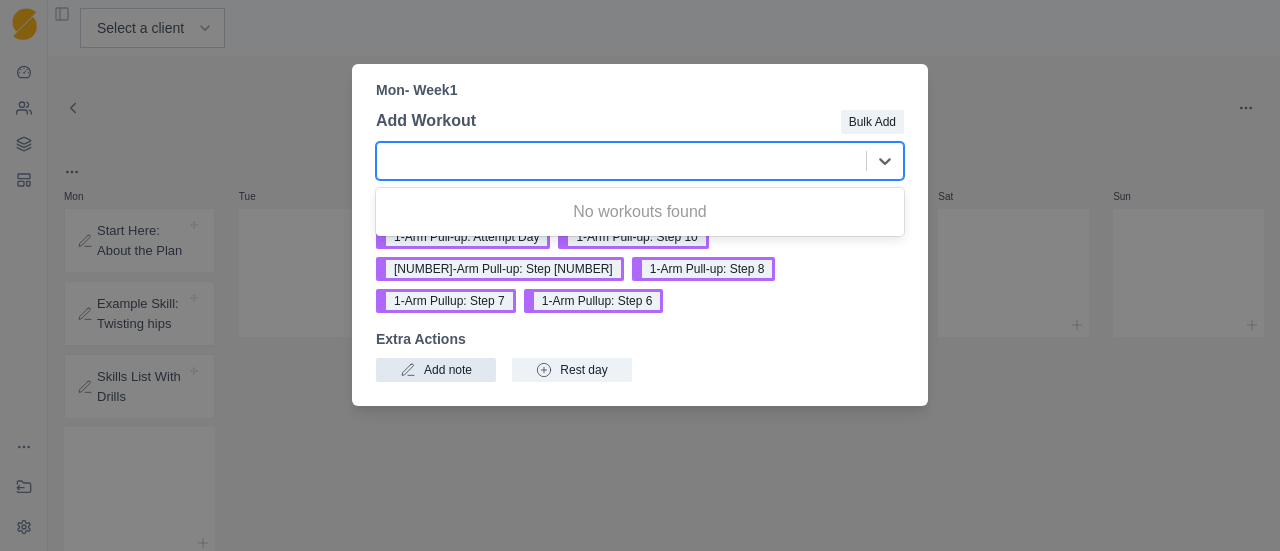 click on "Add note" at bounding box center [436, 370] 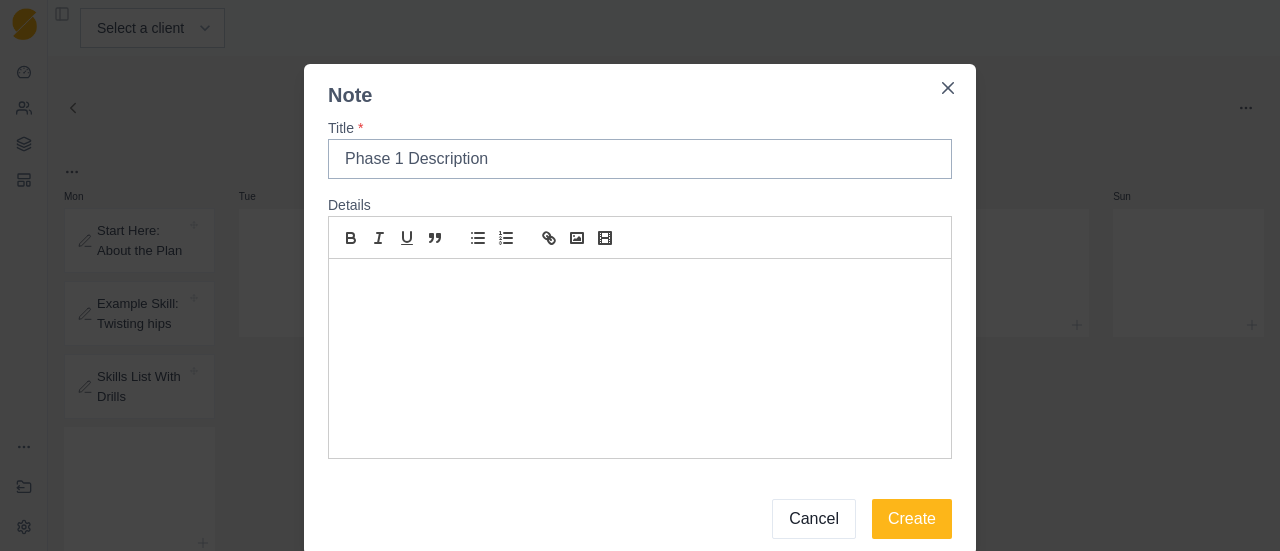 type on "Phase 1 Description" 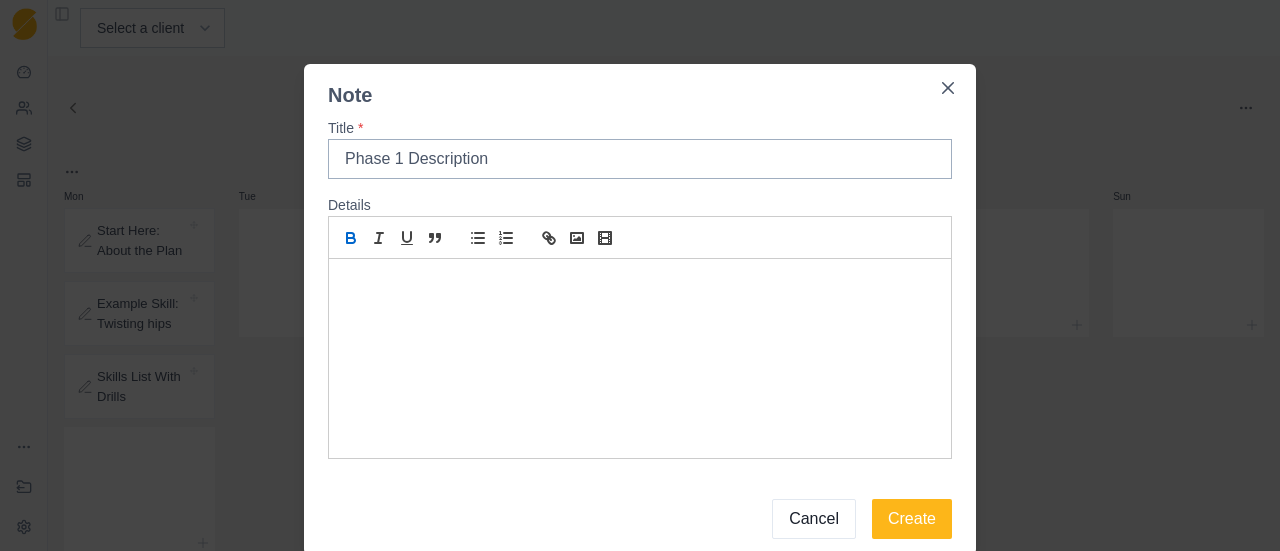 click at bounding box center [351, 240] 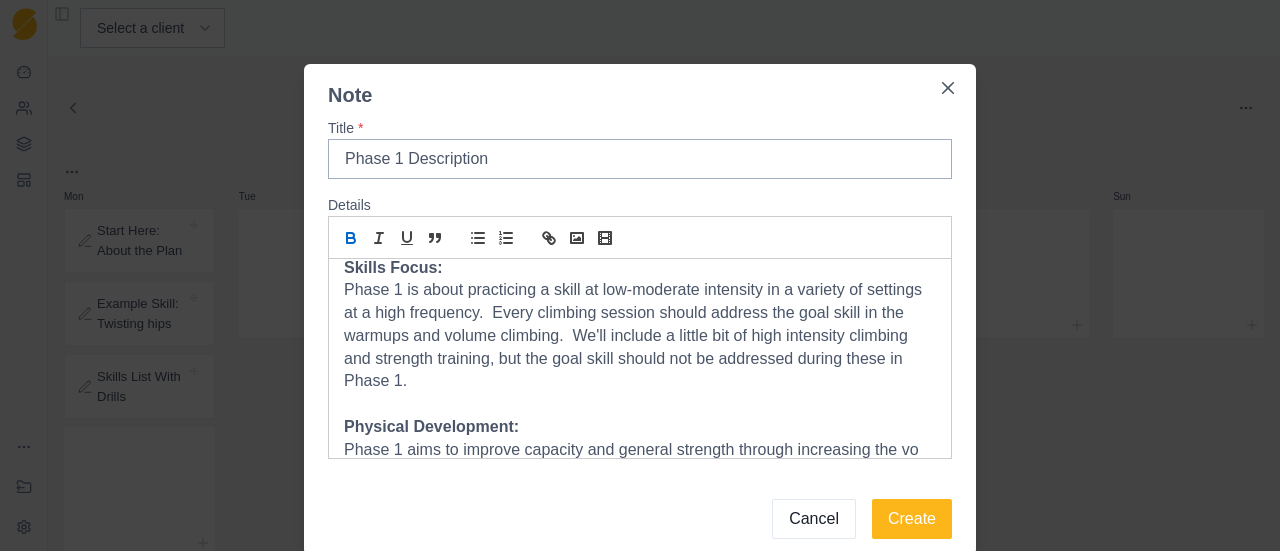 scroll, scrollTop: 37, scrollLeft: 0, axis: vertical 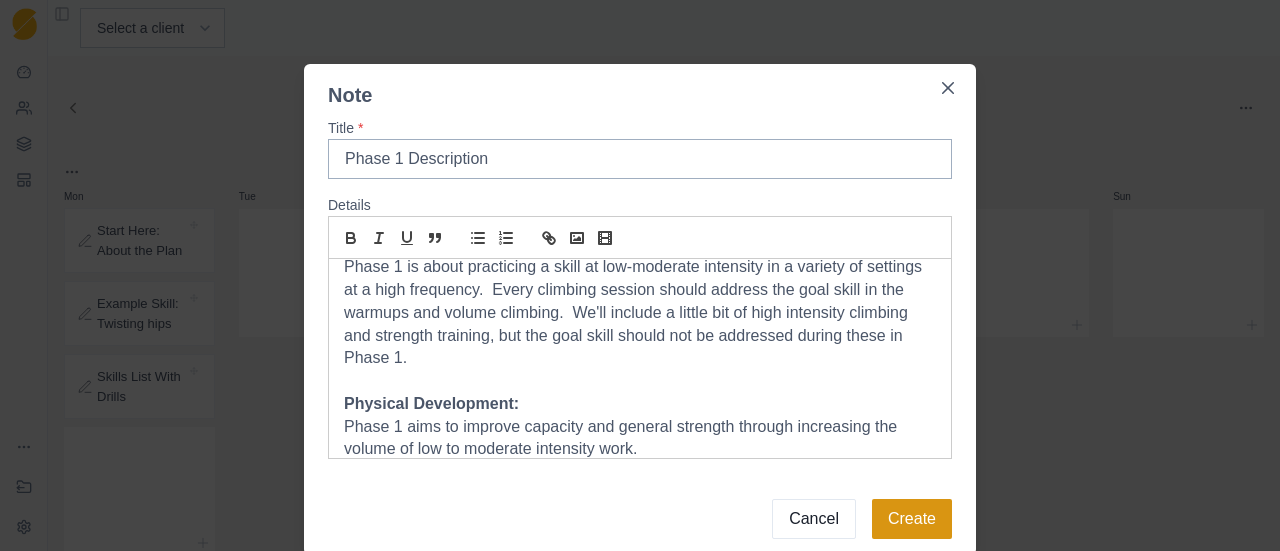 click on "Create" at bounding box center [912, 519] 